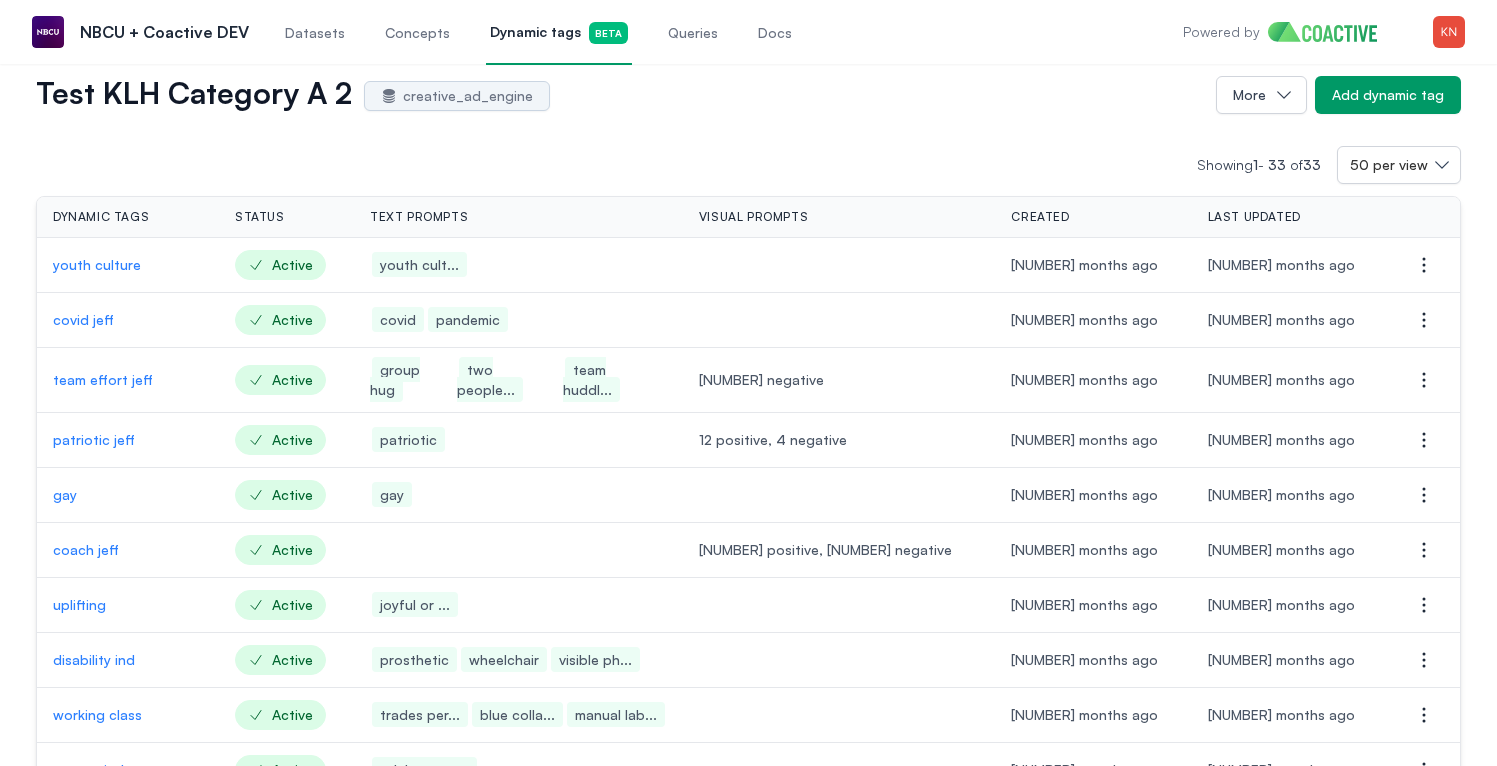 scroll, scrollTop: 0, scrollLeft: 0, axis: both 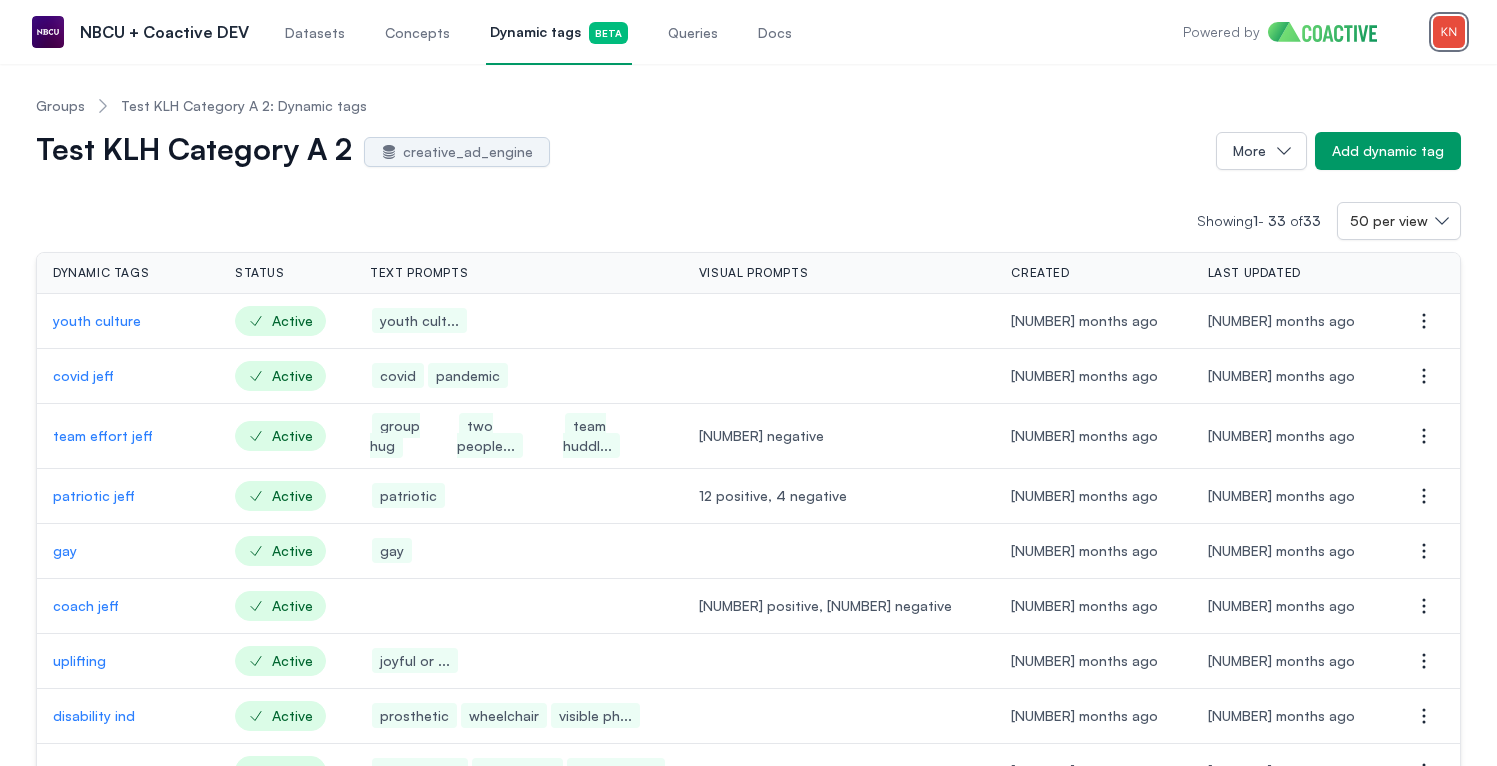 click at bounding box center (1449, 32) 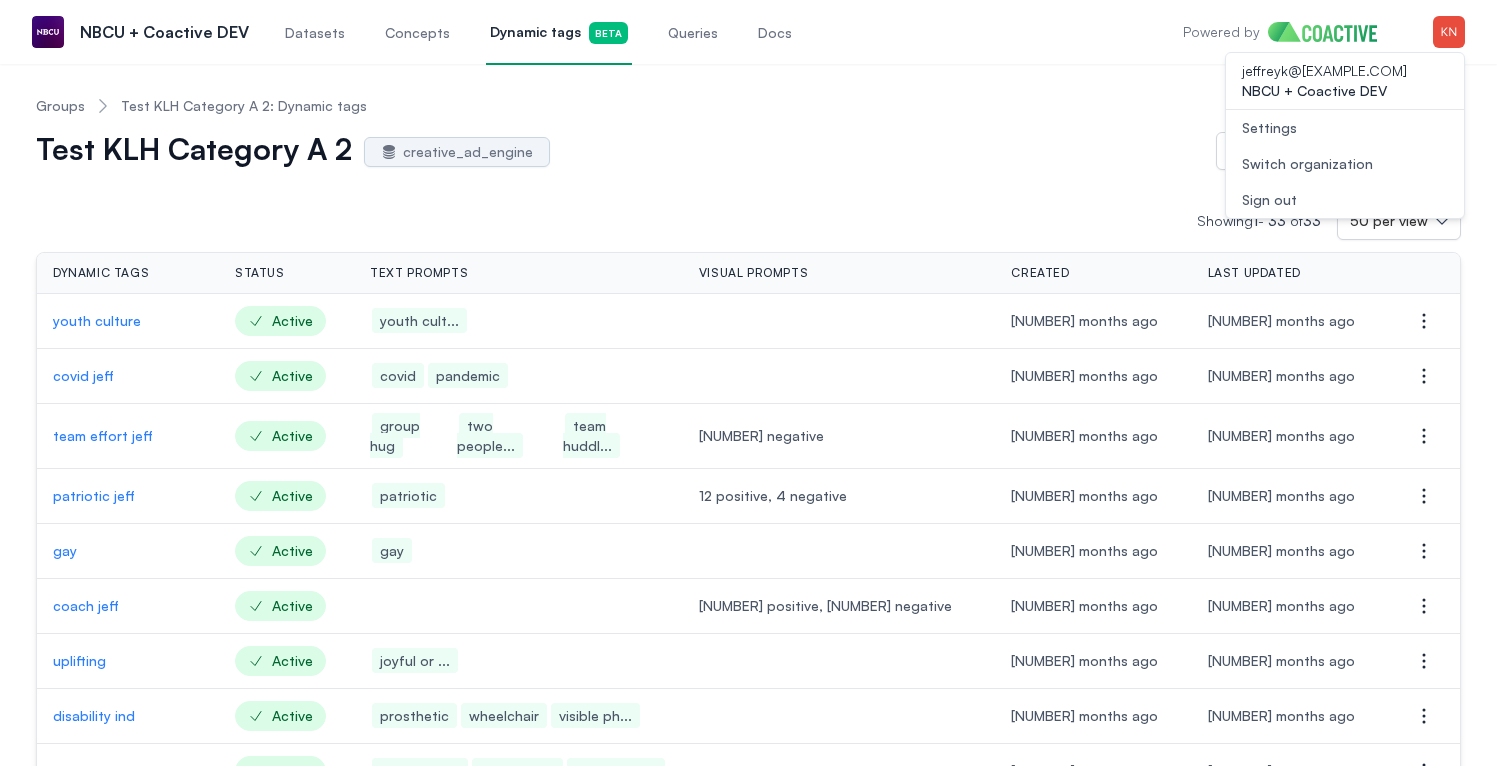 click on "Settings" at bounding box center [1345, 128] 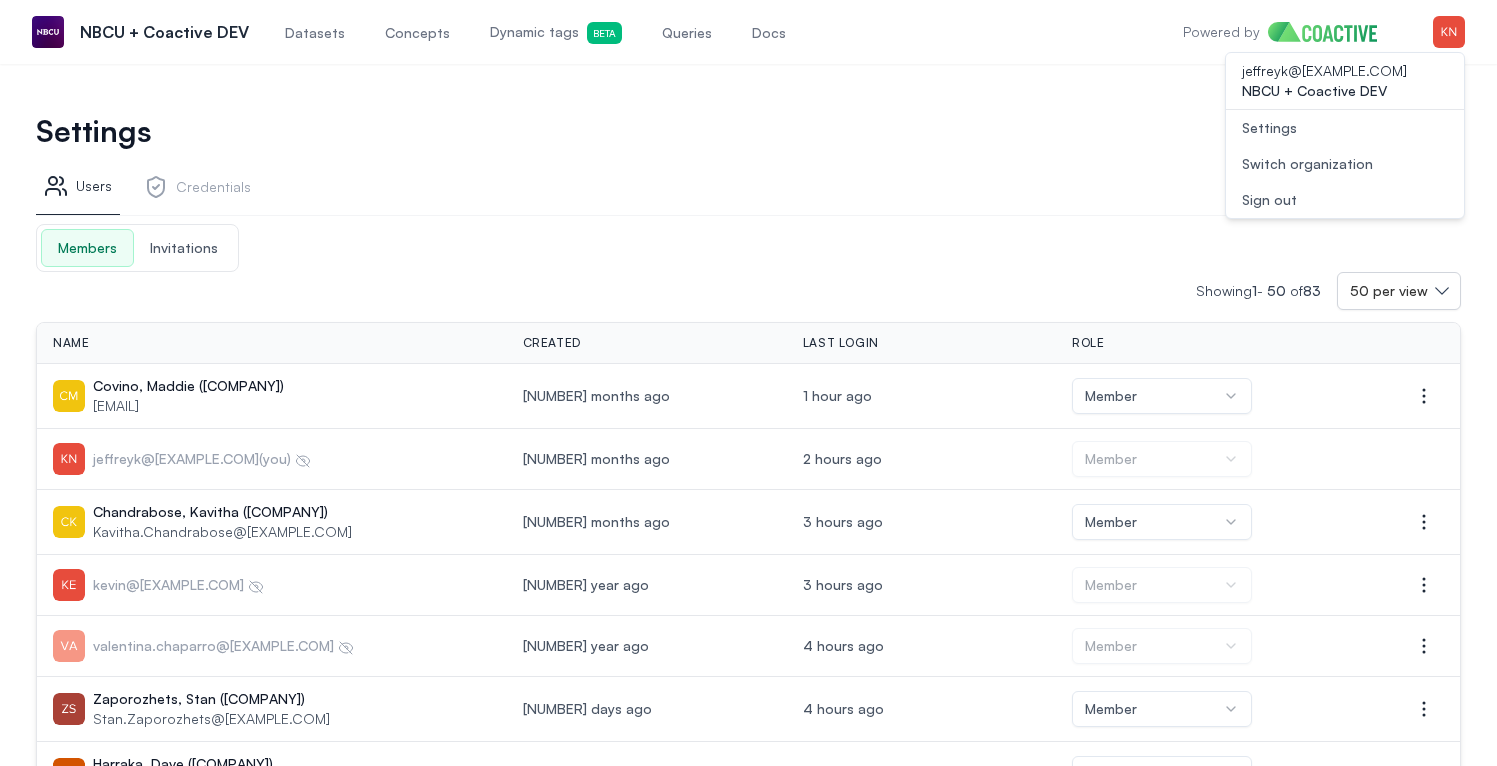 click on "Datasets" at bounding box center (315, 32) 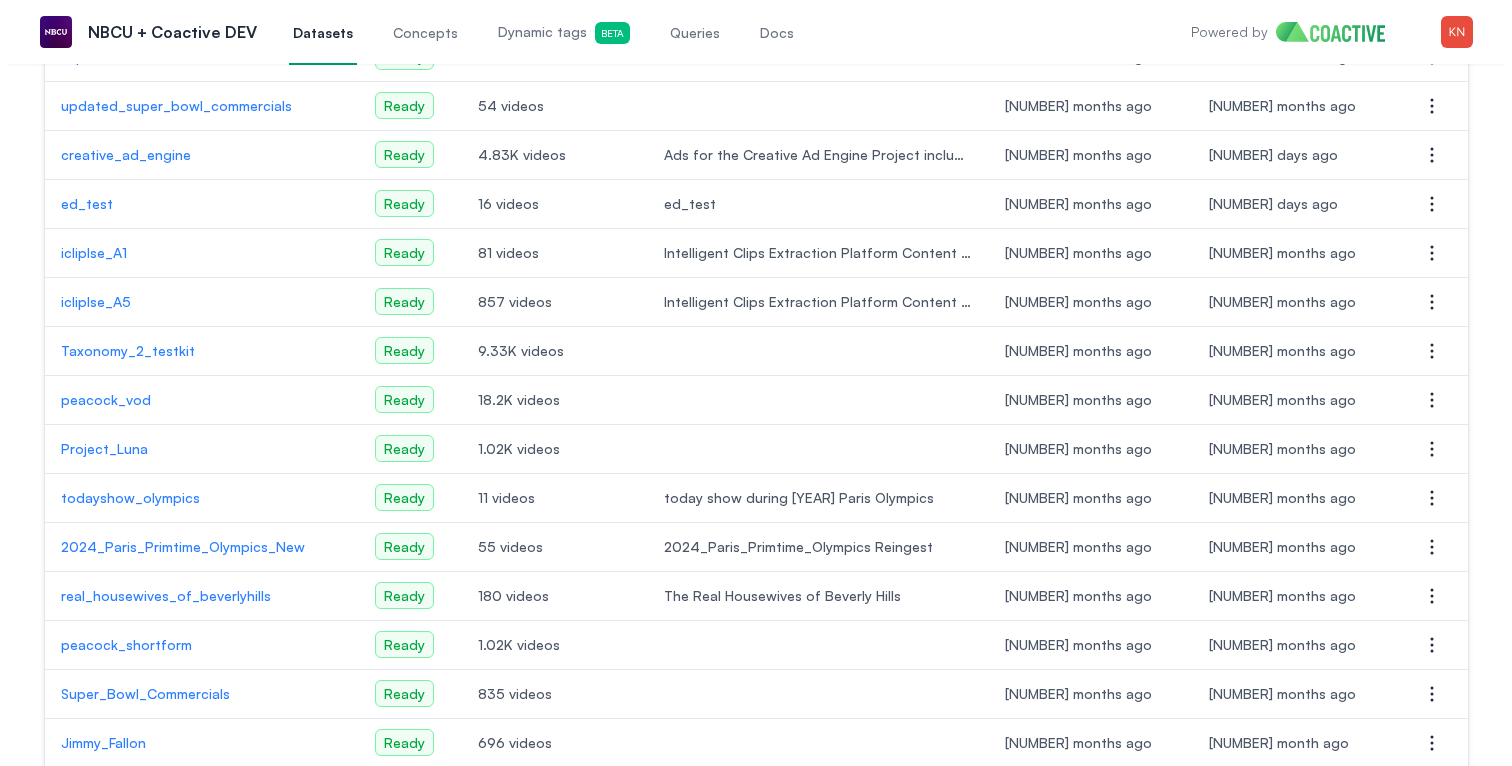 scroll, scrollTop: 459, scrollLeft: 0, axis: vertical 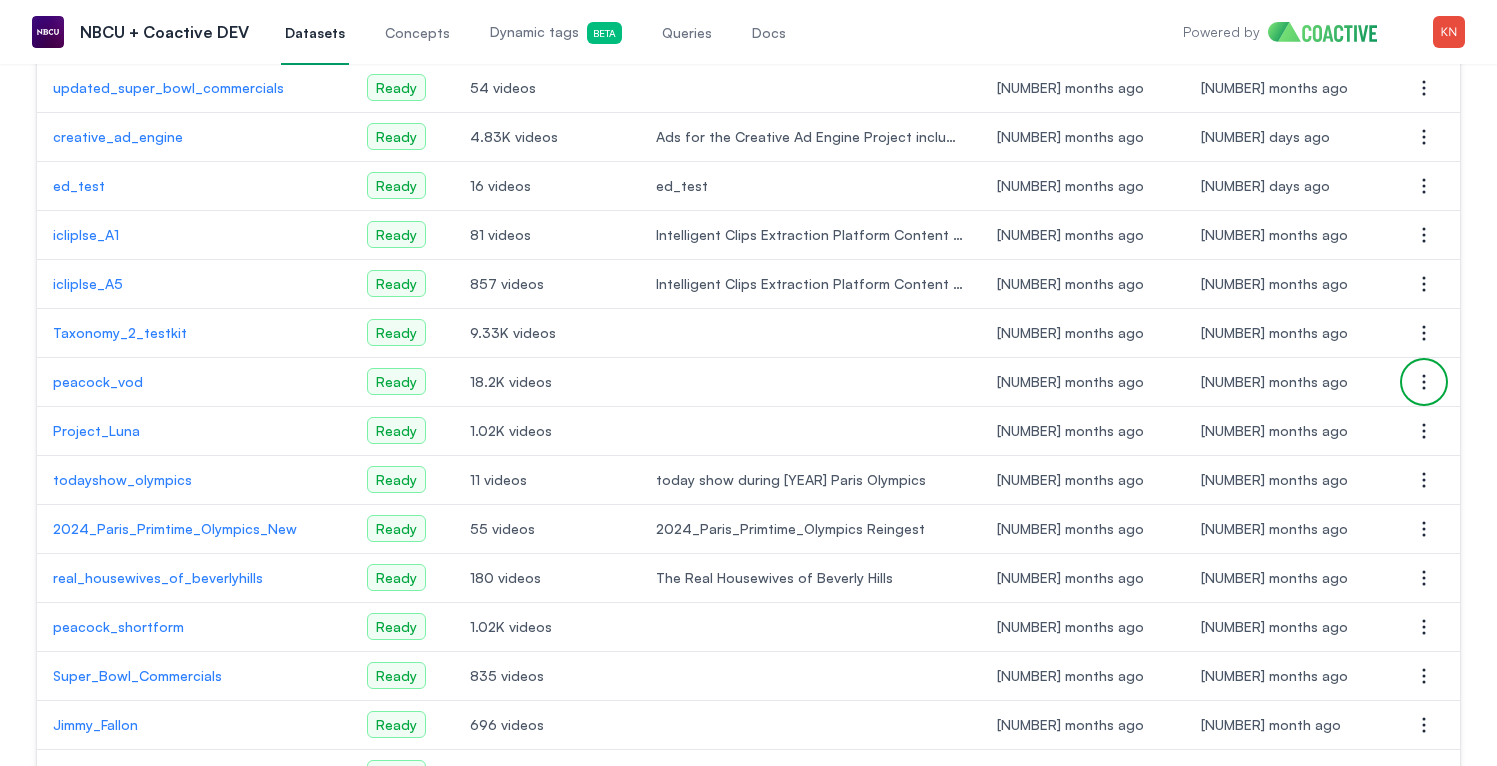 click 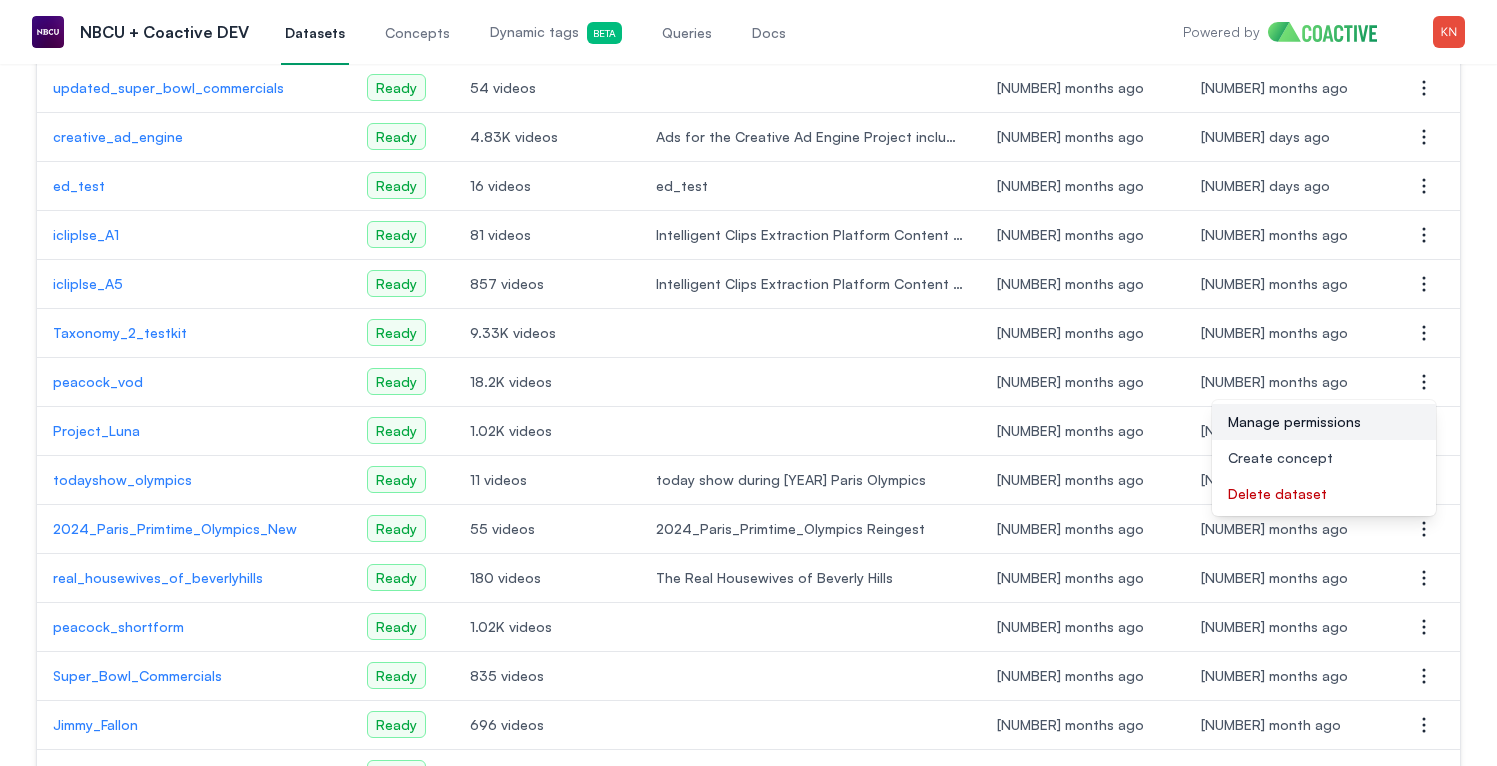 click on "Manage permissions" at bounding box center [1324, 422] 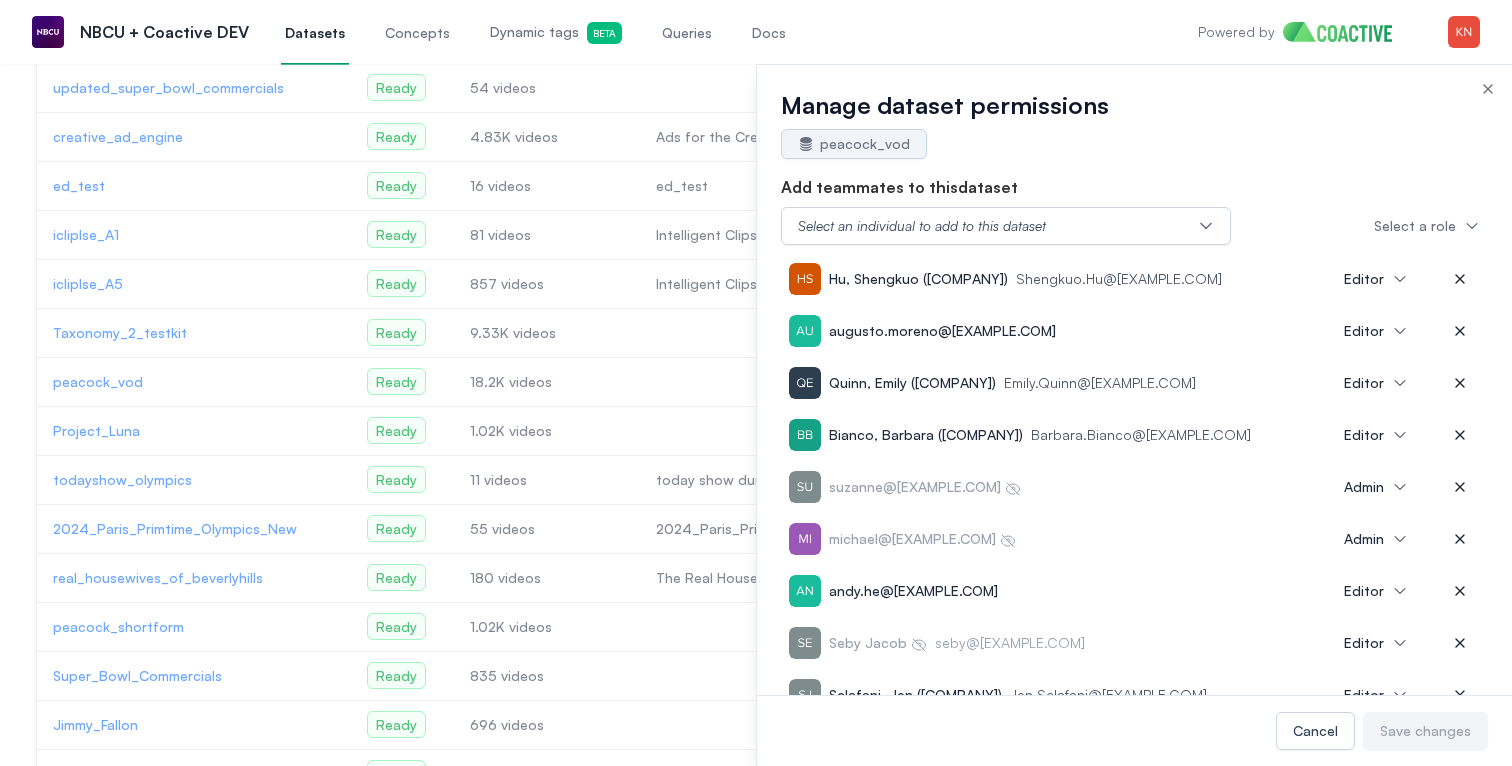 click on "Add teammates to this  dataset" at bounding box center [1134, 187] 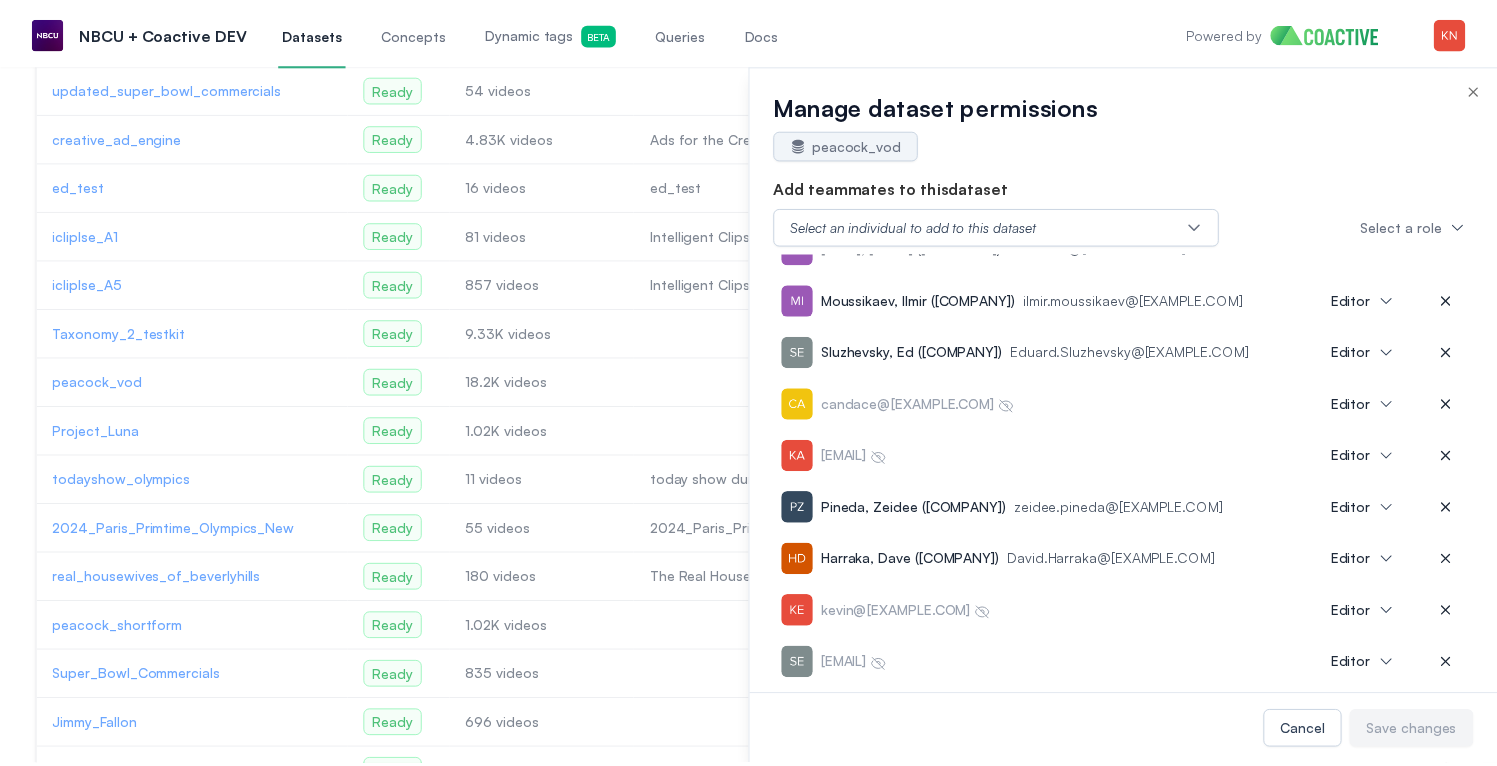 scroll, scrollTop: 0, scrollLeft: 0, axis: both 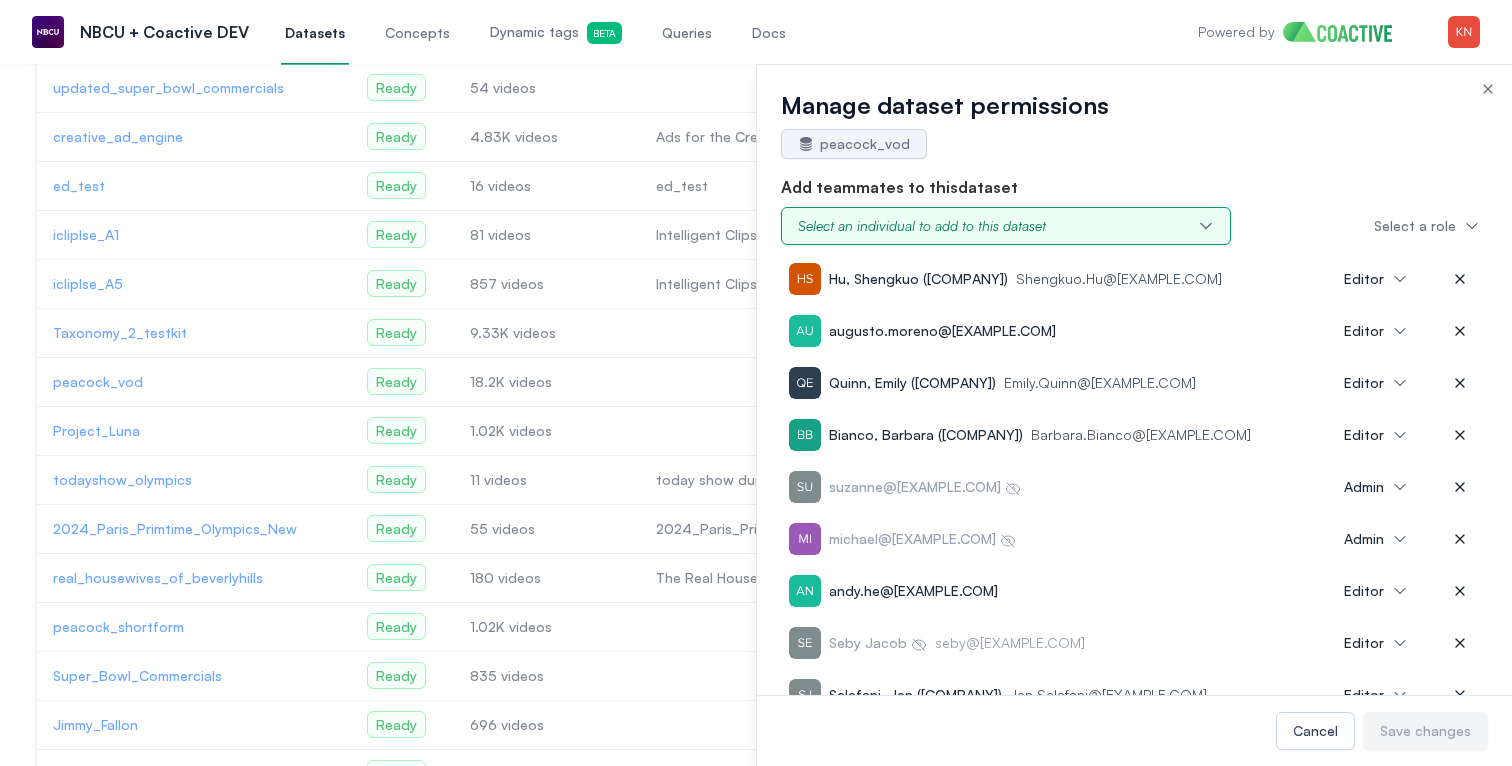 click on "Select an individual to add to this dataset" at bounding box center (1006, 226) 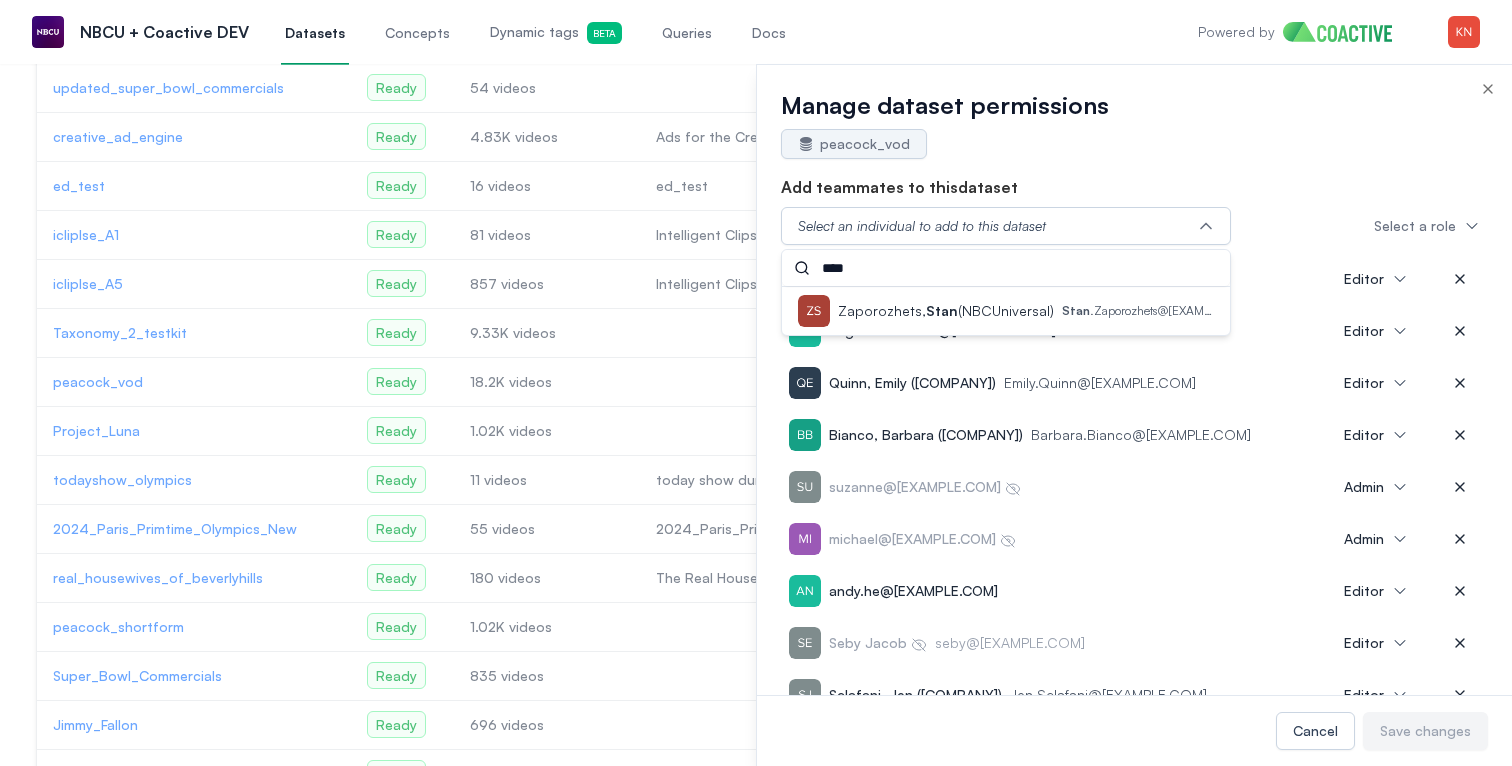 type on "****" 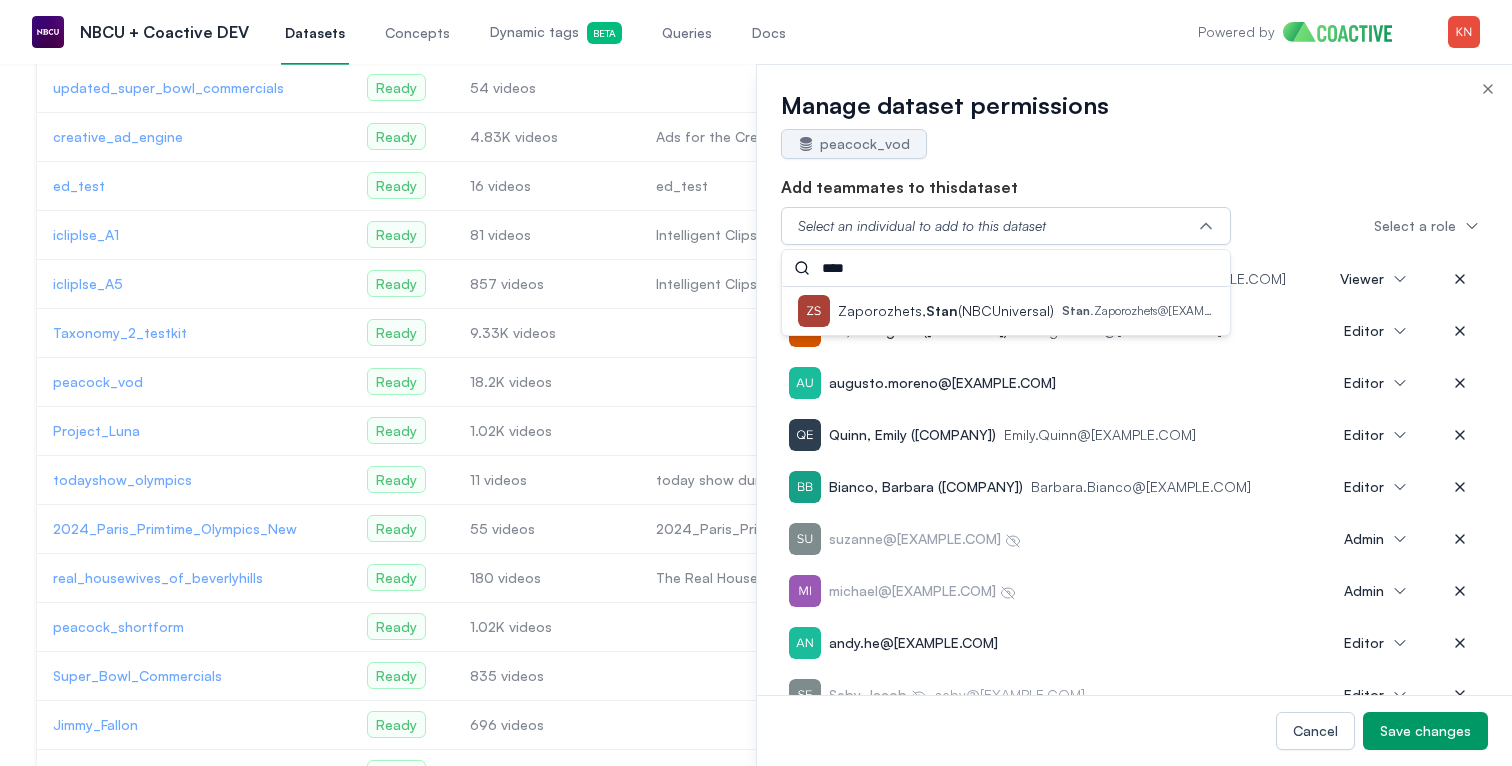 click on "Add teammates to this  dataset" at bounding box center [1134, 187] 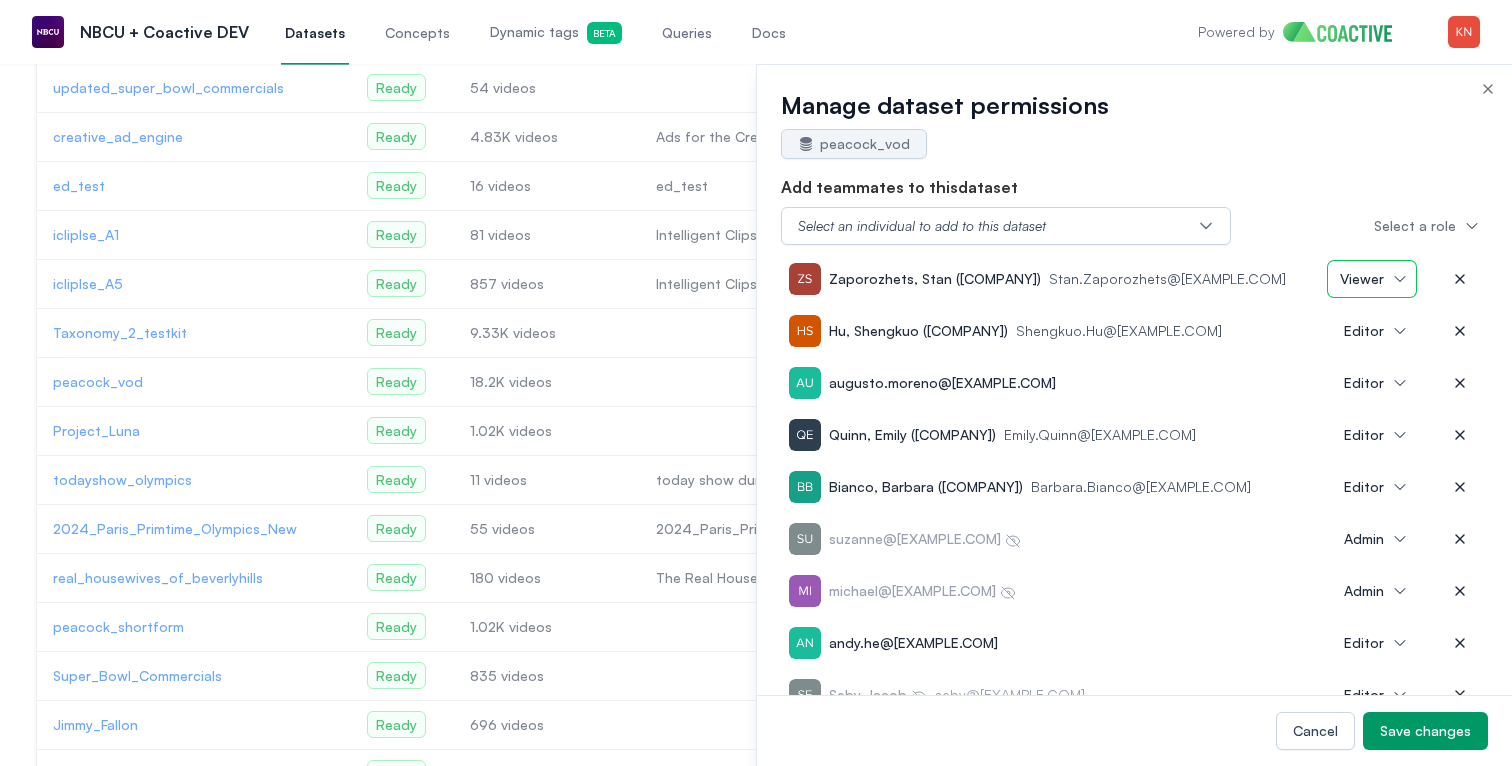 click on "Viewer" at bounding box center (1362, 279) 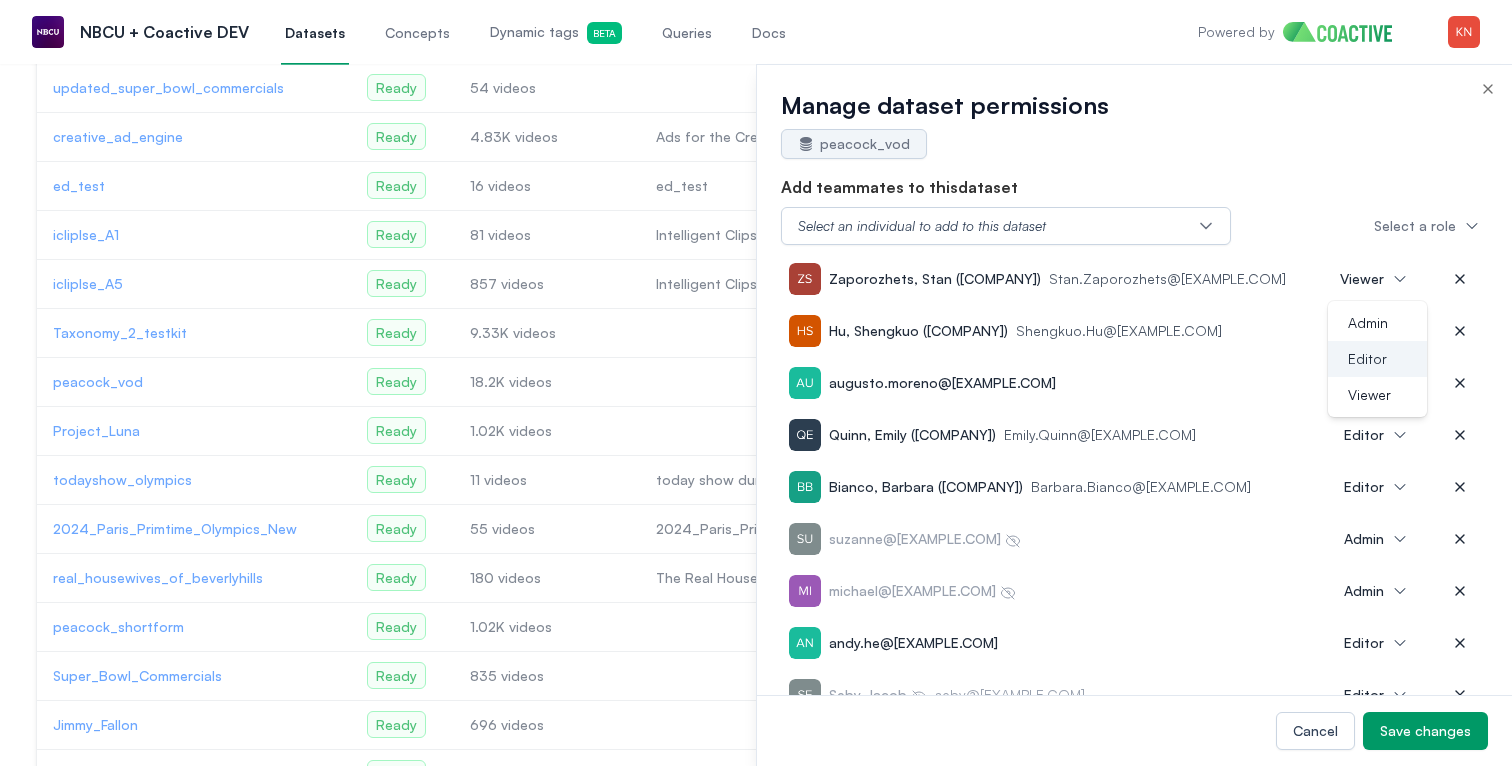 click on "Editor" at bounding box center [1367, 359] 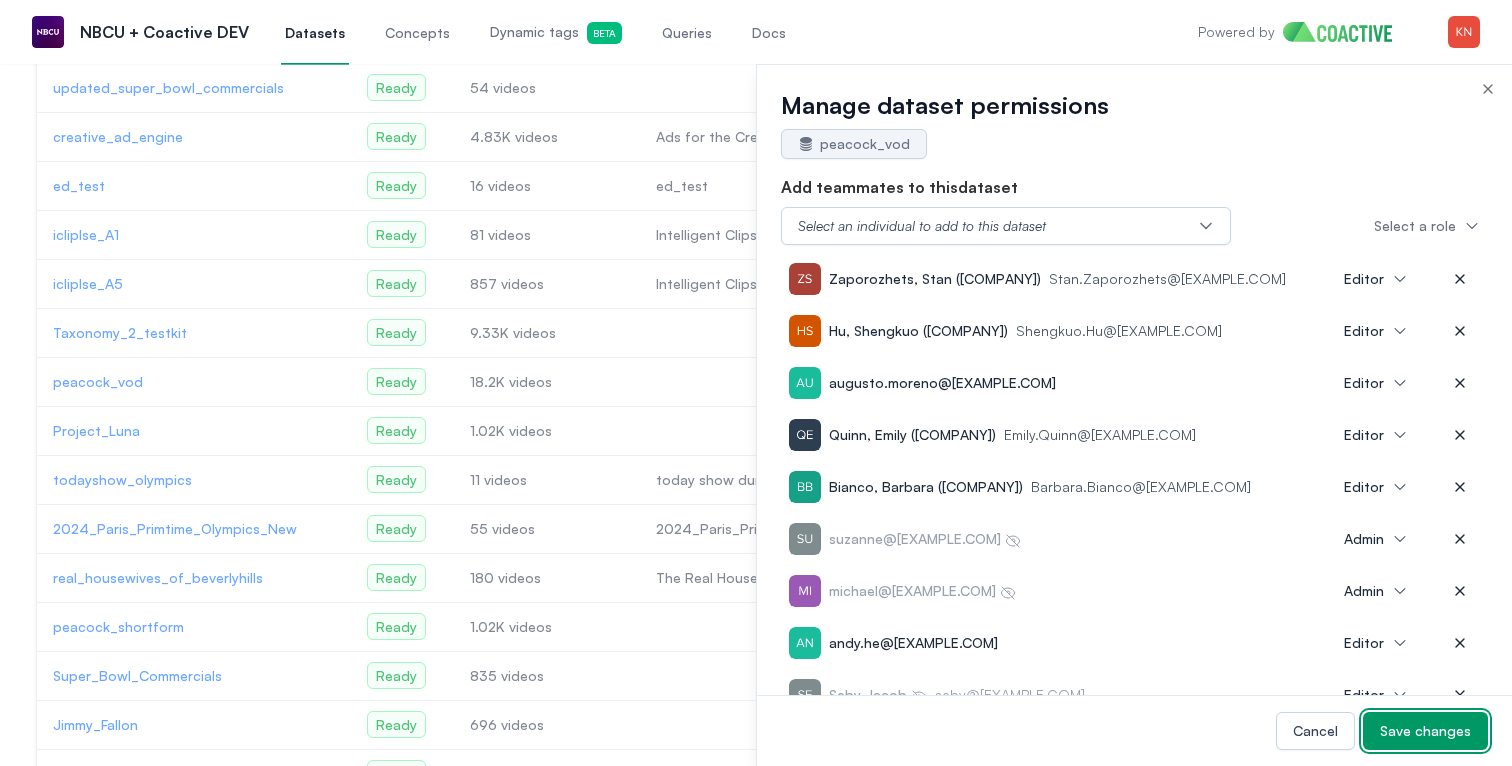 click on "Save changes" at bounding box center (1425, 731) 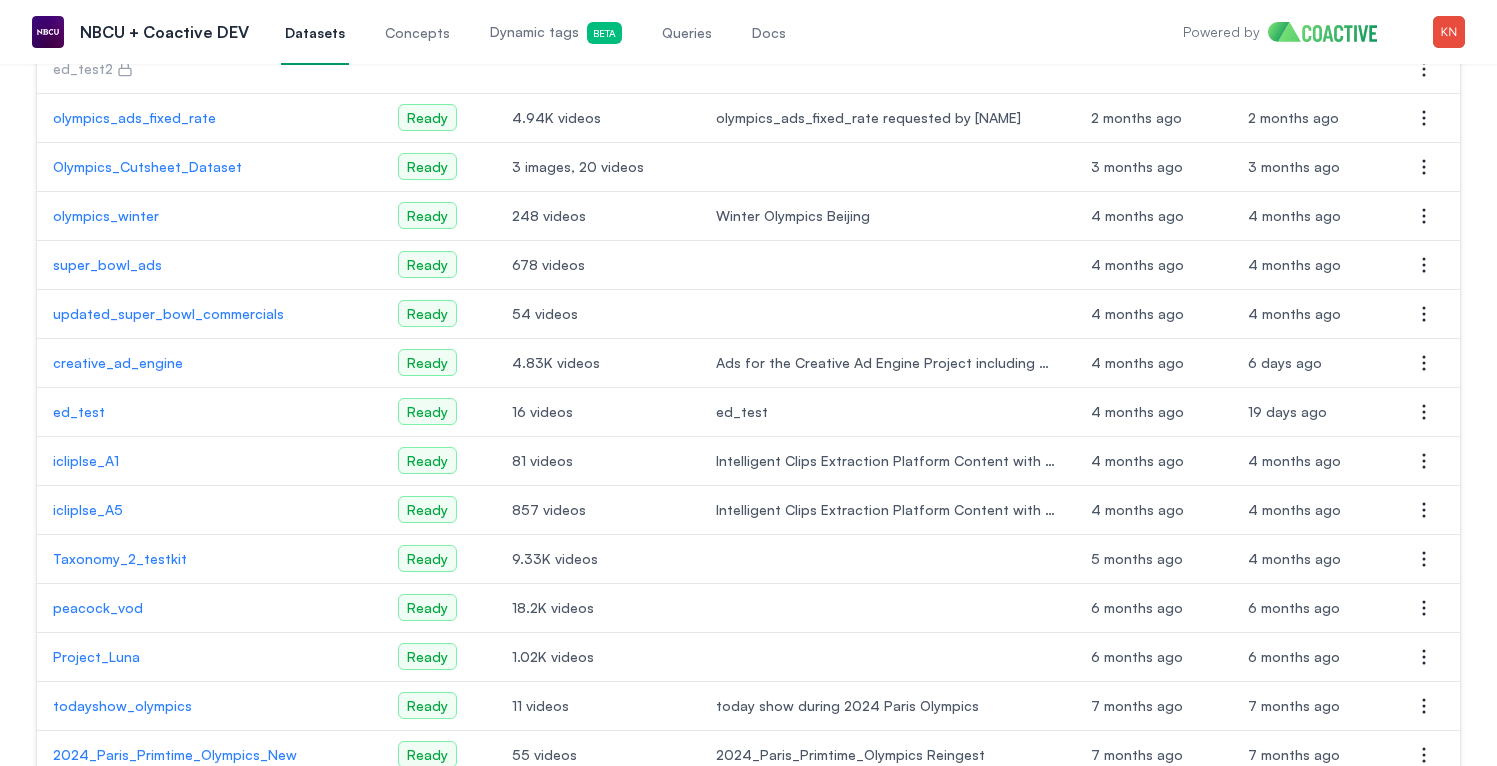scroll, scrollTop: 274, scrollLeft: 0, axis: vertical 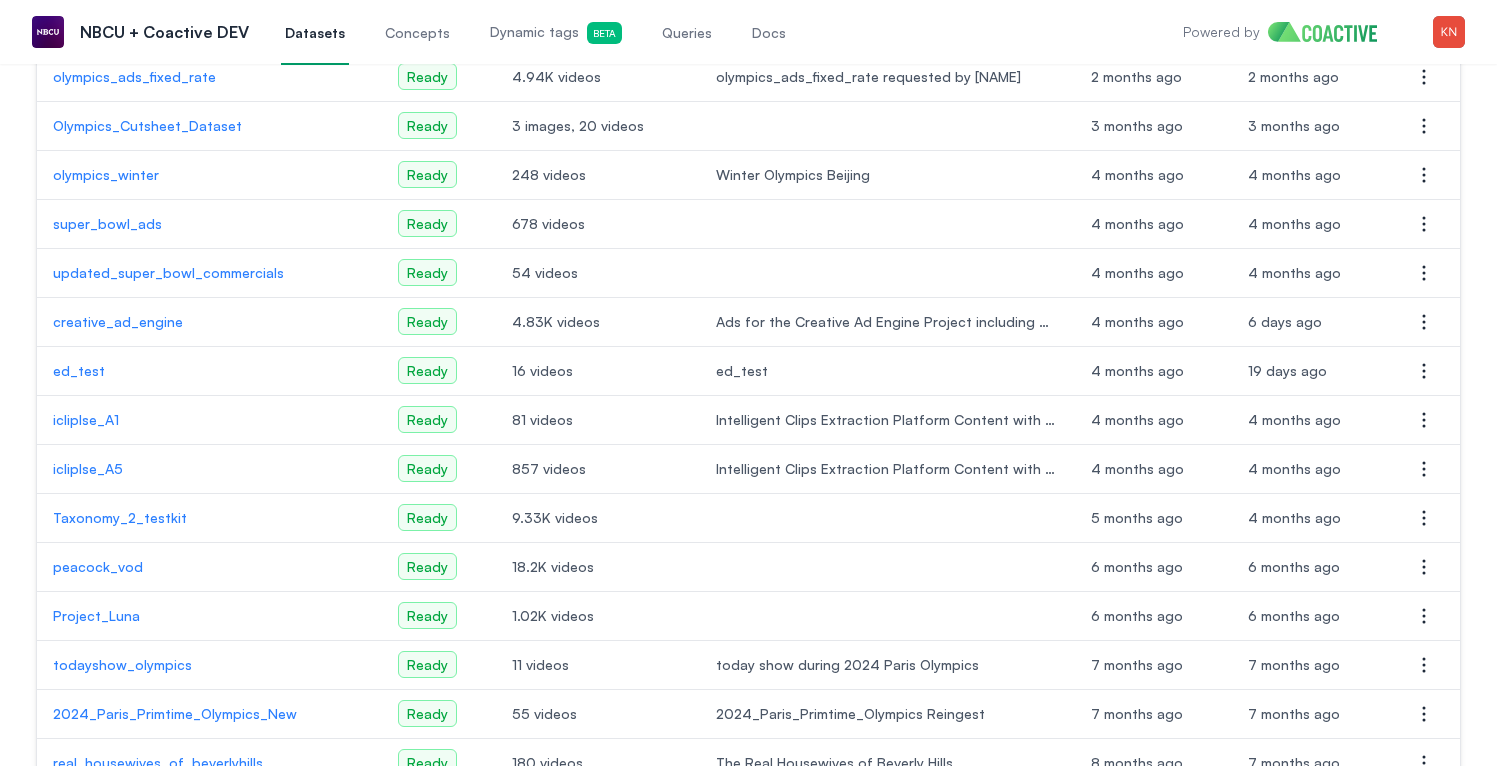 click on "peacock_vod" at bounding box center (209, 567) 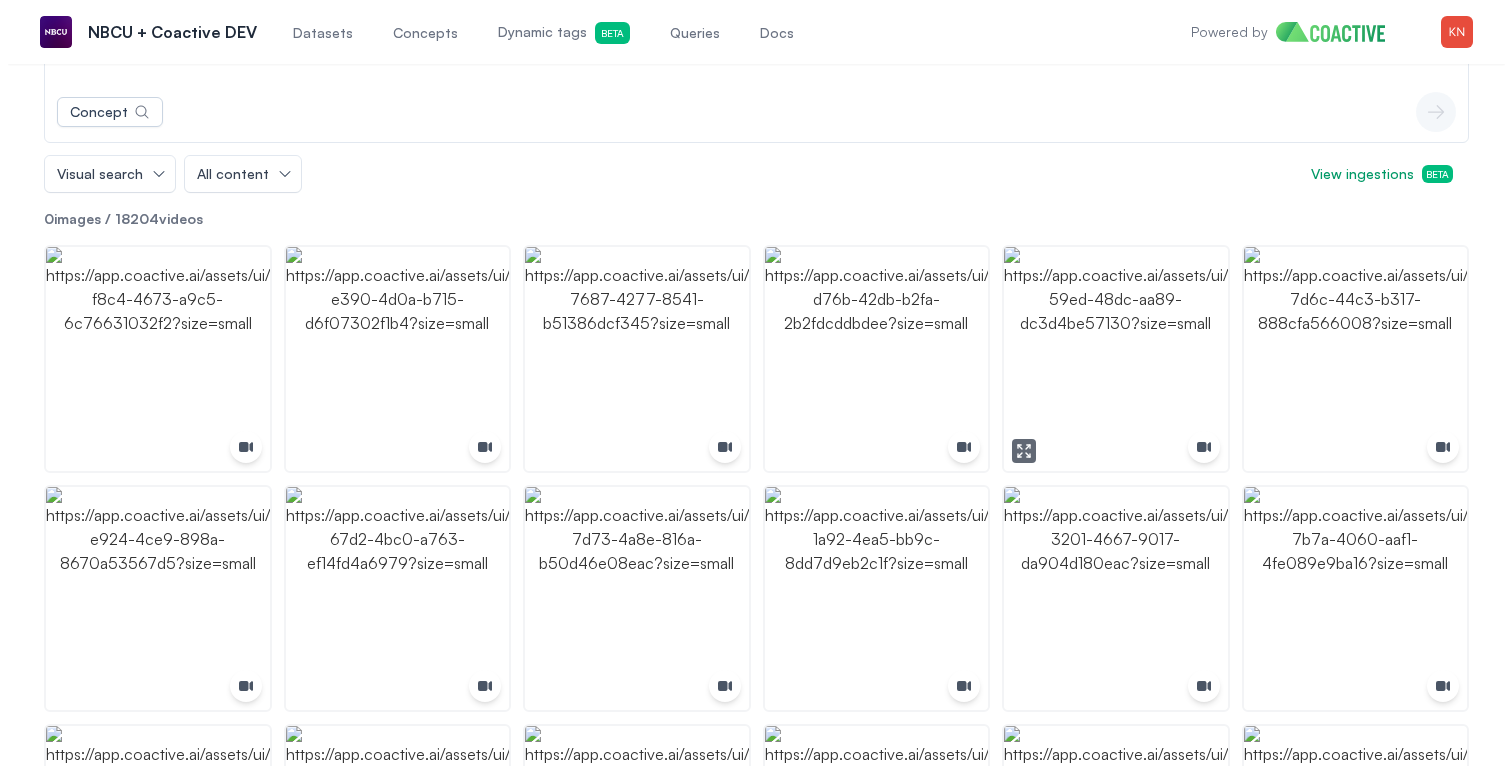 scroll, scrollTop: 0, scrollLeft: 0, axis: both 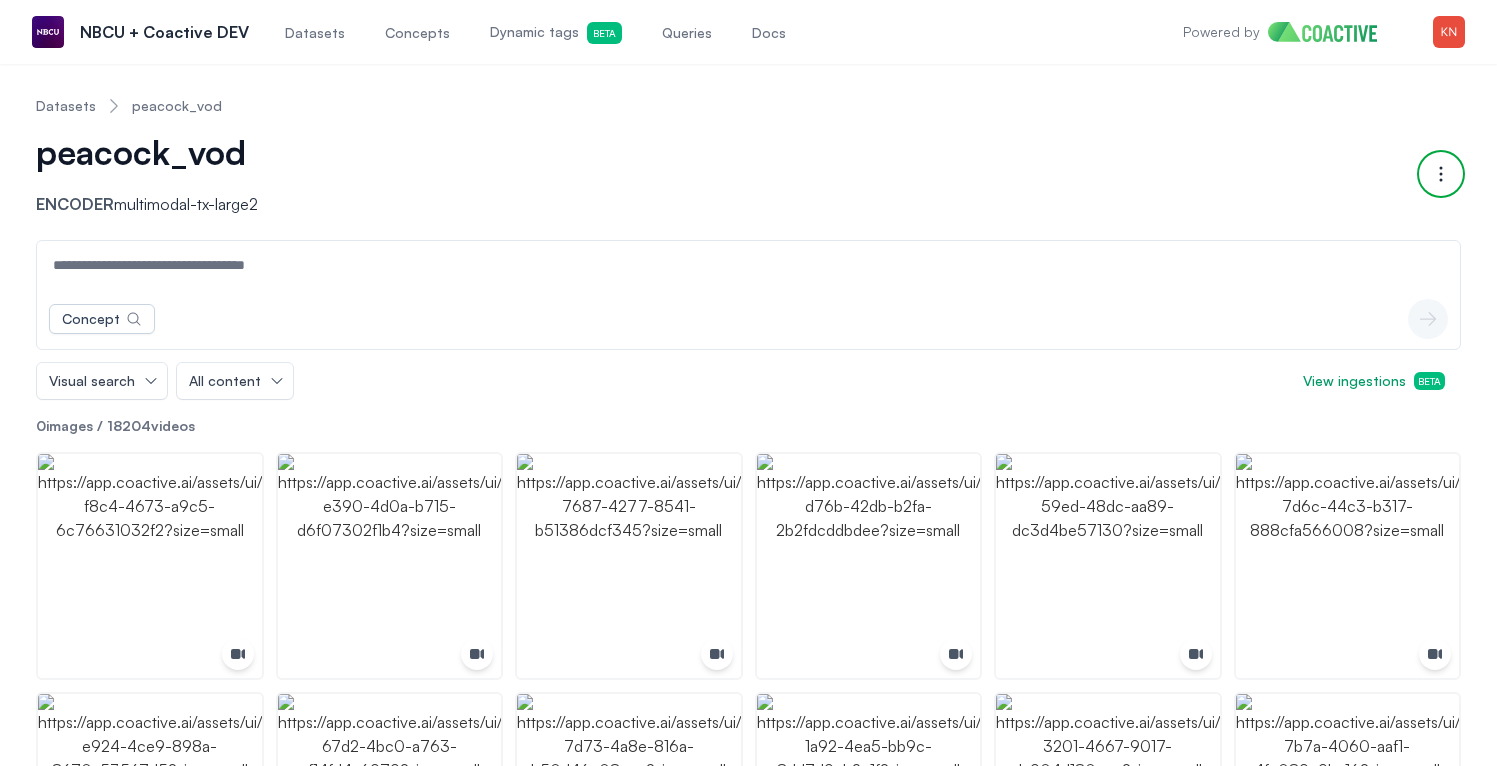 click 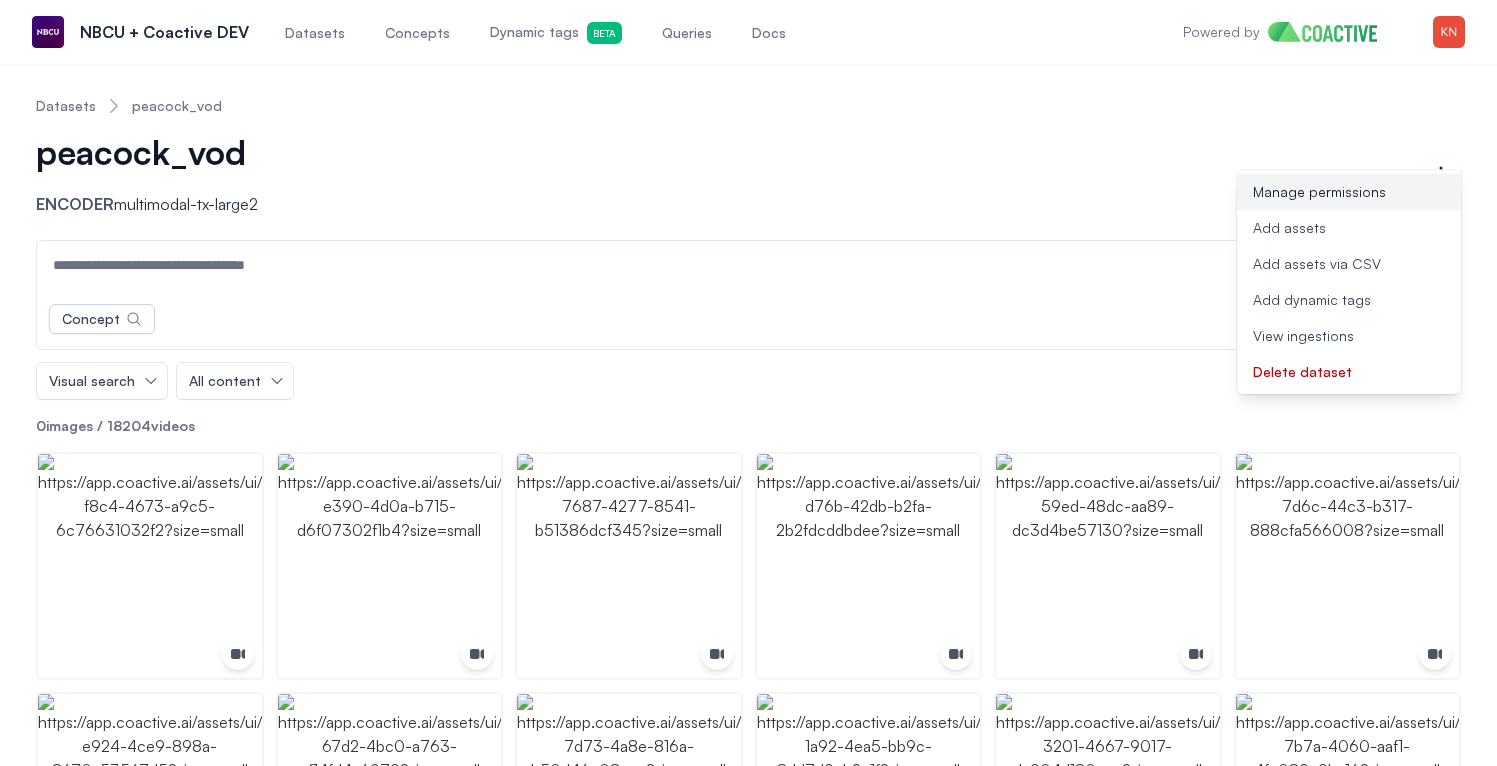 click on "Manage permissions" at bounding box center (1349, 192) 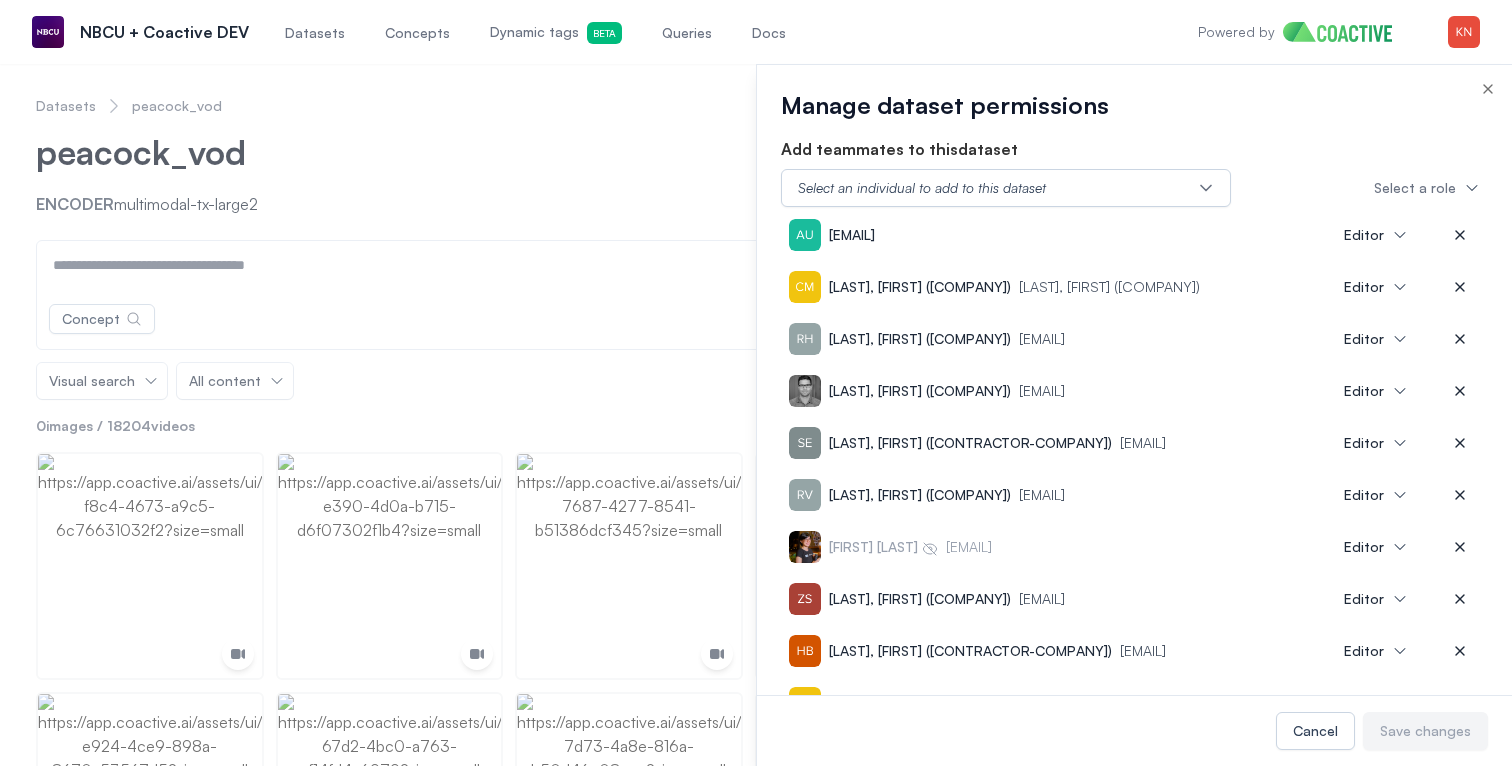 type 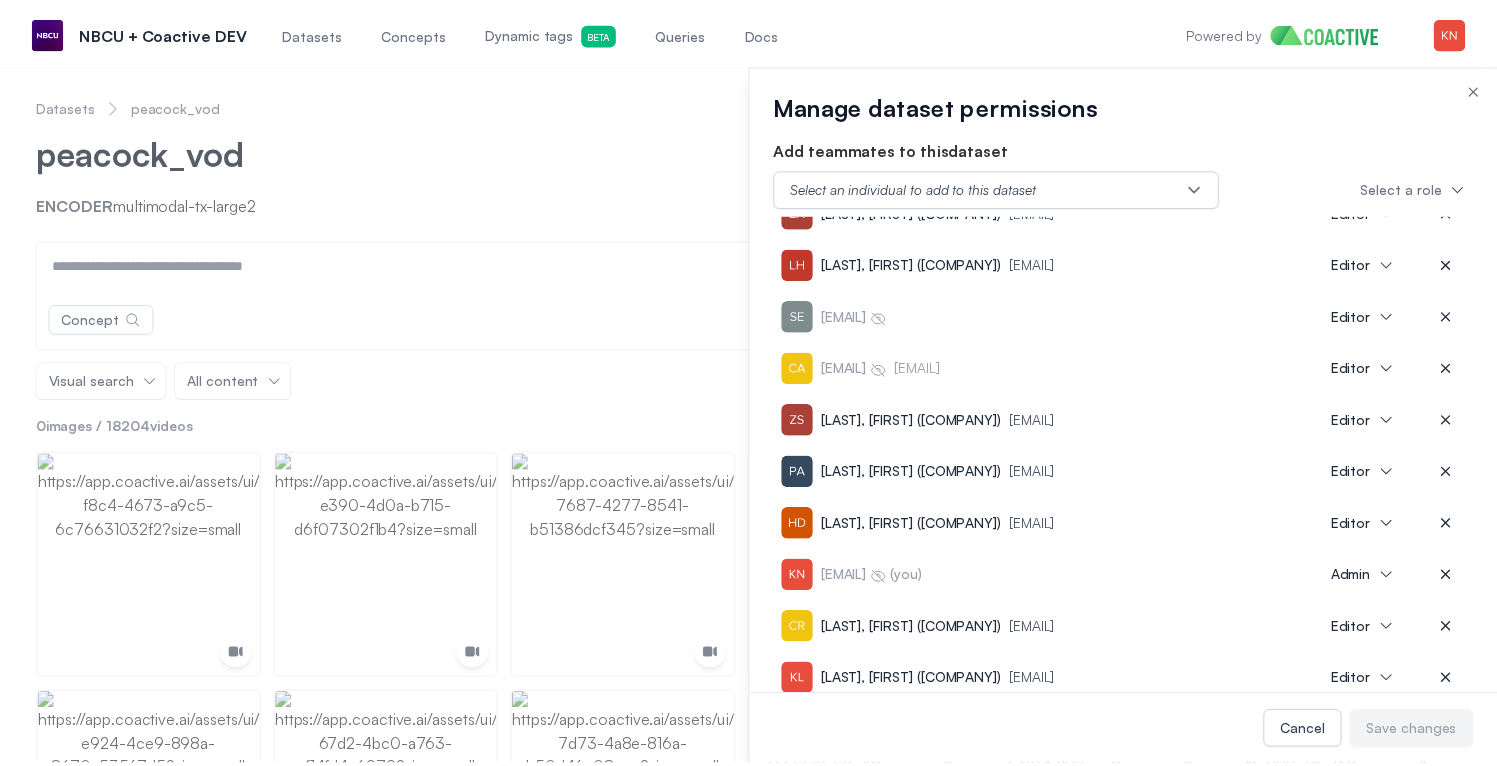 scroll, scrollTop: 3308, scrollLeft: 0, axis: vertical 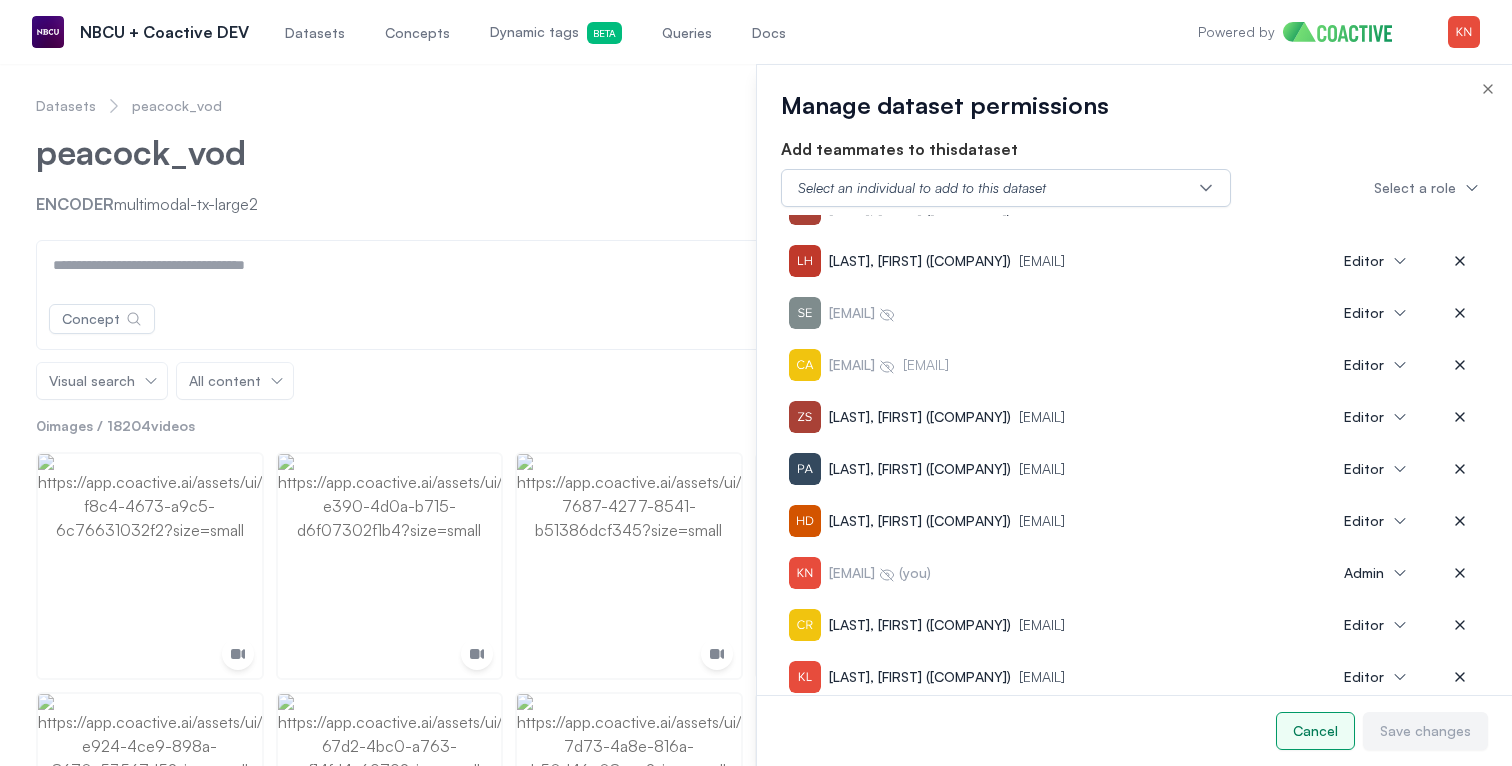 click on "Cancel" at bounding box center (1315, 731) 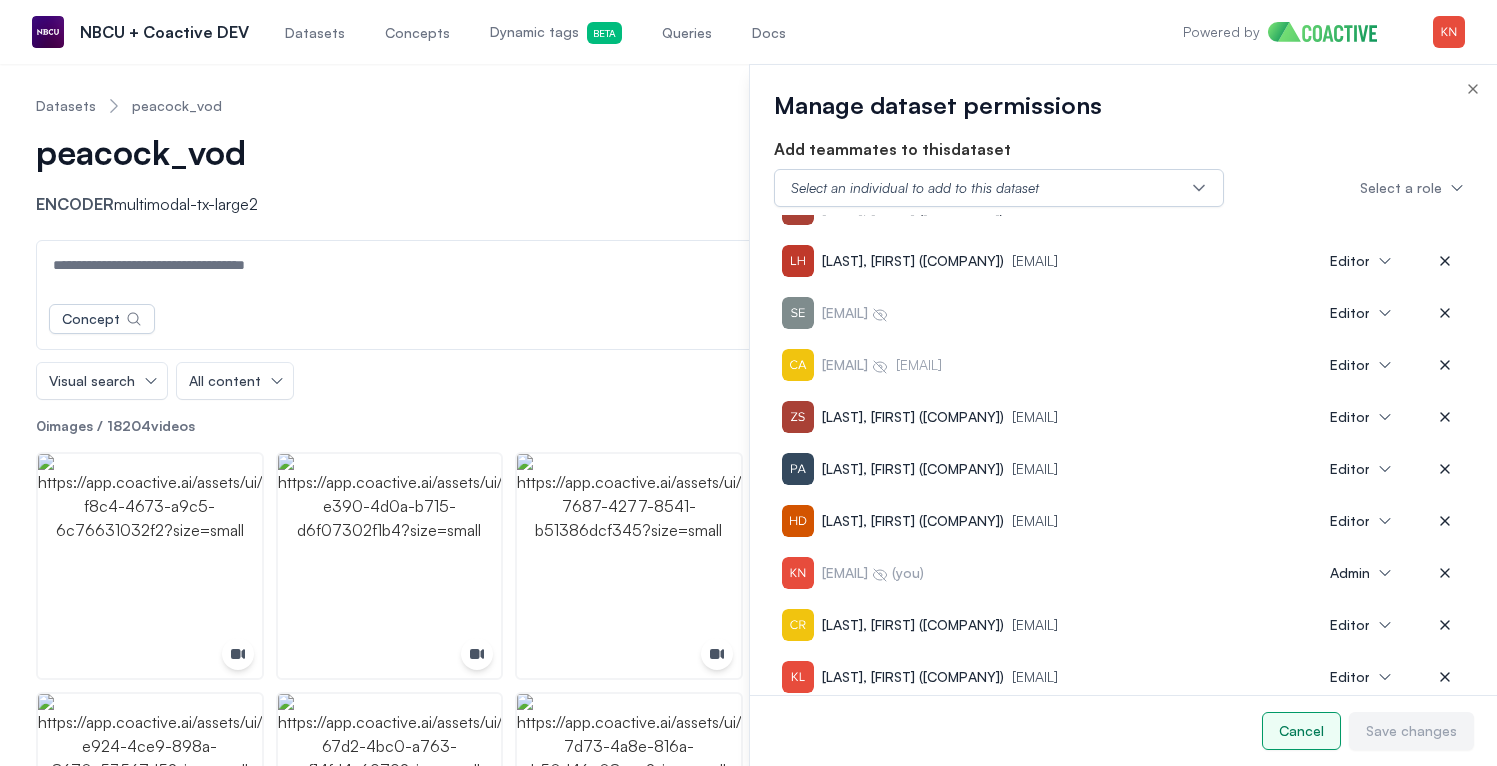 scroll, scrollTop: 3312, scrollLeft: 0, axis: vertical 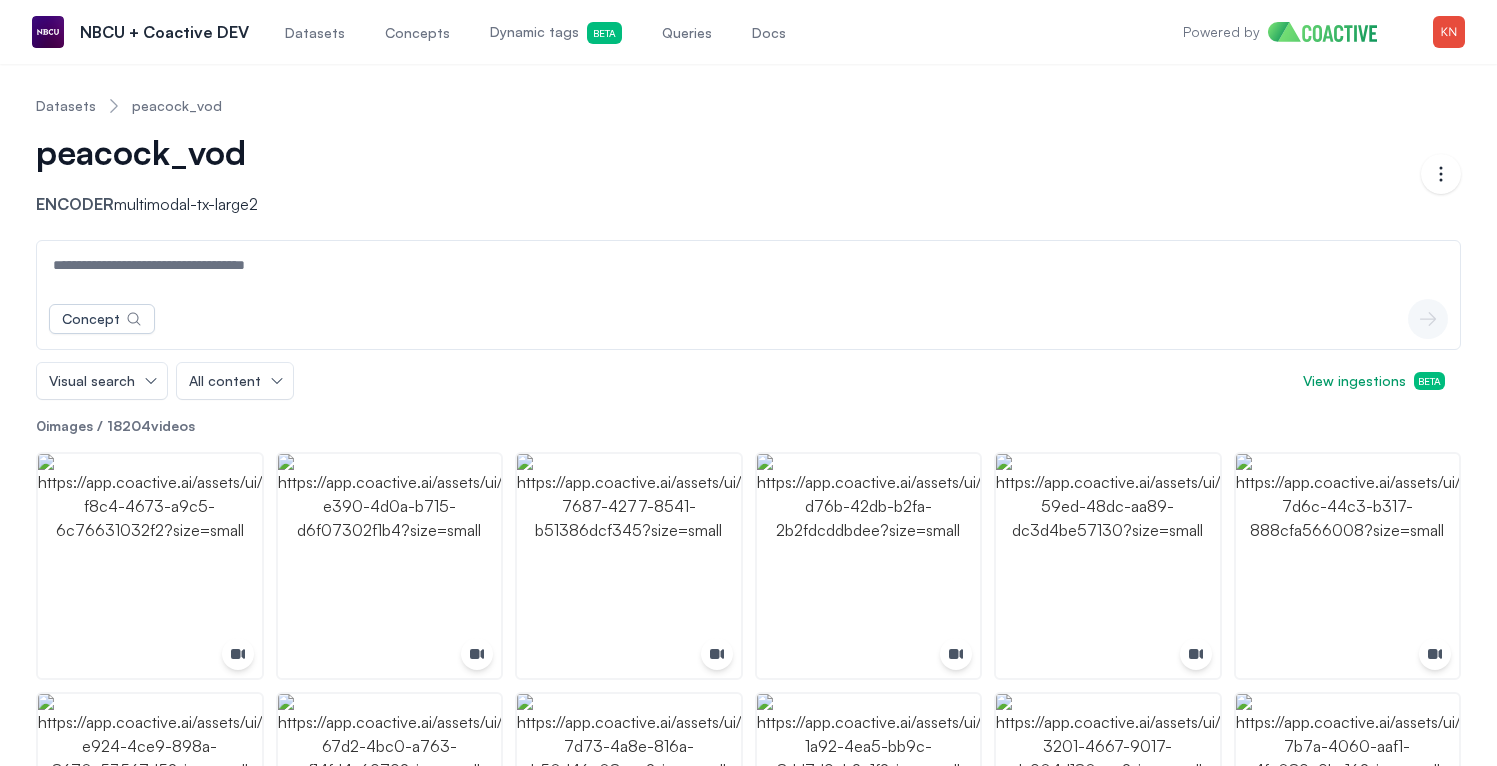 click on "peacock_vod Encoder  multimodal-tx-large2" at bounding box center [728, 174] 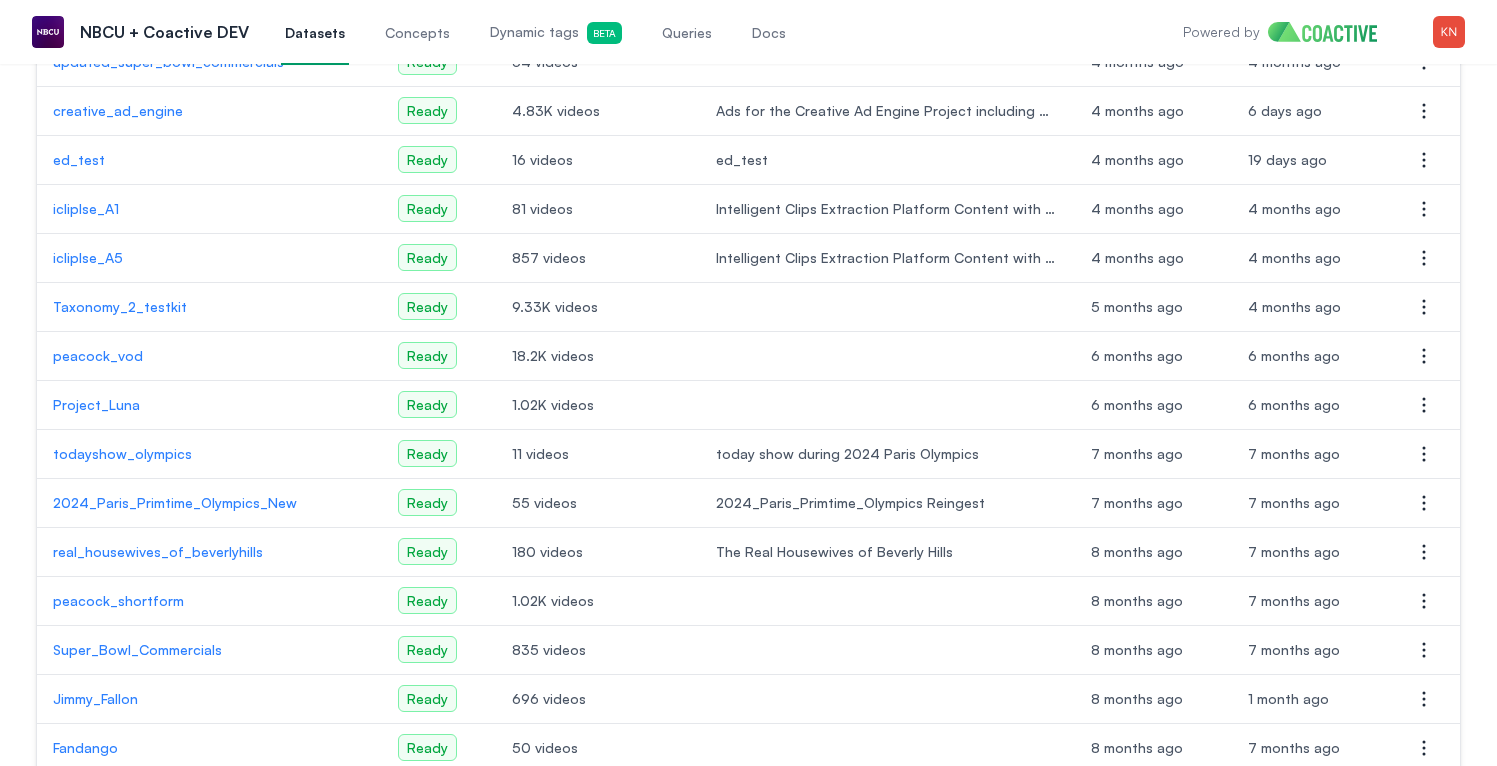 scroll, scrollTop: 481, scrollLeft: 0, axis: vertical 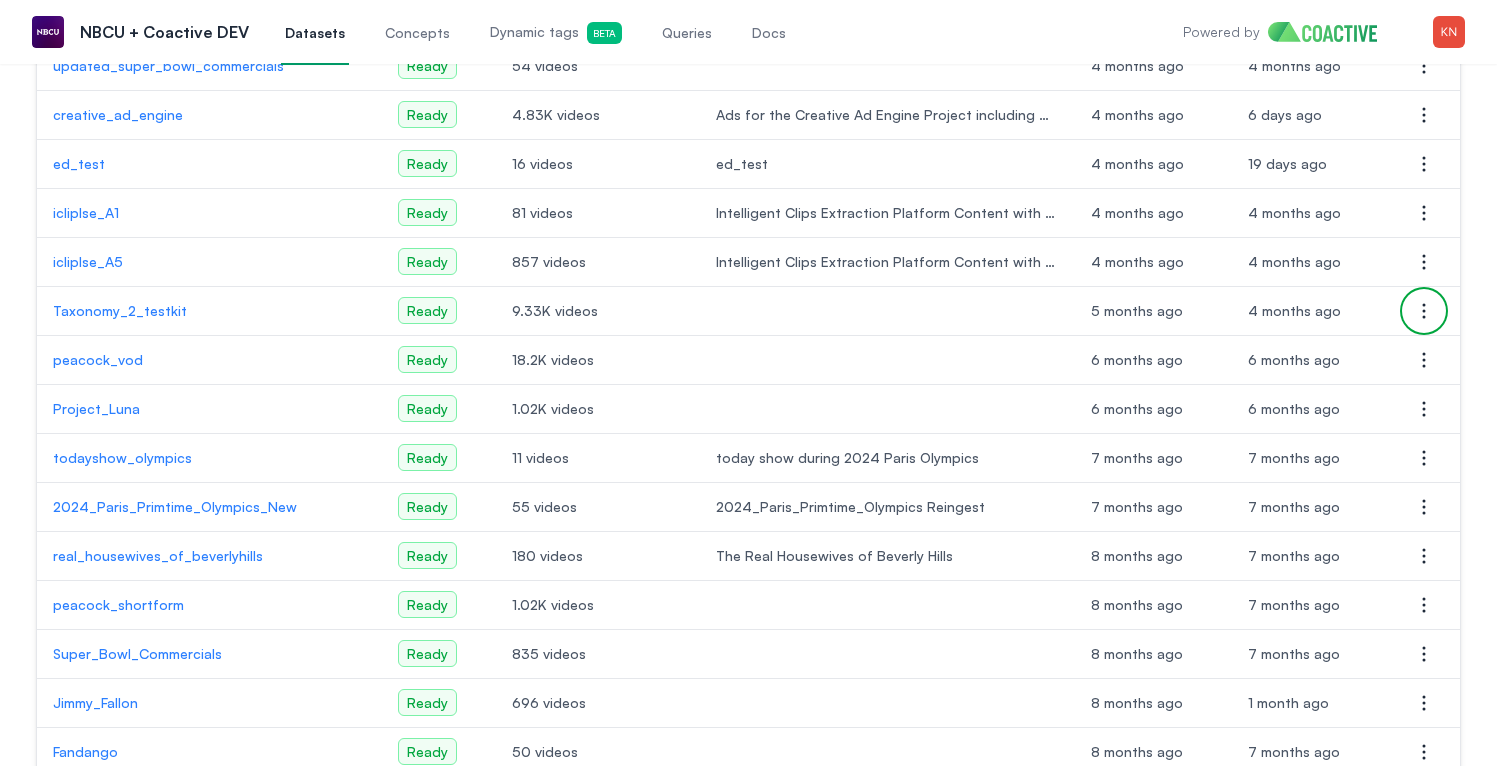 click 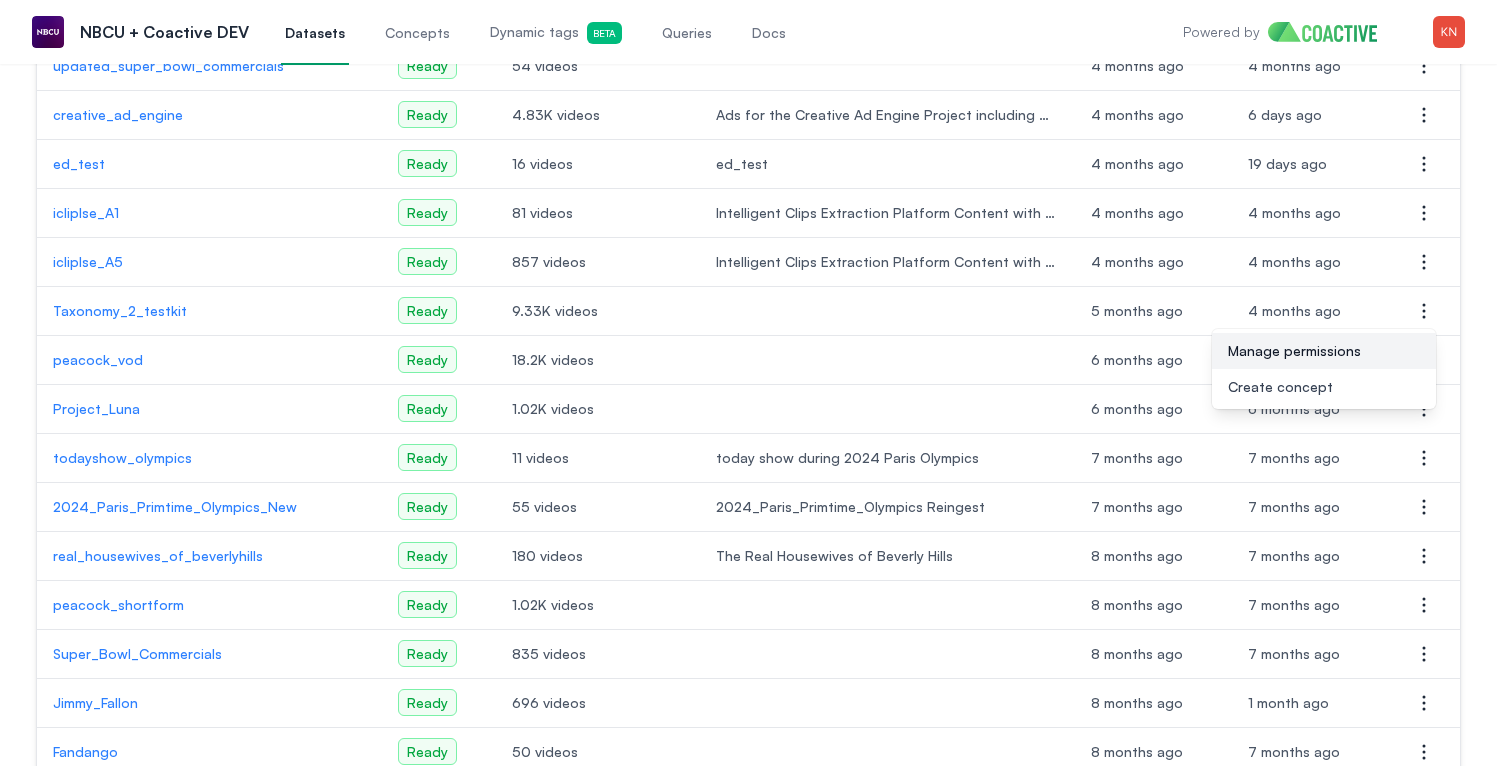 click on "Manage permissions" at bounding box center [1324, 351] 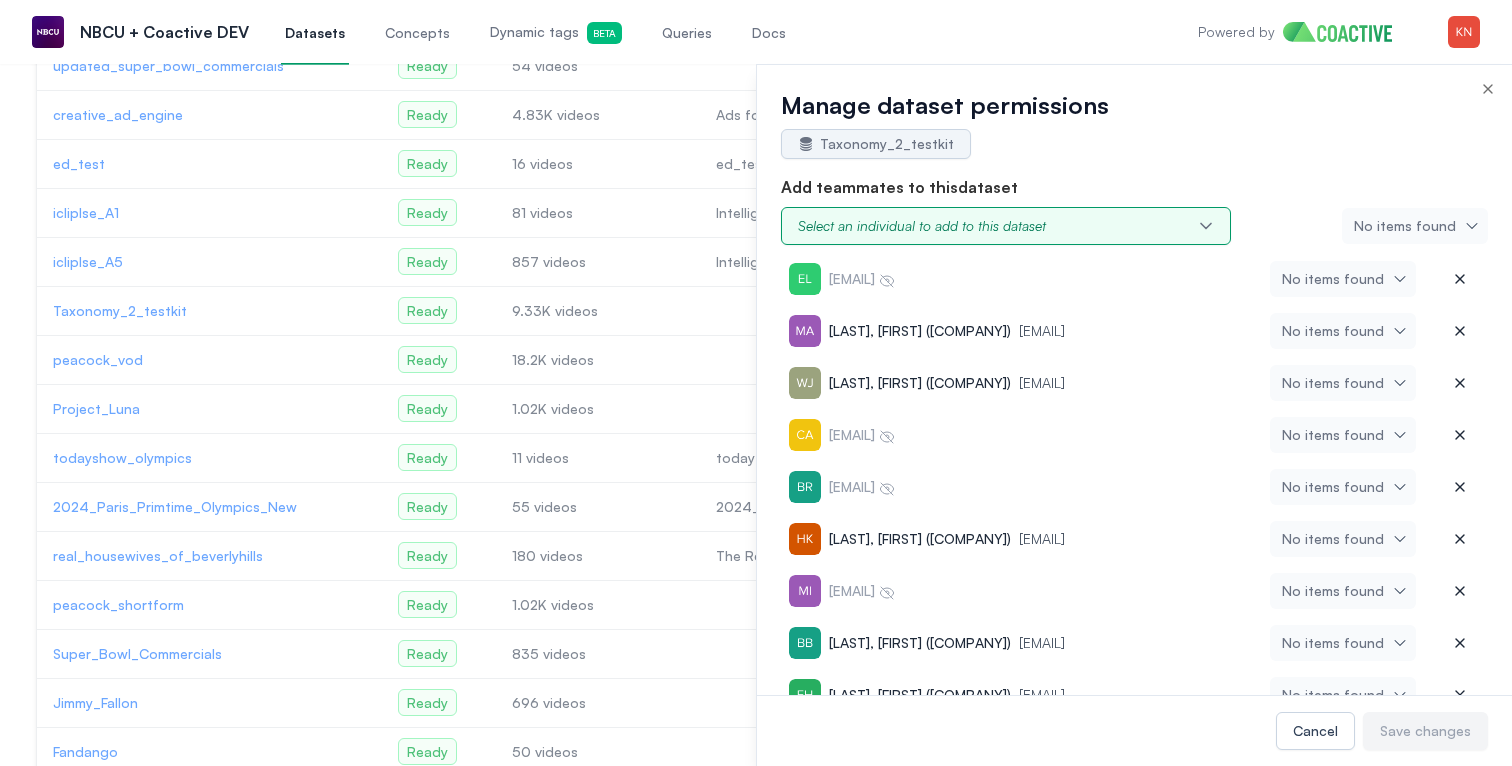 click on "Select an individual to add to this dataset" at bounding box center [922, 226] 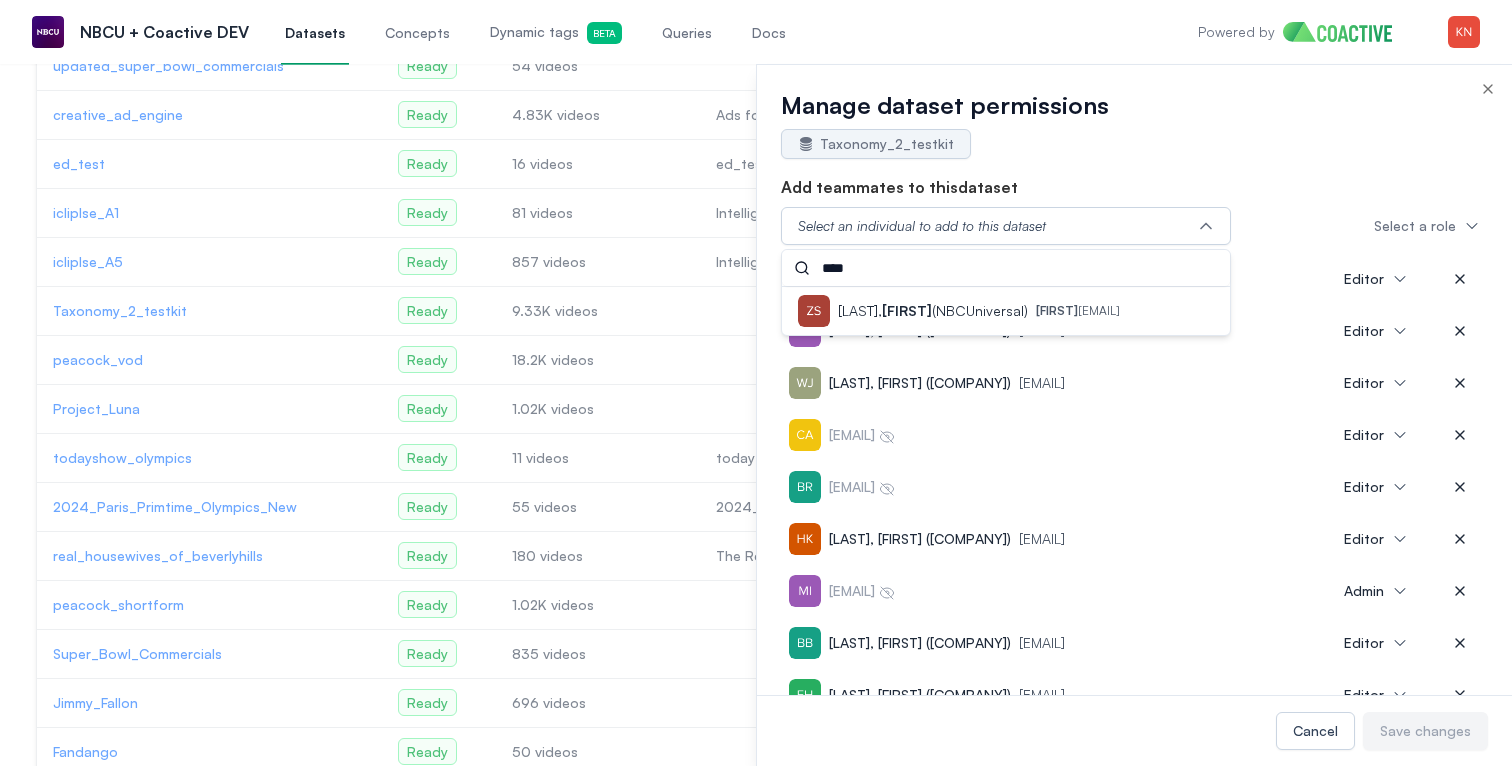 type on "****" 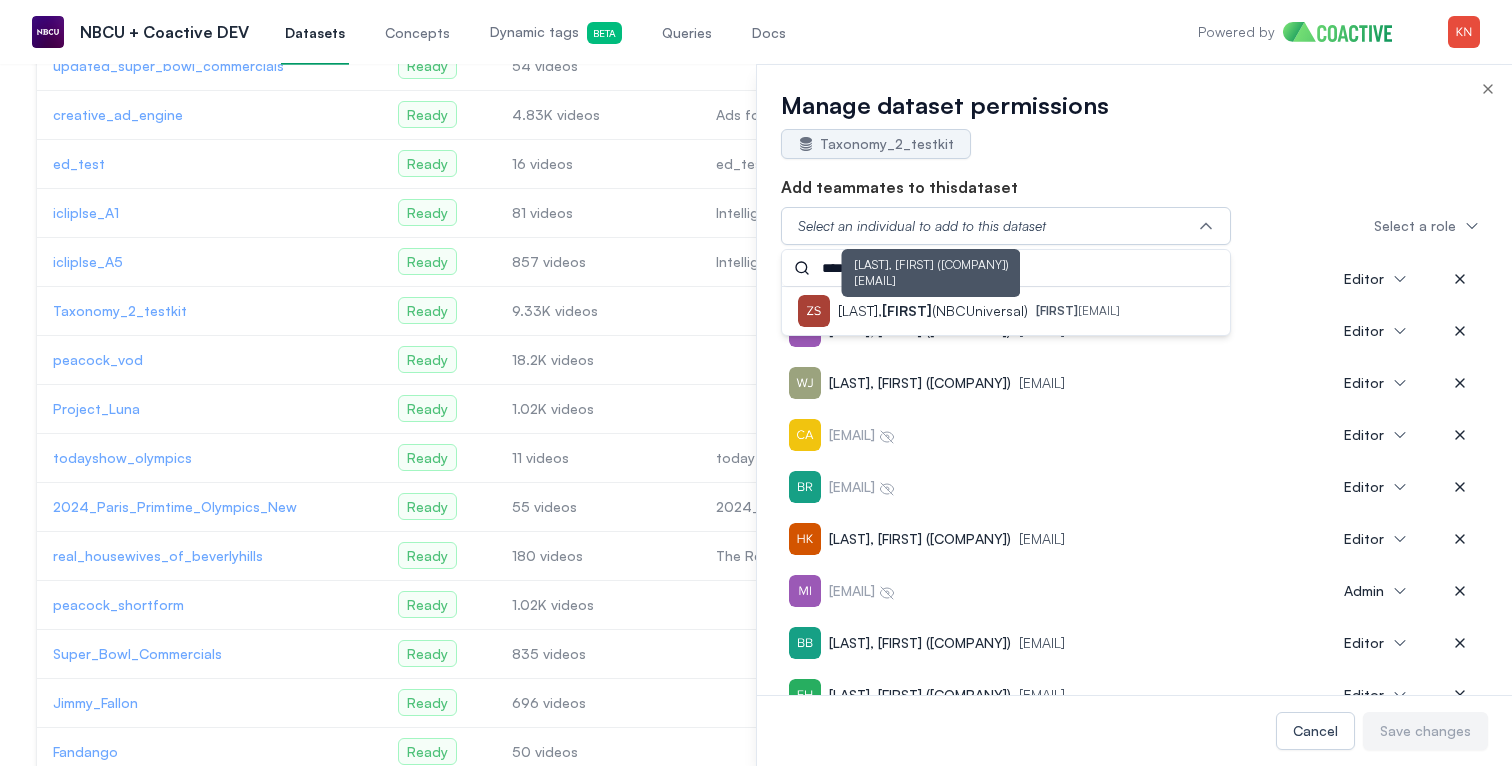 click on "Zaporozhets,  Stan  (NBCUniversal)" at bounding box center (933, 311) 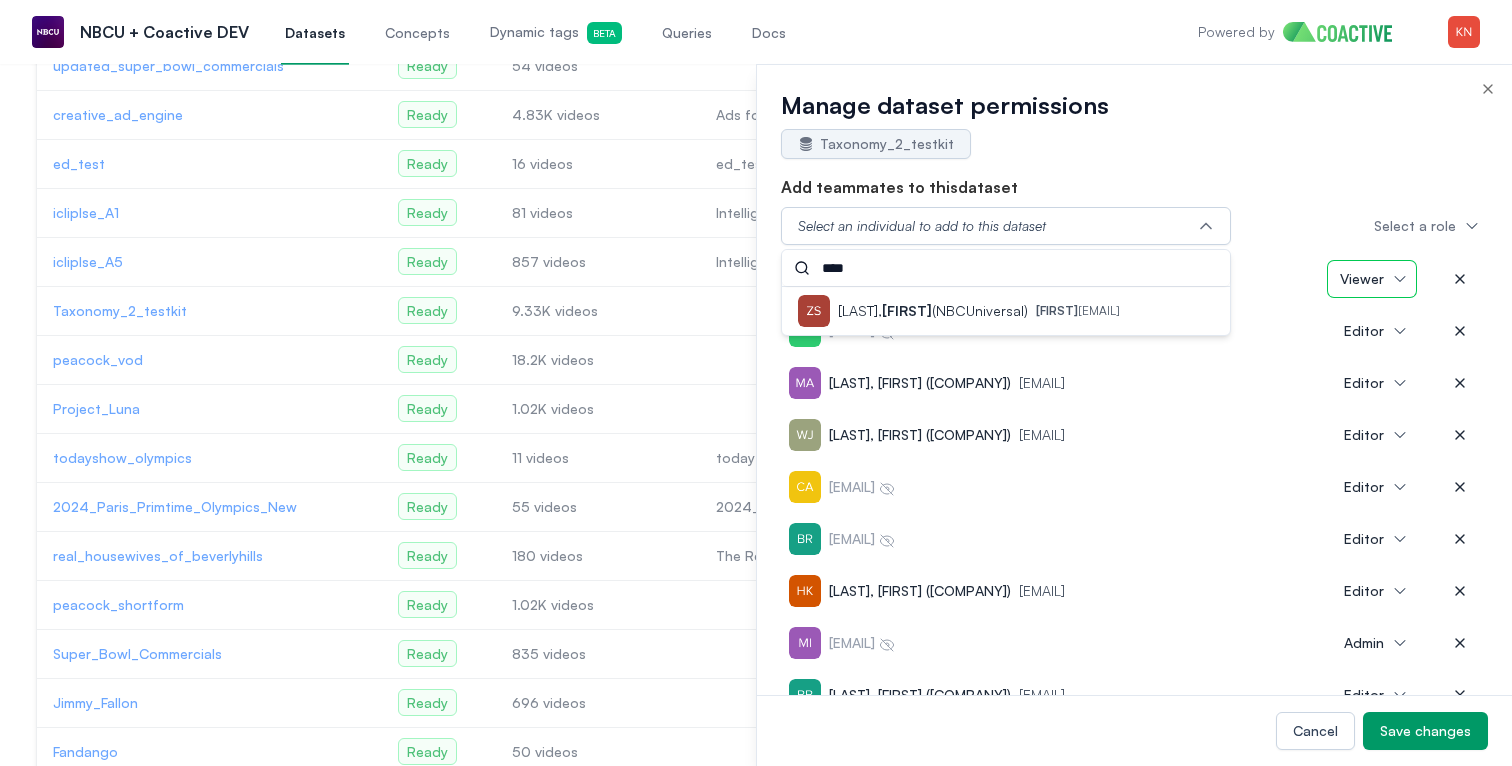 click on "Viewer" at bounding box center (1362, 279) 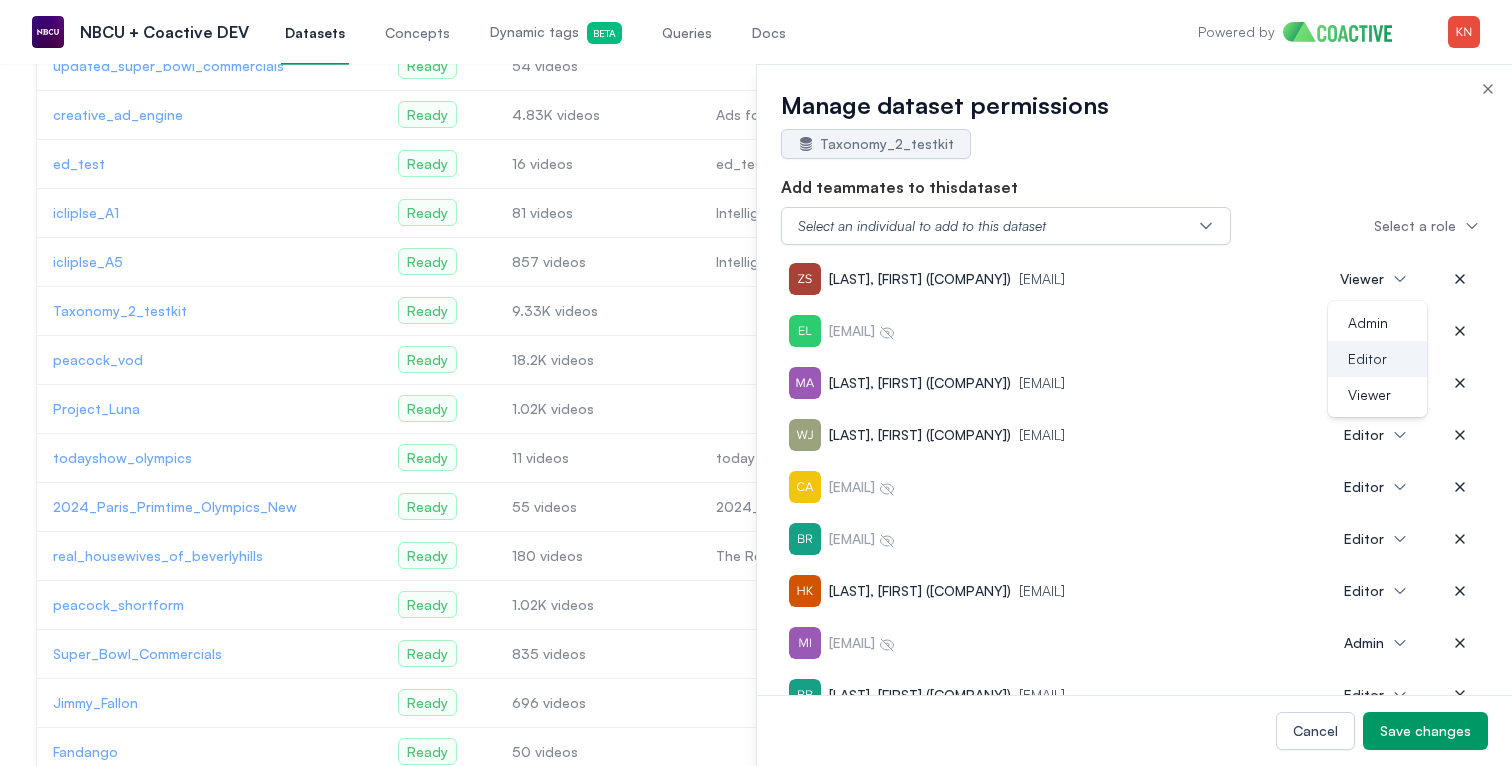 click on "Editor" at bounding box center (1367, 359) 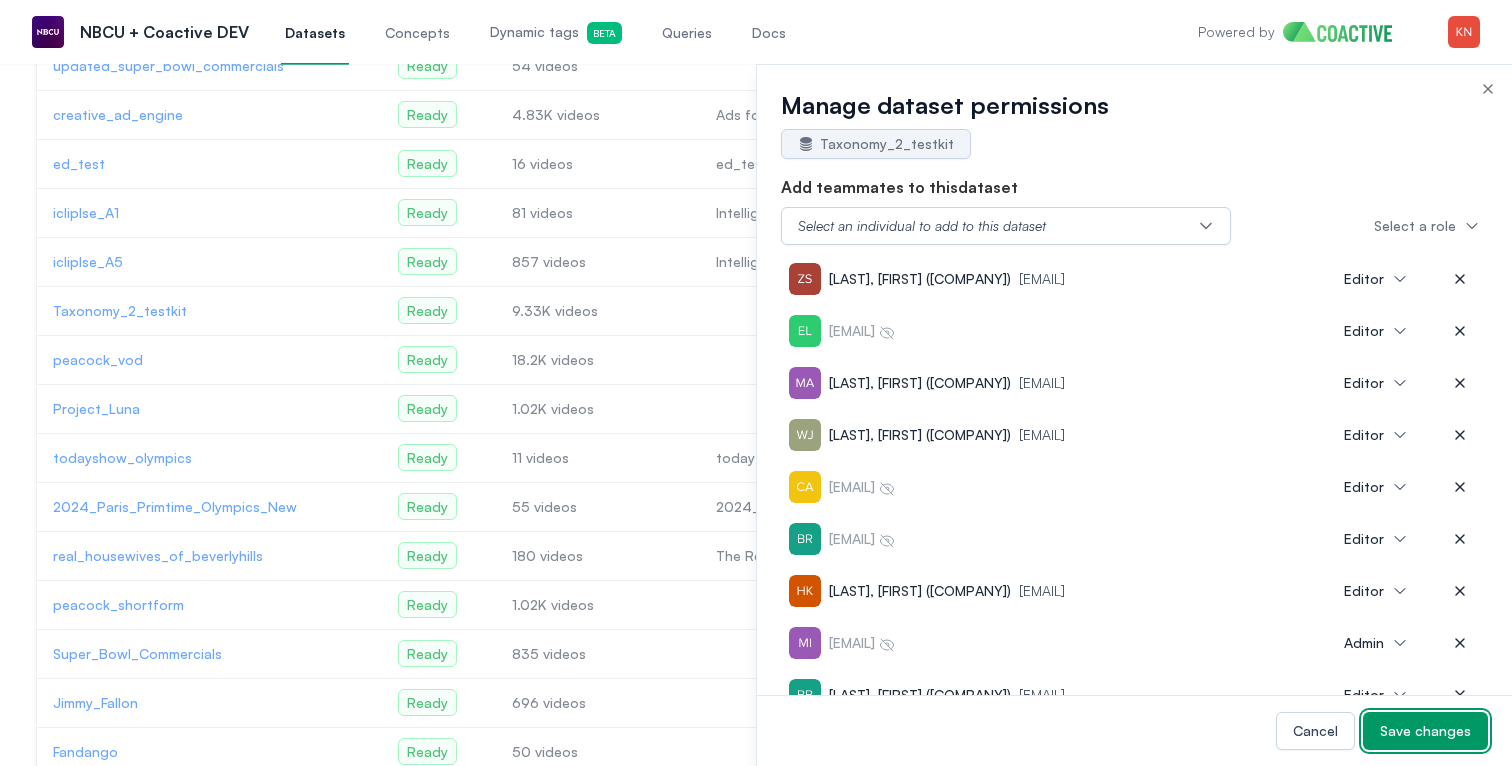 click on "Save changes" at bounding box center (1425, 731) 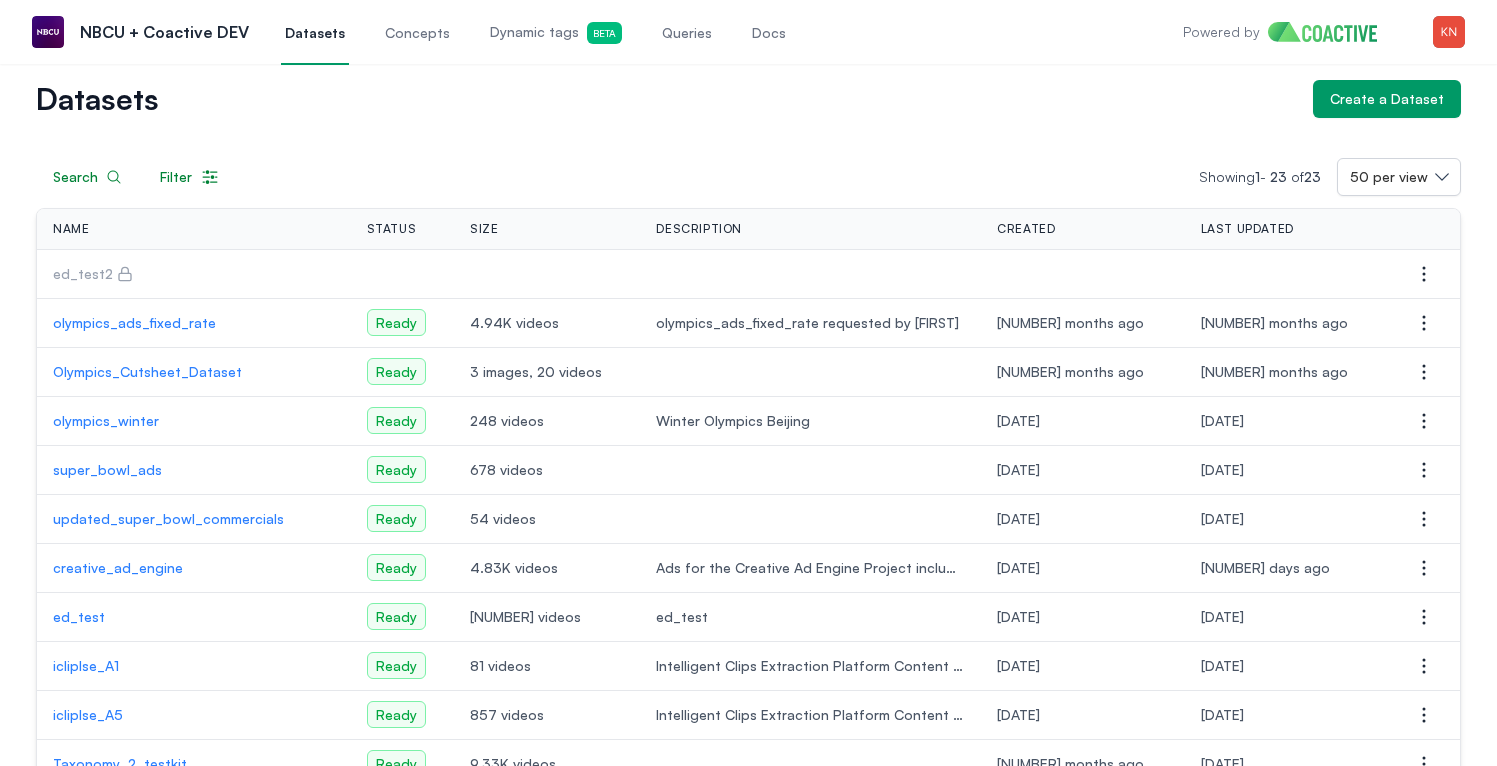 scroll, scrollTop: 0, scrollLeft: 0, axis: both 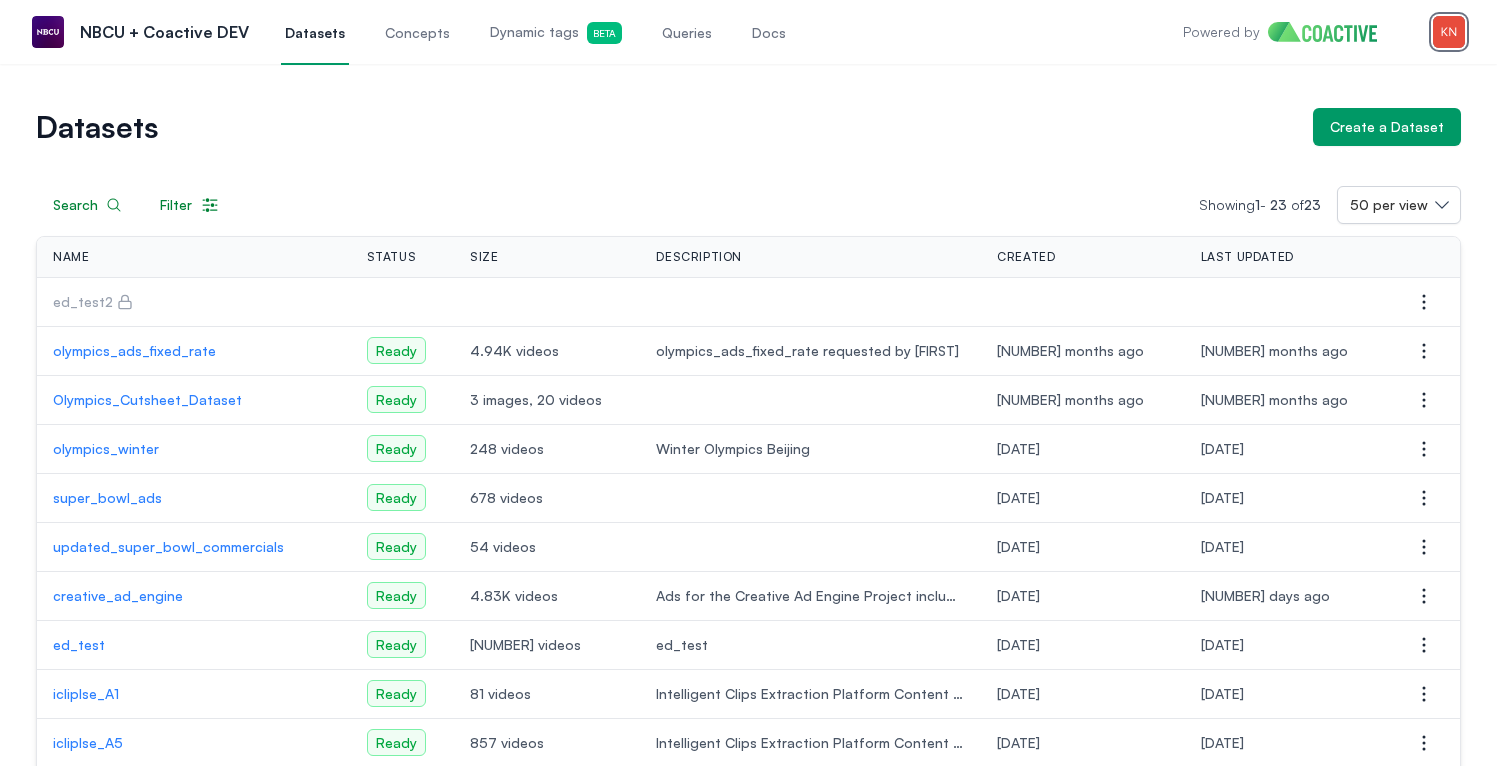 click at bounding box center [1449, 32] 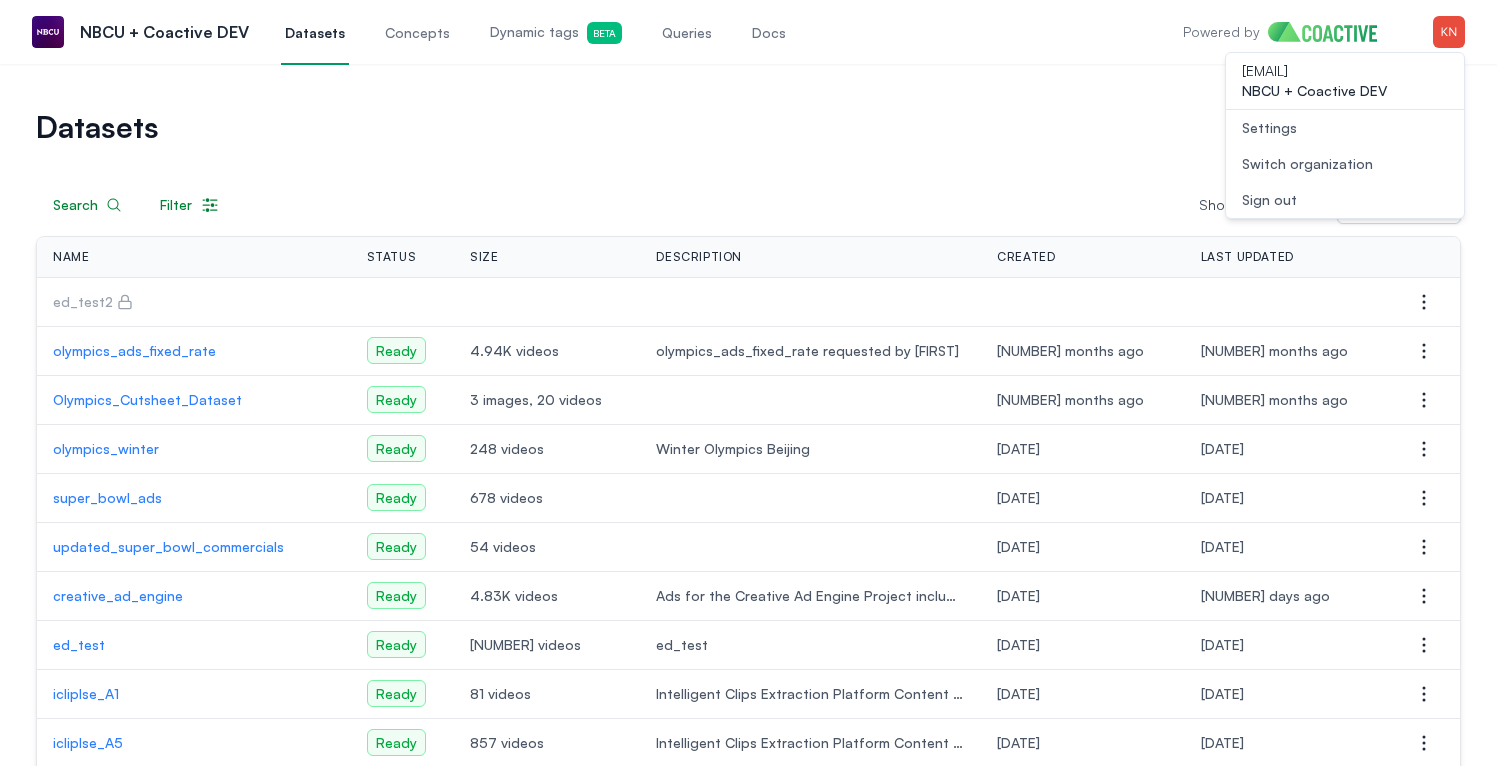 click on "Settings" at bounding box center [1345, 128] 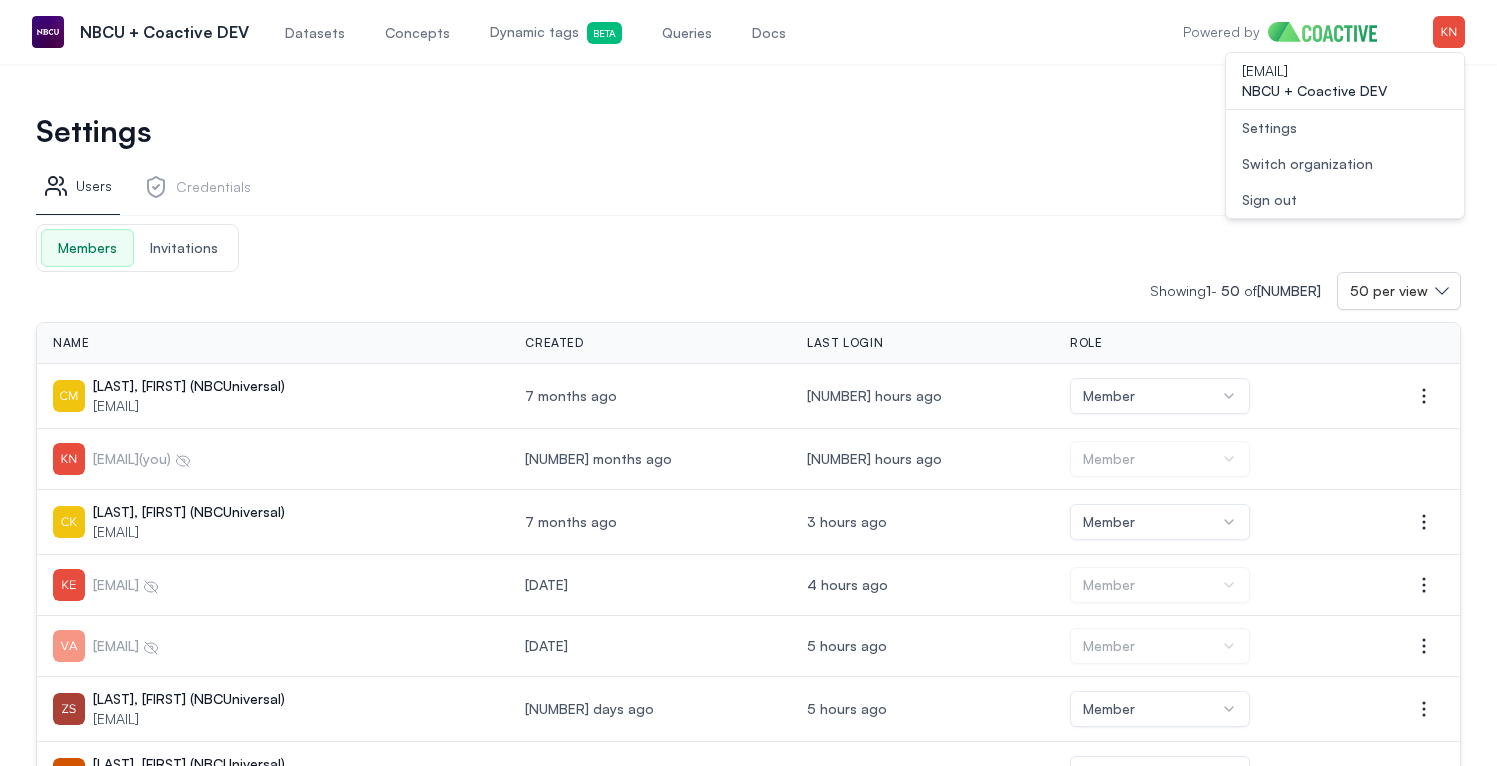click on "Invitations" at bounding box center (184, 248) 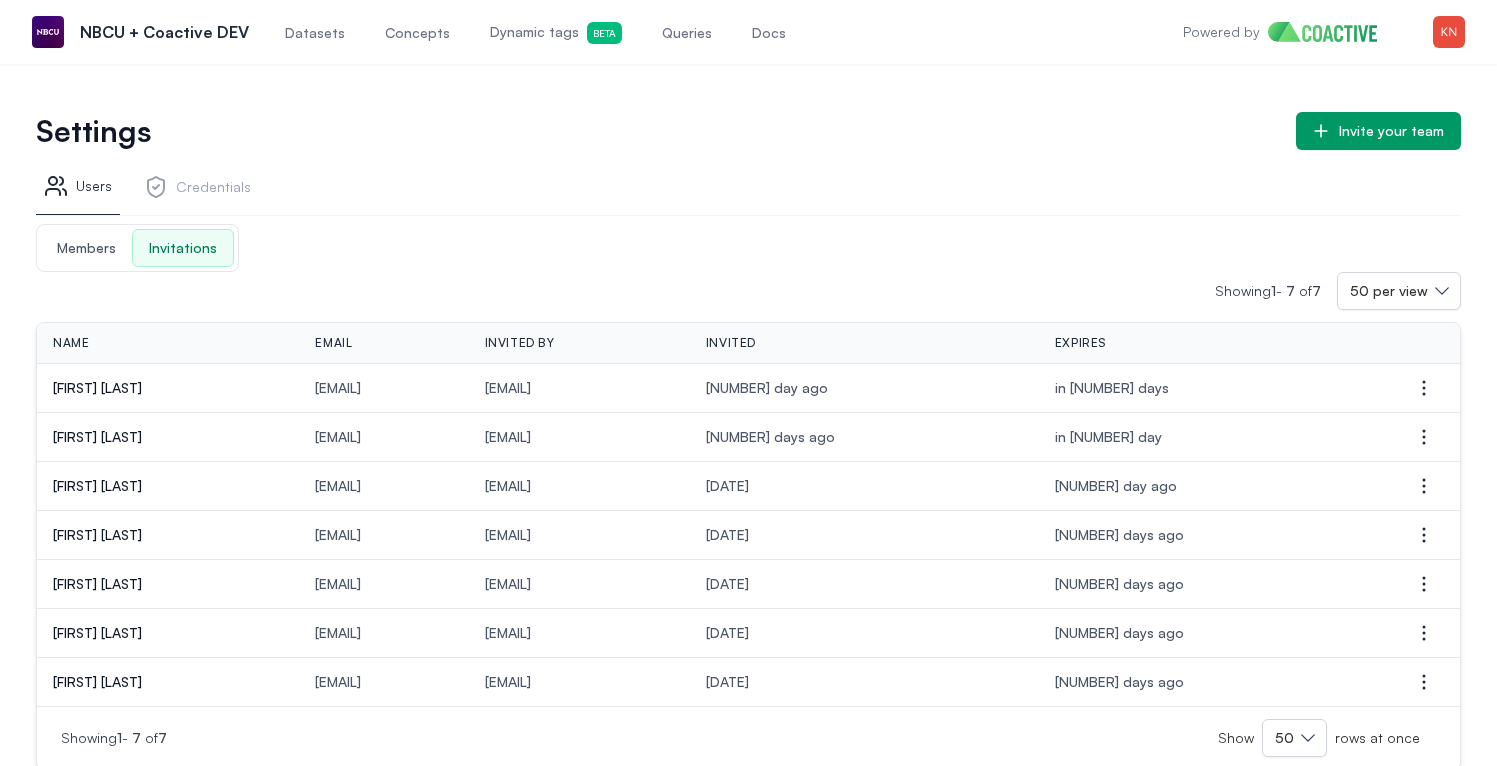 click on "Members Invitations" at bounding box center (748, 248) 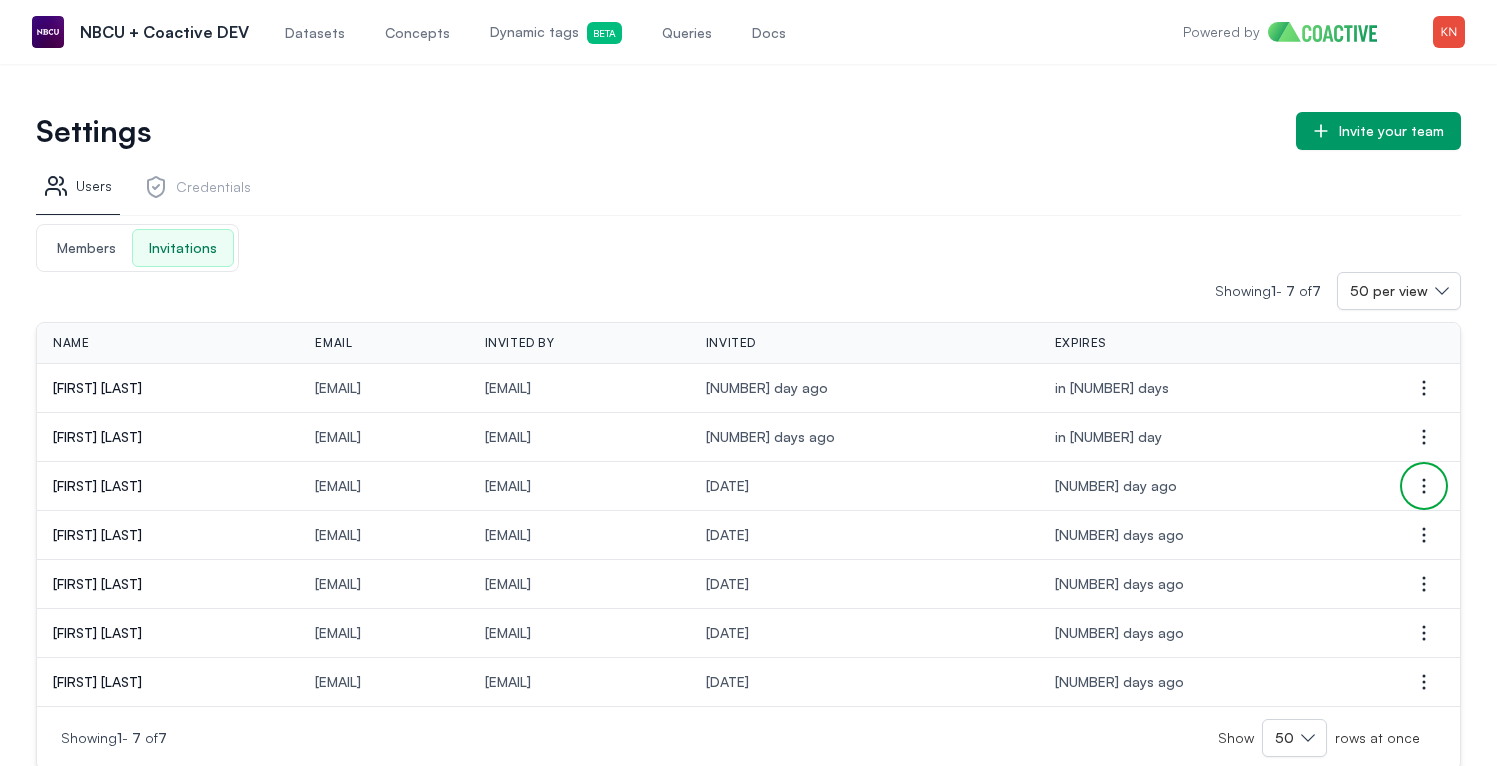 click 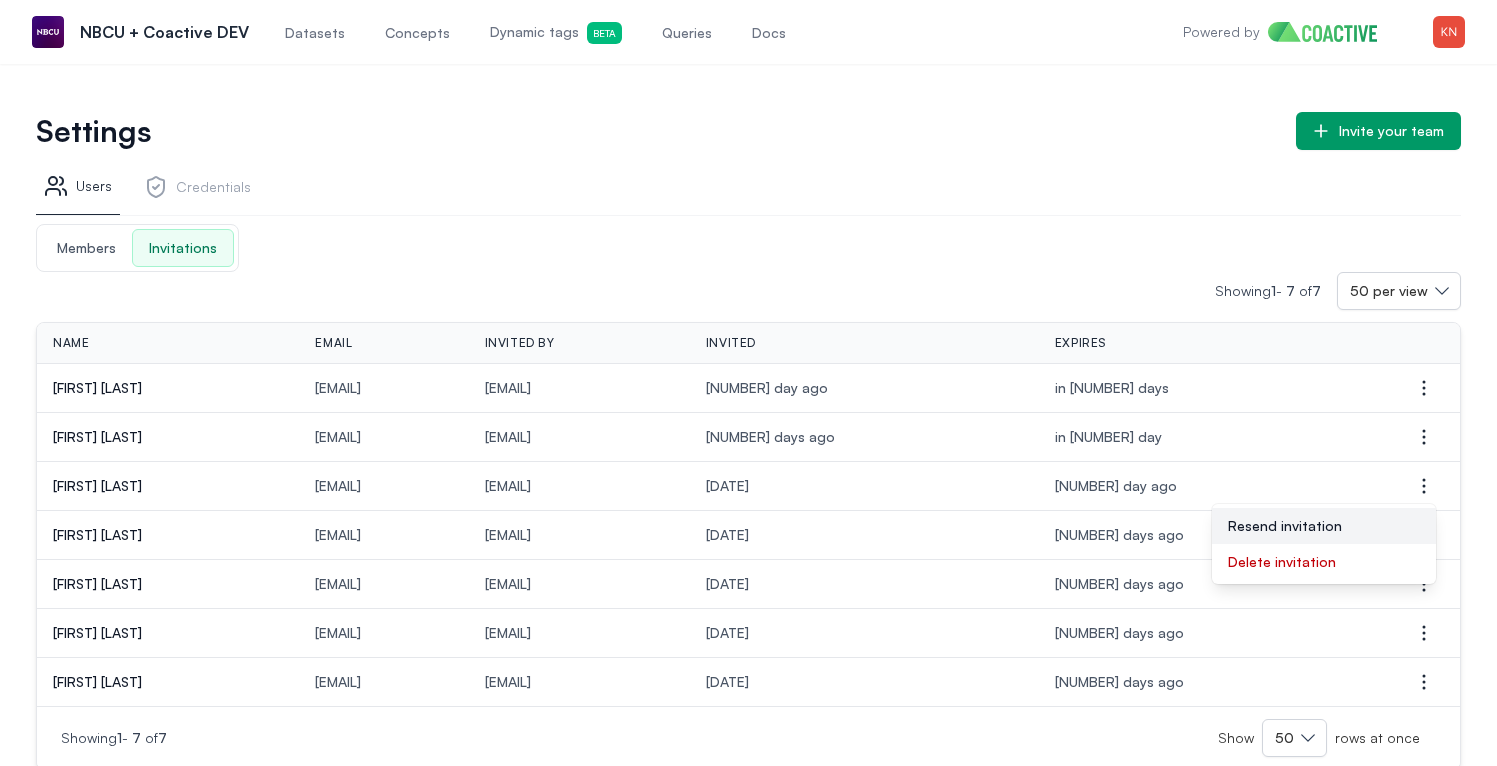 click on "Resend invitation" at bounding box center [1324, 526] 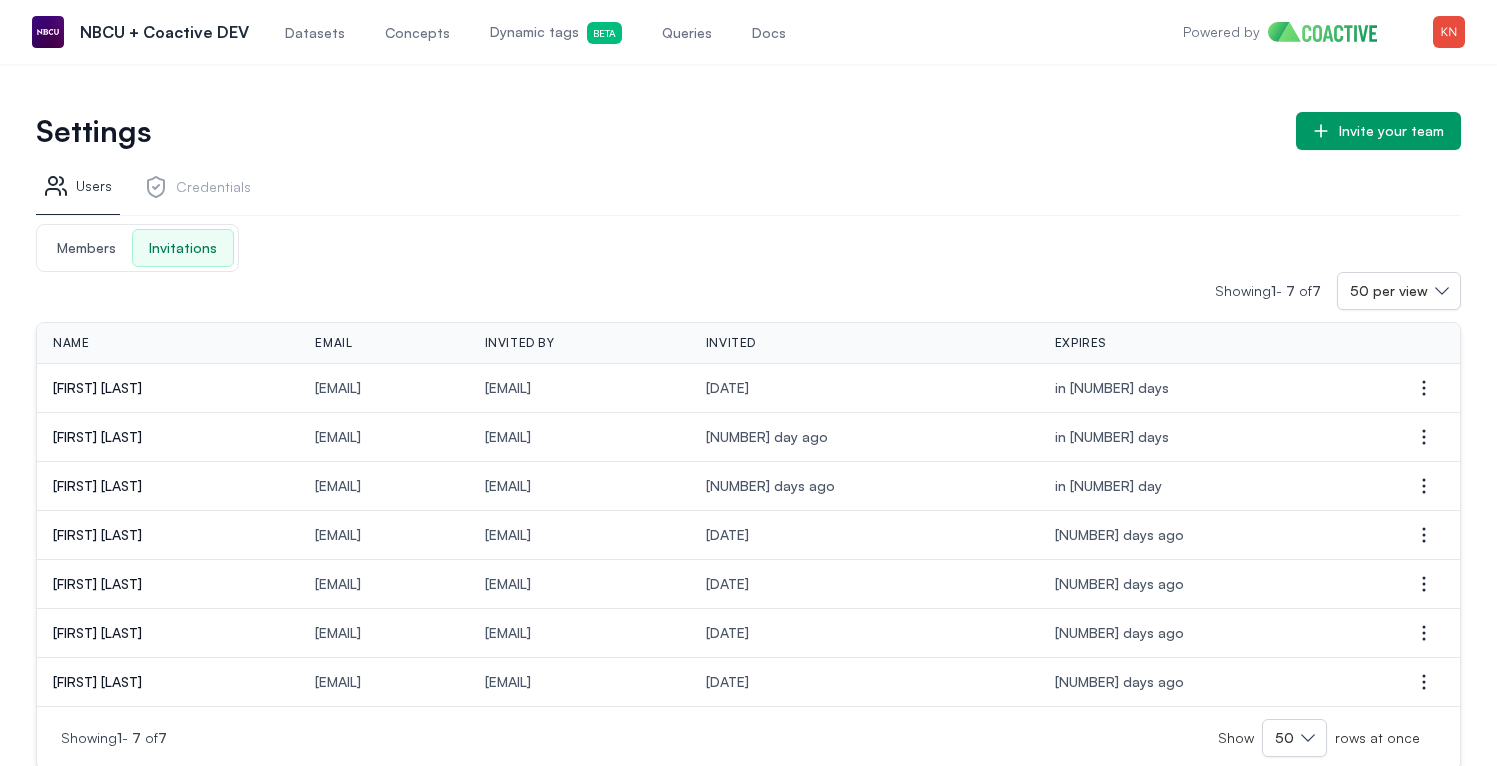 click on "Datasets" at bounding box center (315, 32) 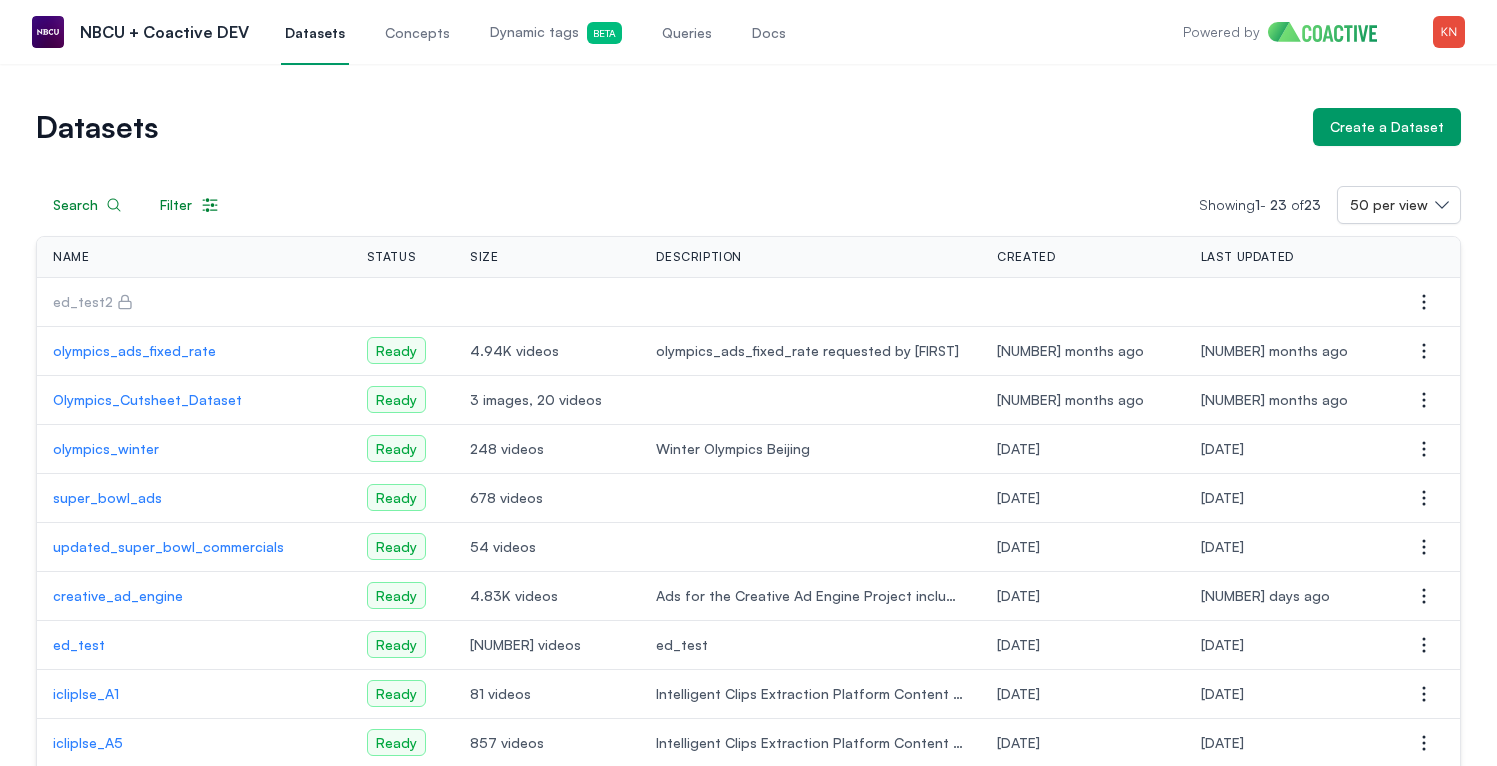 click on "Dynamic tags Beta" at bounding box center (556, 33) 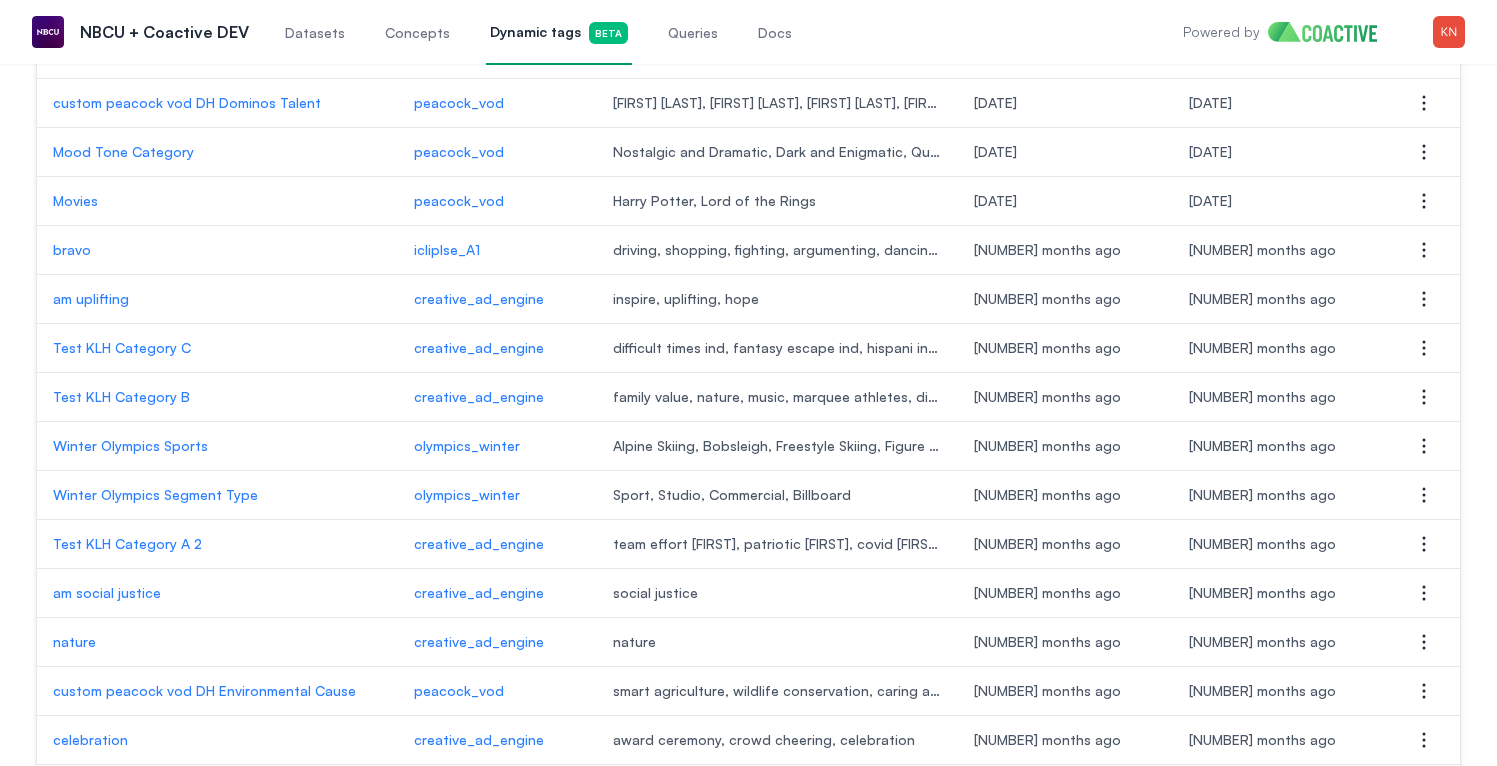 scroll, scrollTop: 1808, scrollLeft: 0, axis: vertical 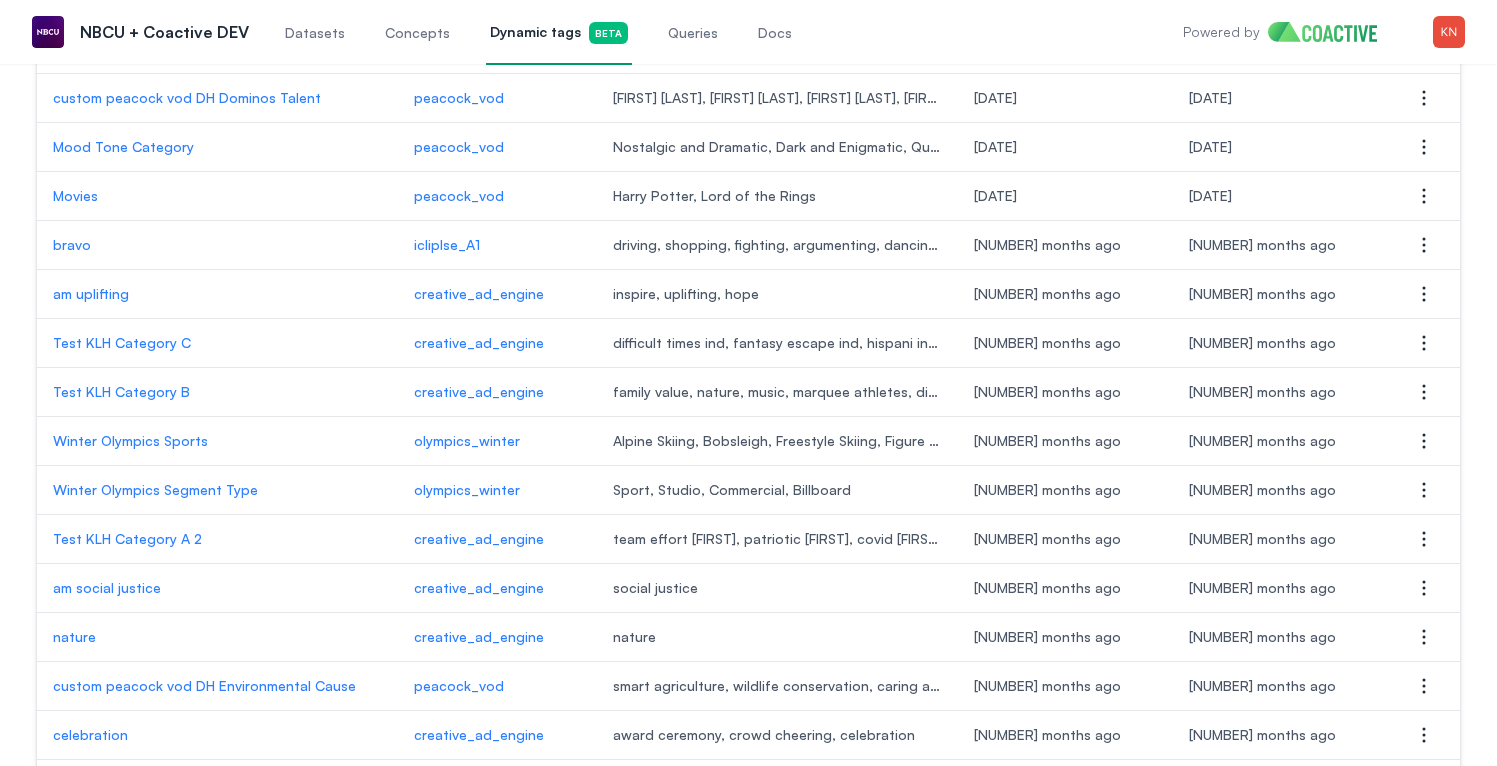 click on "Test KLH Category A 2" at bounding box center (217, 539) 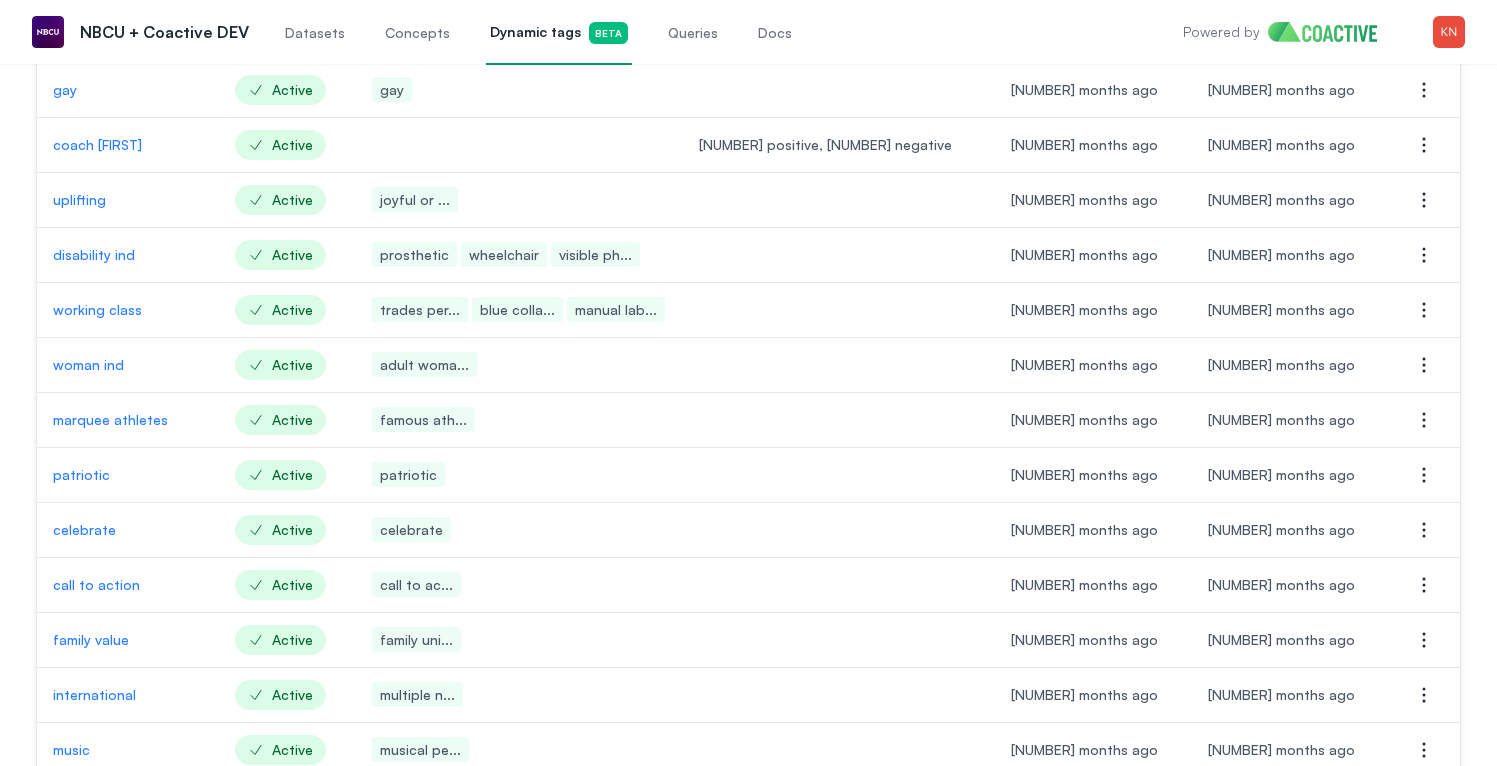 scroll, scrollTop: 0, scrollLeft: 0, axis: both 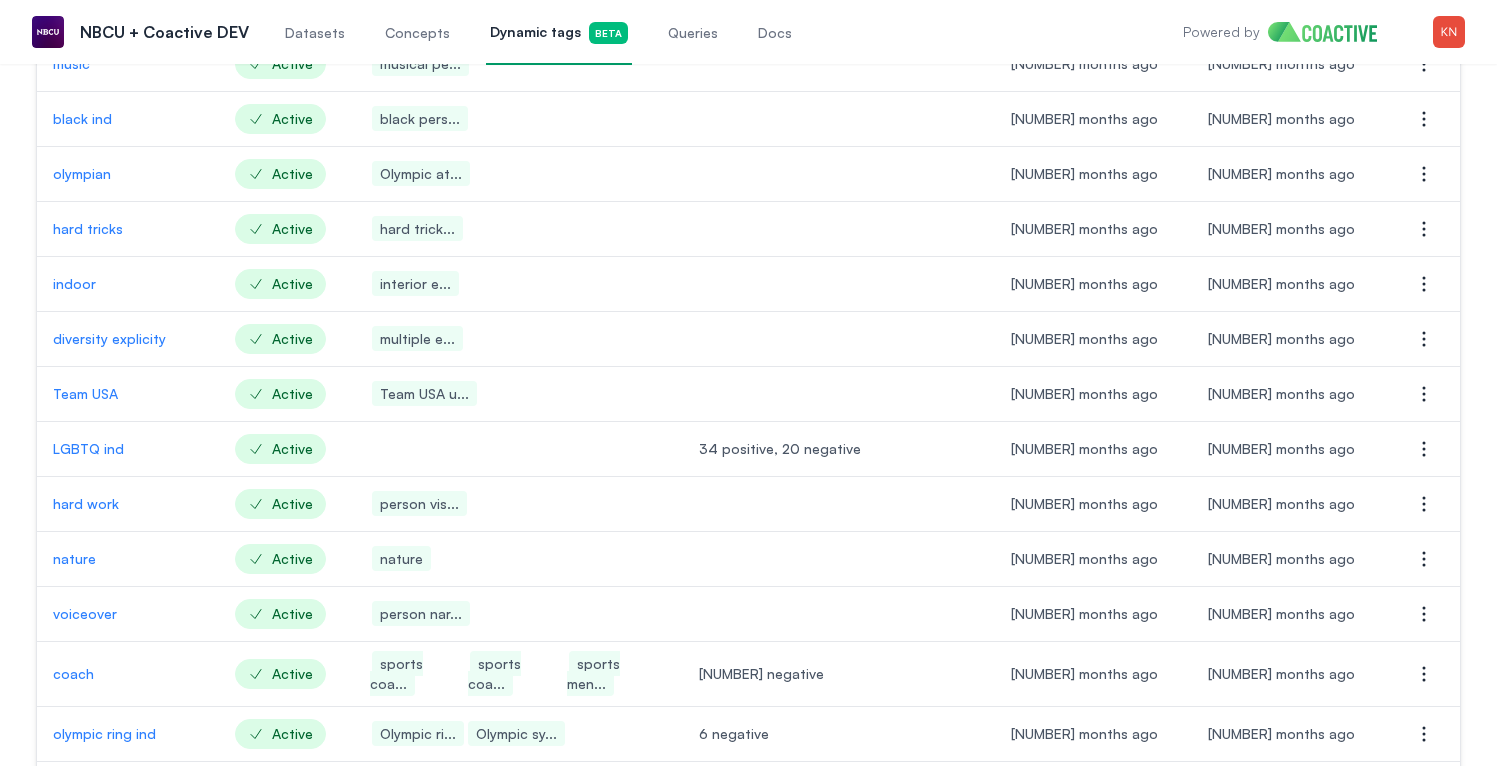 click on "indoor" at bounding box center (128, 284) 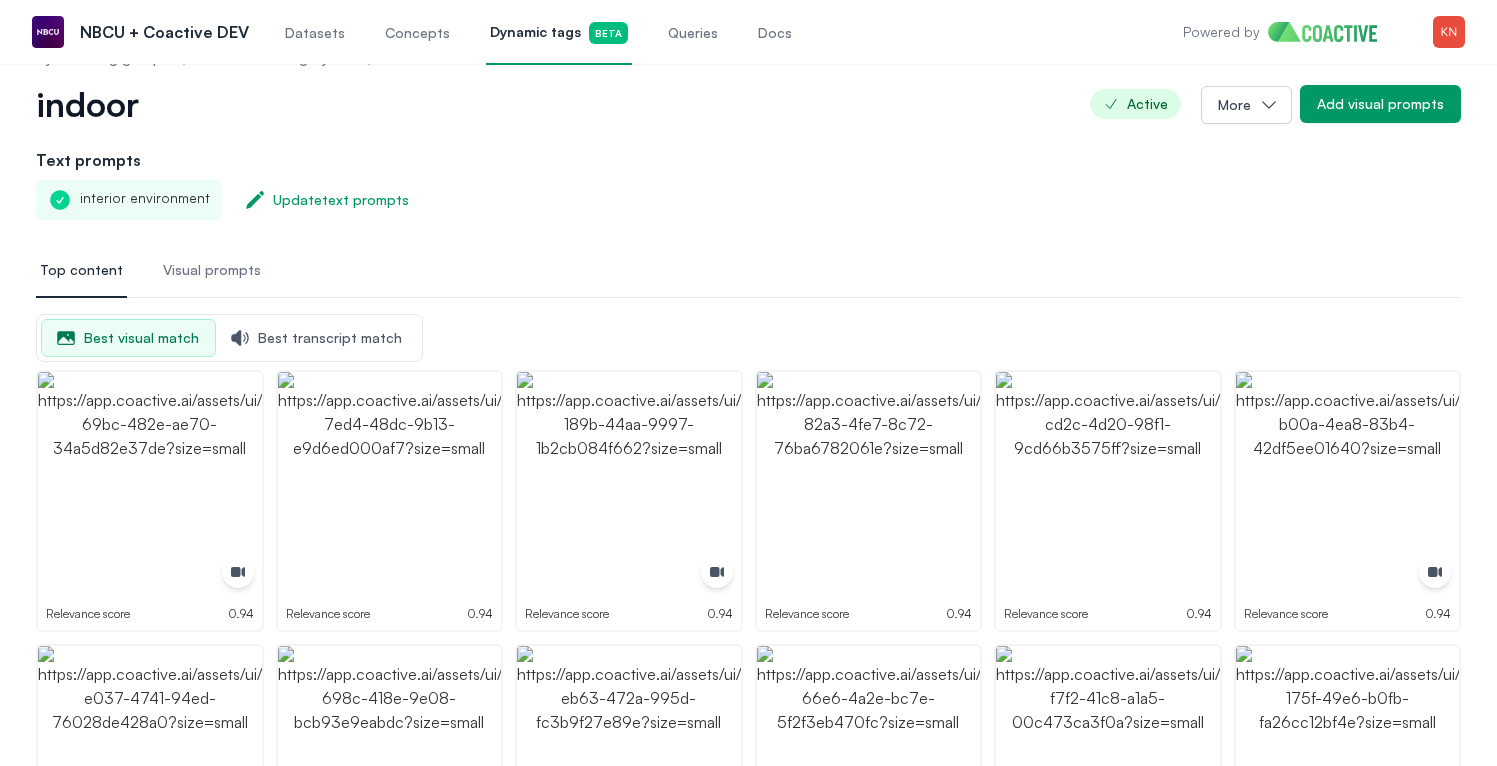 scroll, scrollTop: 0, scrollLeft: 0, axis: both 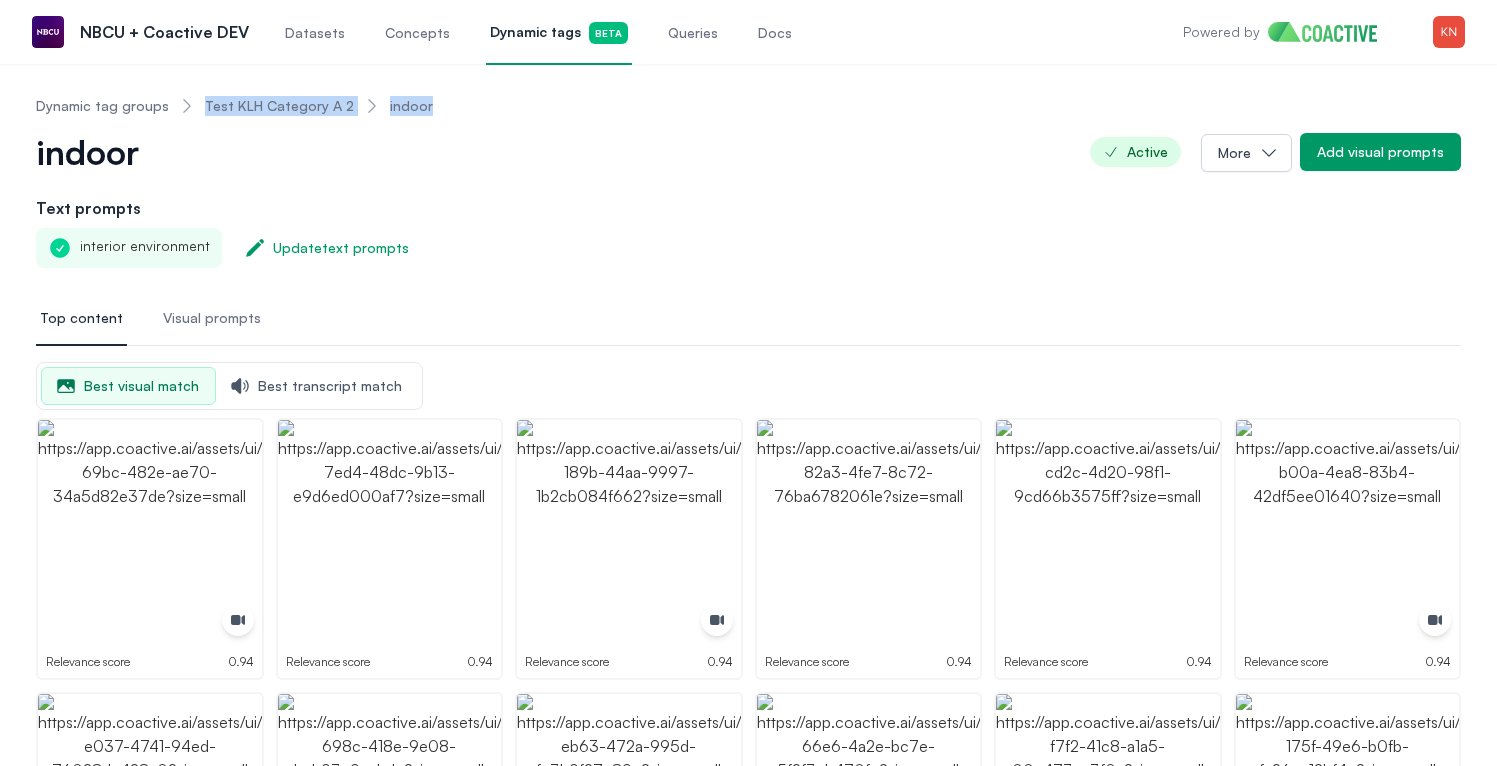 drag, startPoint x: 195, startPoint y: 105, endPoint x: 417, endPoint y: 111, distance: 222.08107 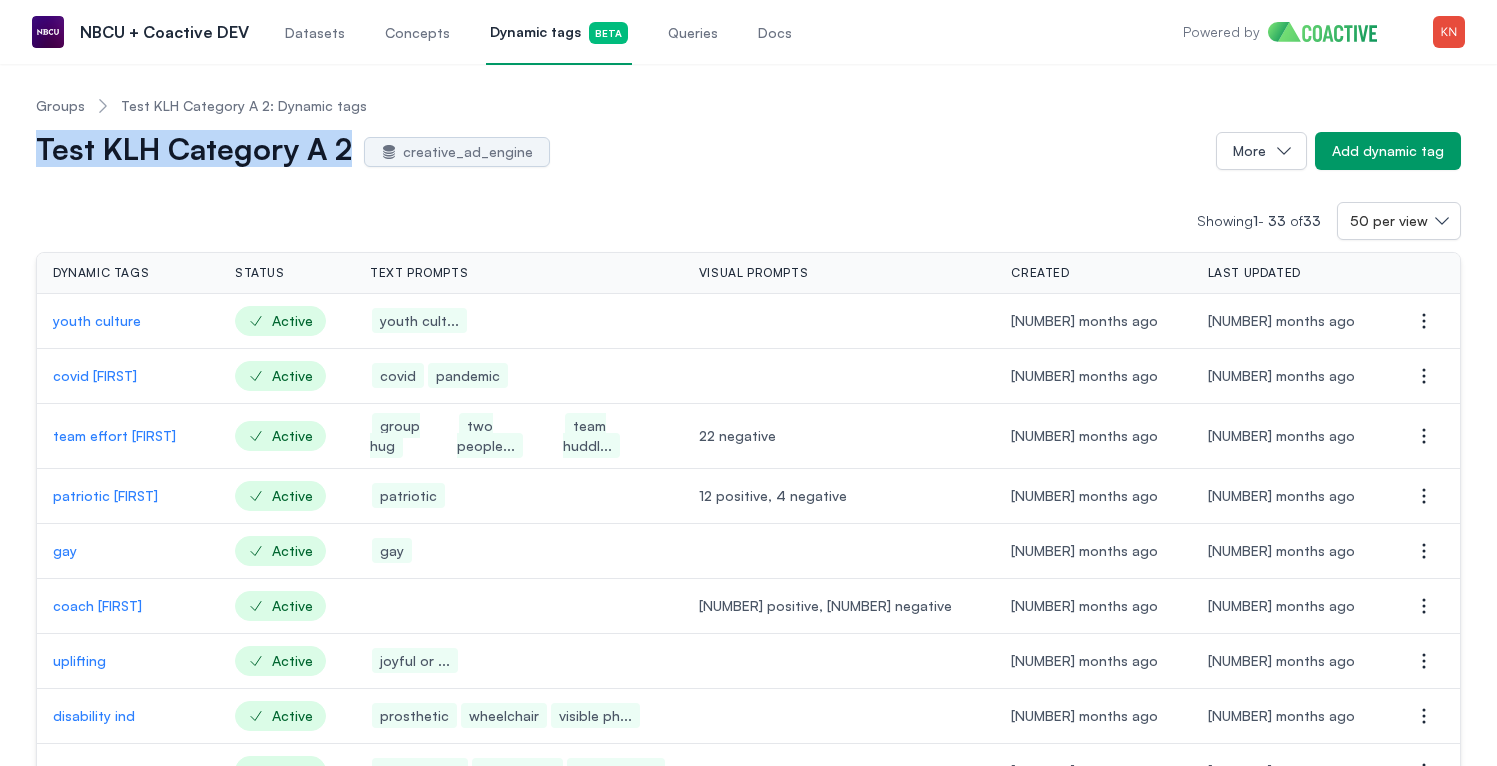 drag, startPoint x: 39, startPoint y: 150, endPoint x: 343, endPoint y: 162, distance: 304.23676 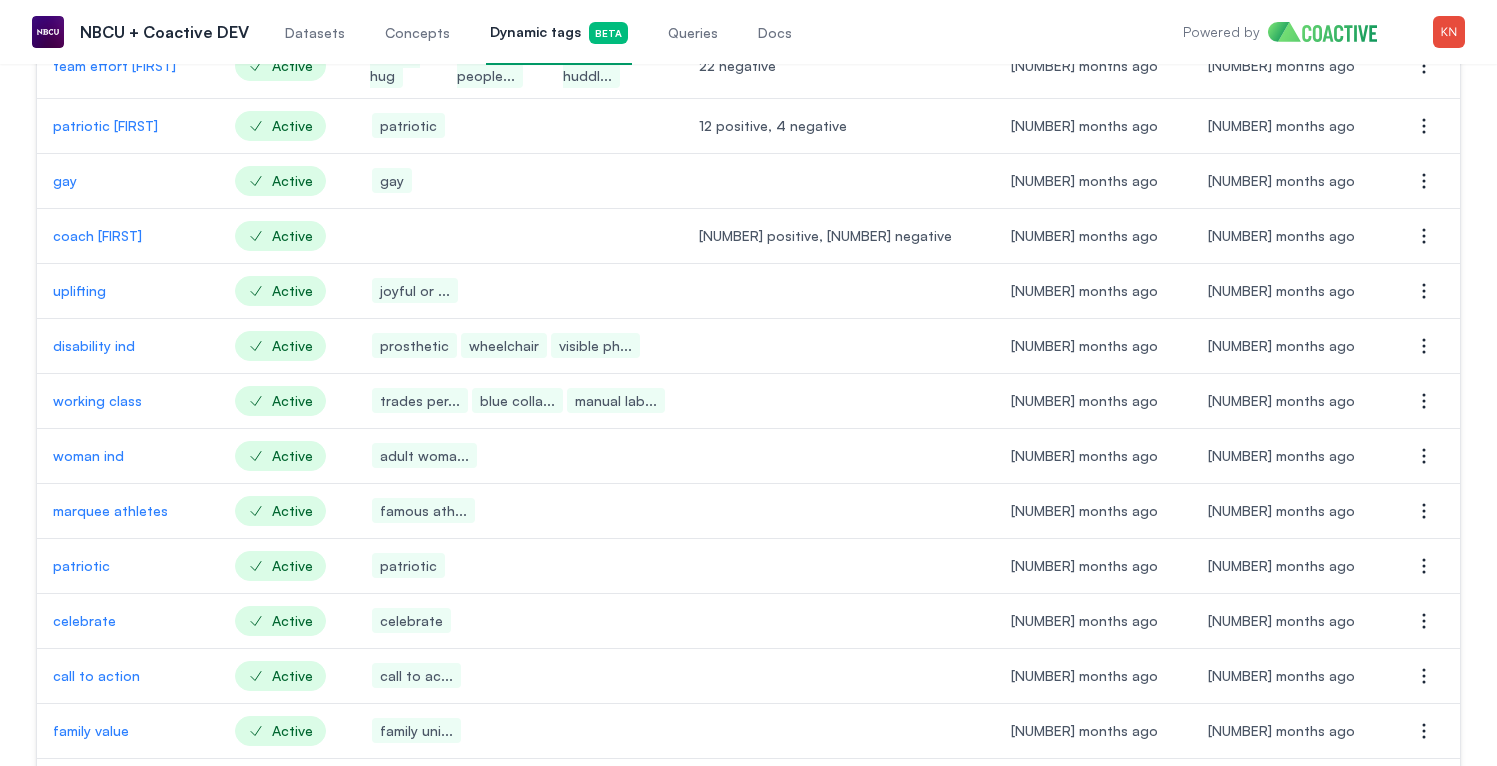 scroll, scrollTop: 0, scrollLeft: 0, axis: both 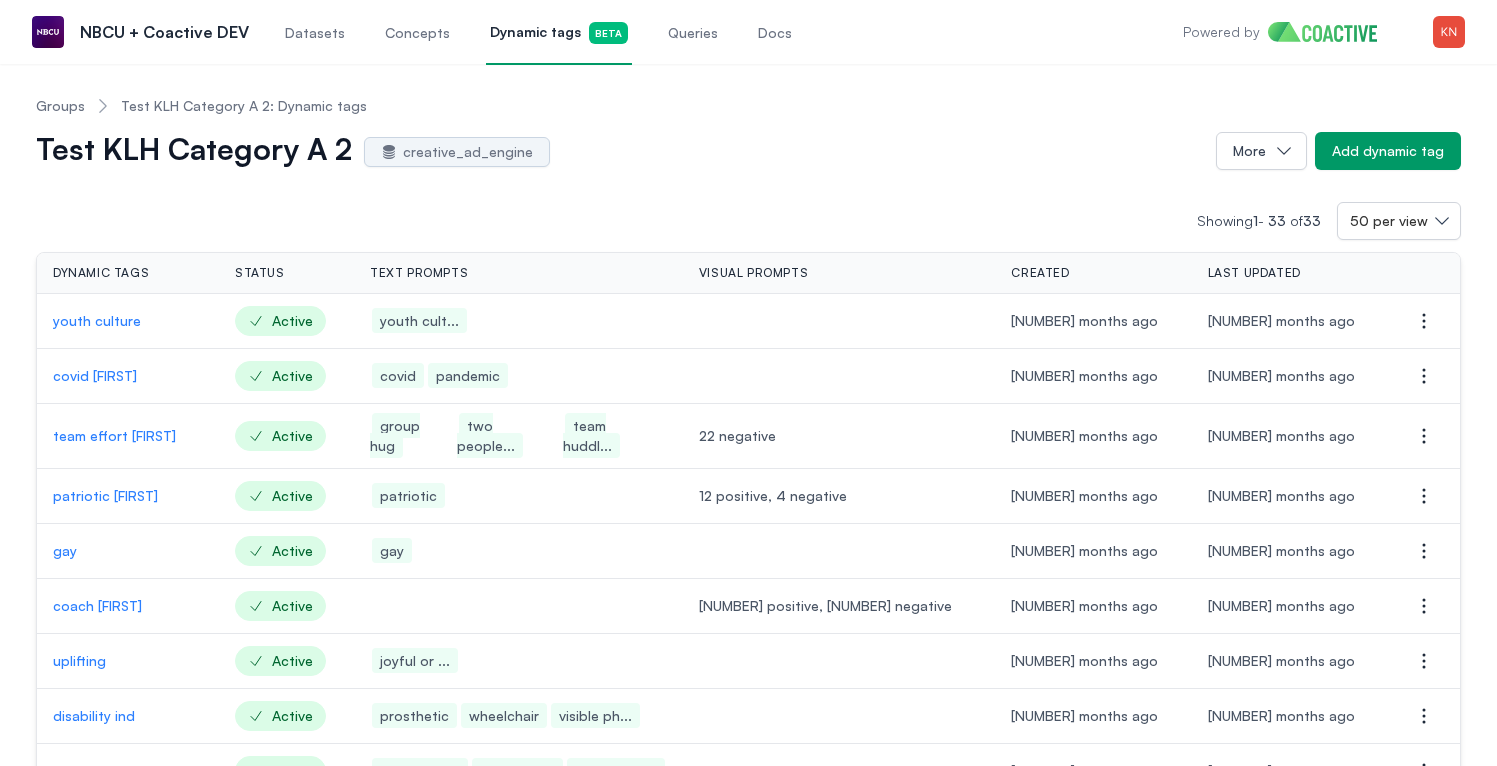 click on "Showing  1  -   33   of  33 50 per view Dynamic tags Status Text prompts Visual prompts Created Last updated Actions youth culture Active youth cult... 2 months ago 2 months ago Open options covid jeff Active covid pandemic 2 months ago 2 months ago Open options team effort jeff Active group hug two people... team huddl... 22 negative 2 months ago 2 months ago Open options patriotic jeff Active patriotic 12 positive, 4 negative 2 months ago 2 months ago Open options gay Active gay 2 months ago 2 months ago Open options coach jeff Active 2 positive, 49 negative 2 months ago 2 months ago Open options uplifting Active joyful or ... 2 months ago 2 months ago Open options disability ind Active prosthetic wheelchair visible ph... 2 months ago 2 months ago Open options working class Active trades per... blue colla... manual lab... 2 months ago 2 months ago Open options woman ind Active adult woma... 2 months ago 2 months ago Open options marquee athletes Active famous ath... 2 months ago 2 months ago Open options +" at bounding box center [748, 1191] 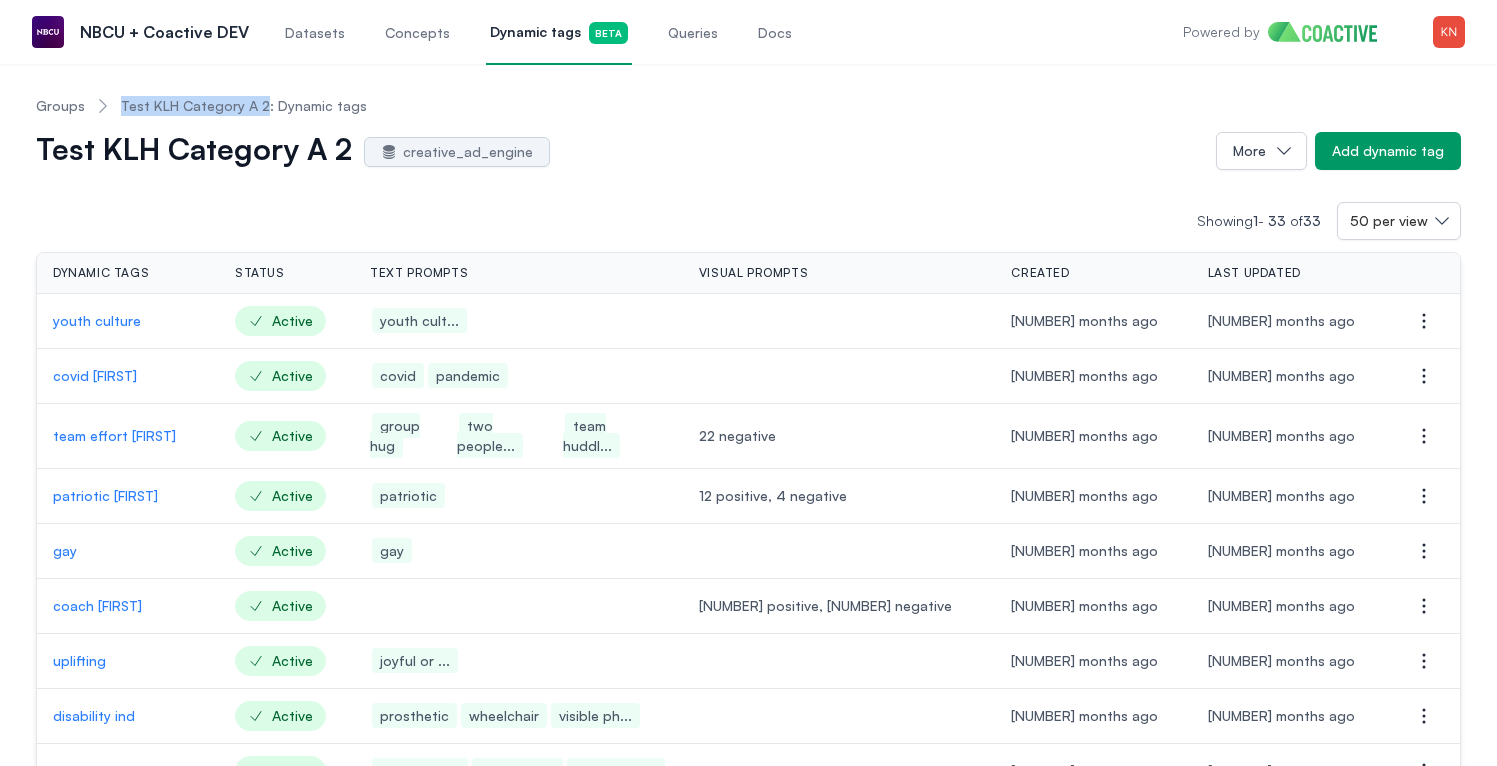 drag, startPoint x: 117, startPoint y: 109, endPoint x: 260, endPoint y: 109, distance: 143 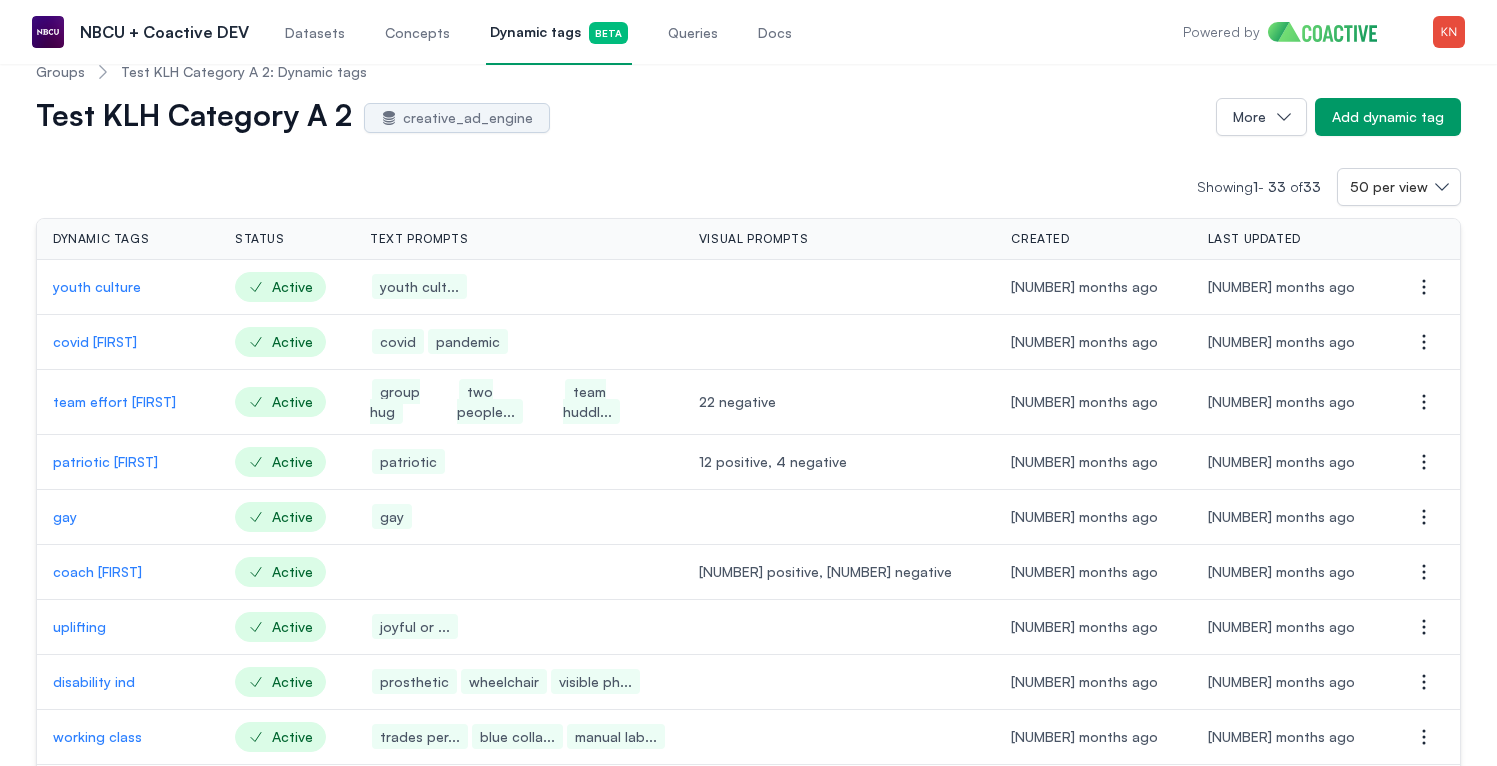 scroll, scrollTop: 0, scrollLeft: 0, axis: both 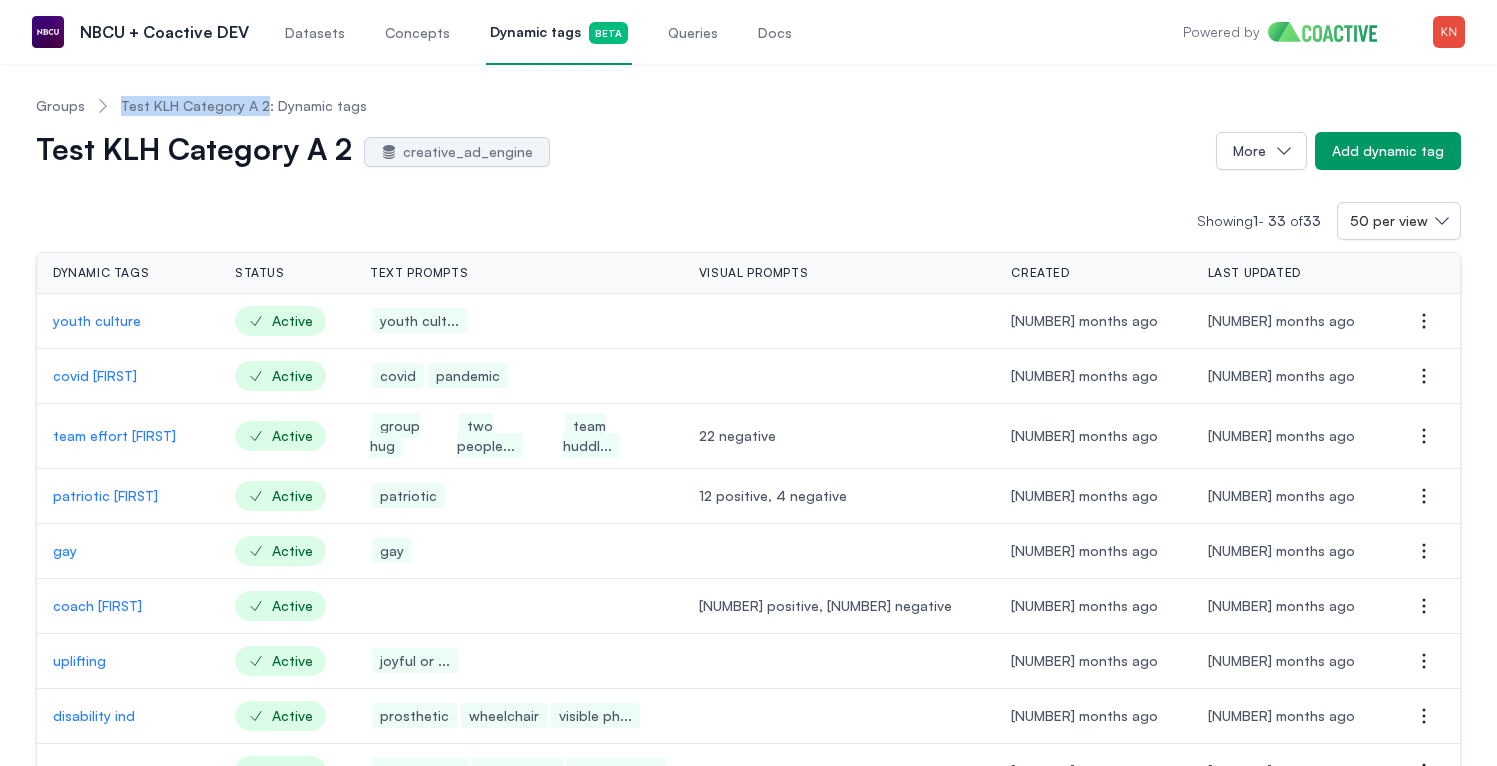 drag, startPoint x: 113, startPoint y: 100, endPoint x: 260, endPoint y: 101, distance: 147.0034 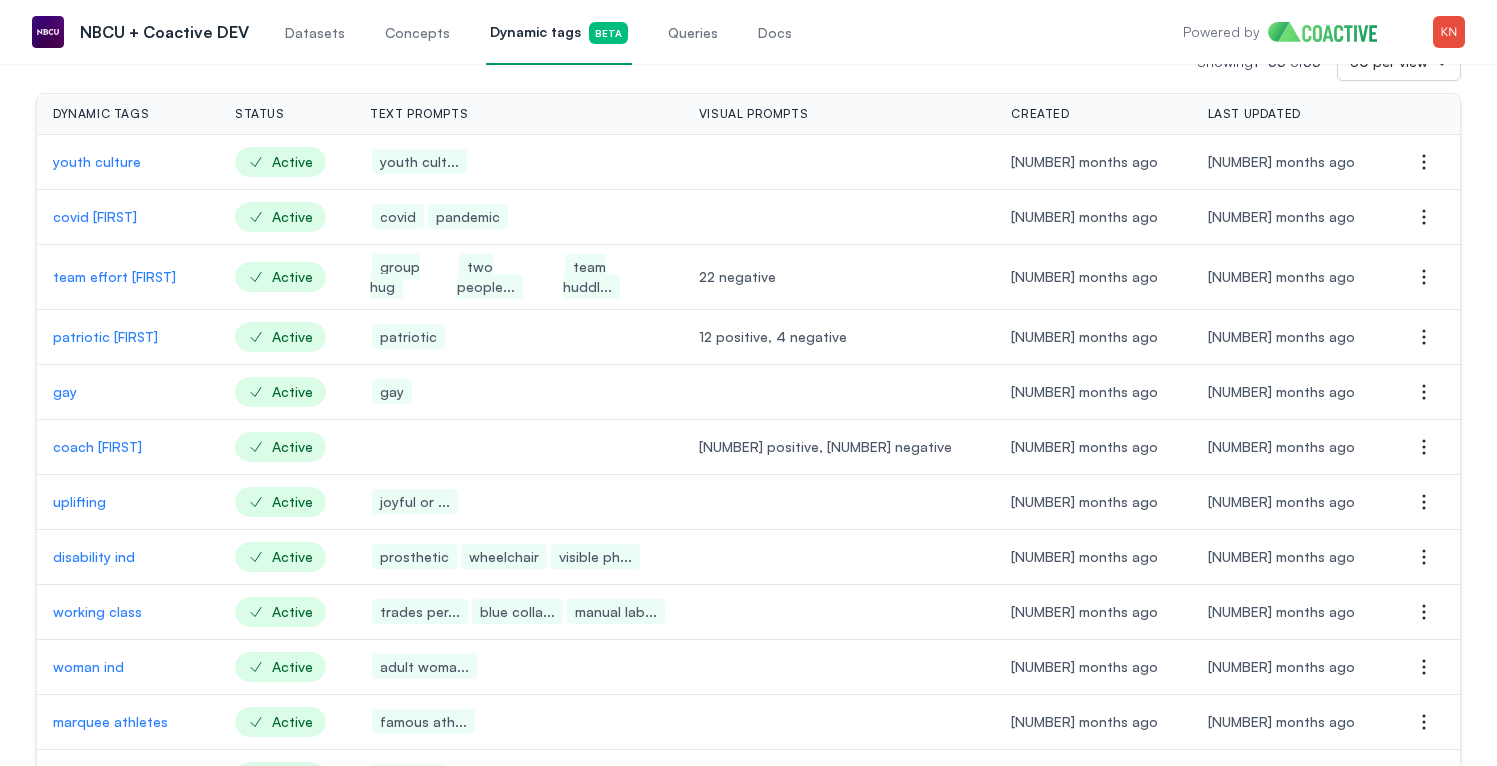 scroll, scrollTop: 156, scrollLeft: 0, axis: vertical 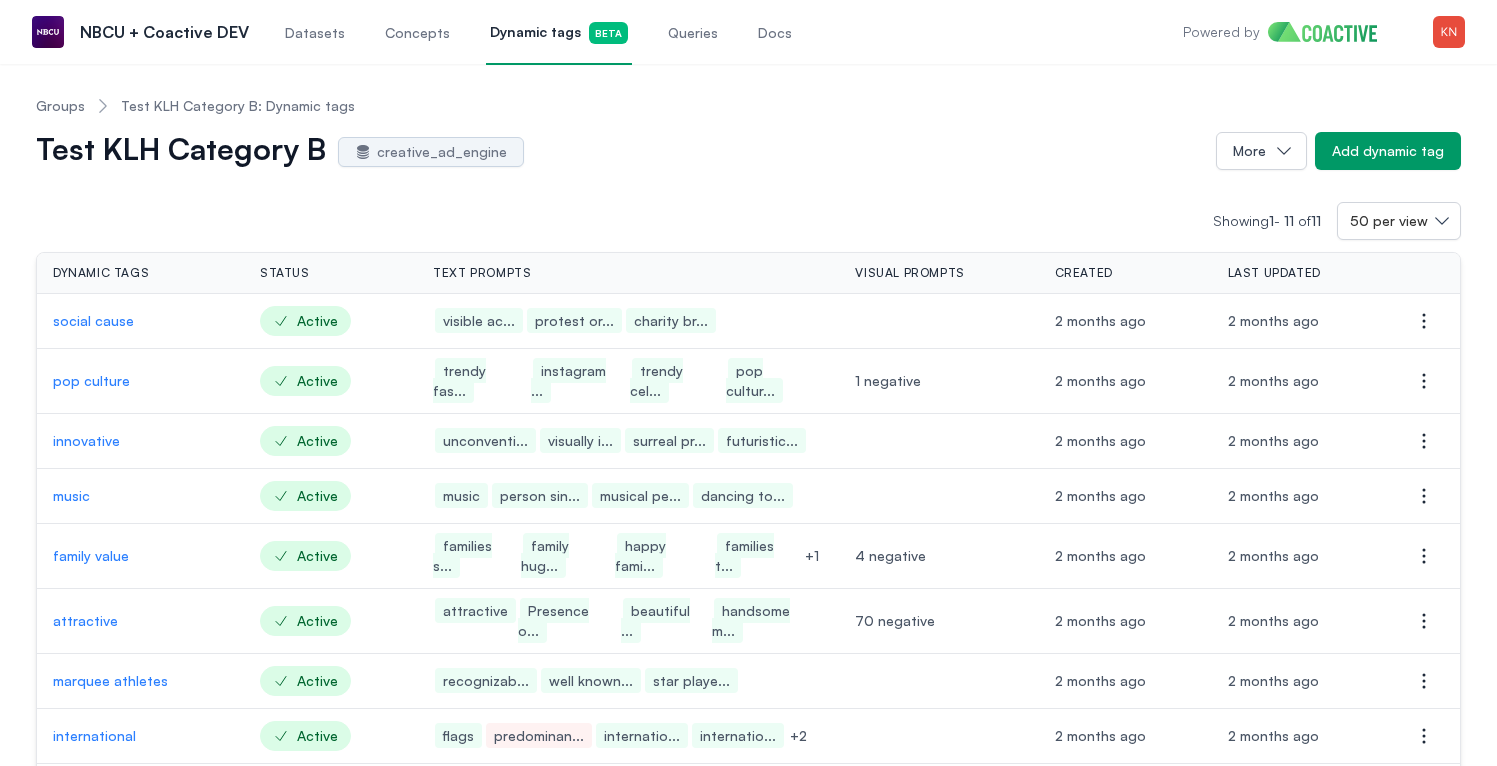 click on "Test KLH Category B: Dynamic tags" at bounding box center [238, 106] 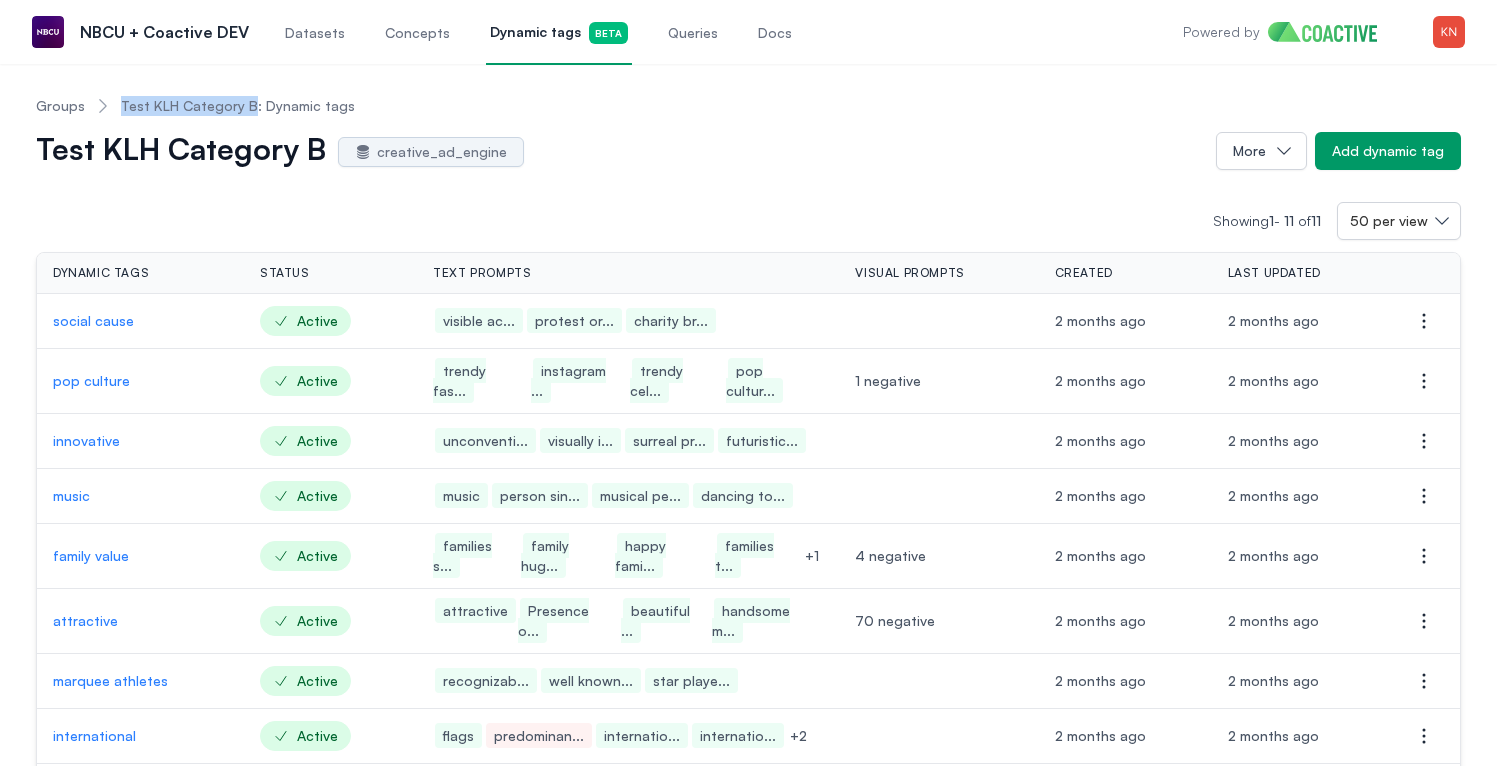 drag, startPoint x: 118, startPoint y: 106, endPoint x: 247, endPoint y: 107, distance: 129.00388 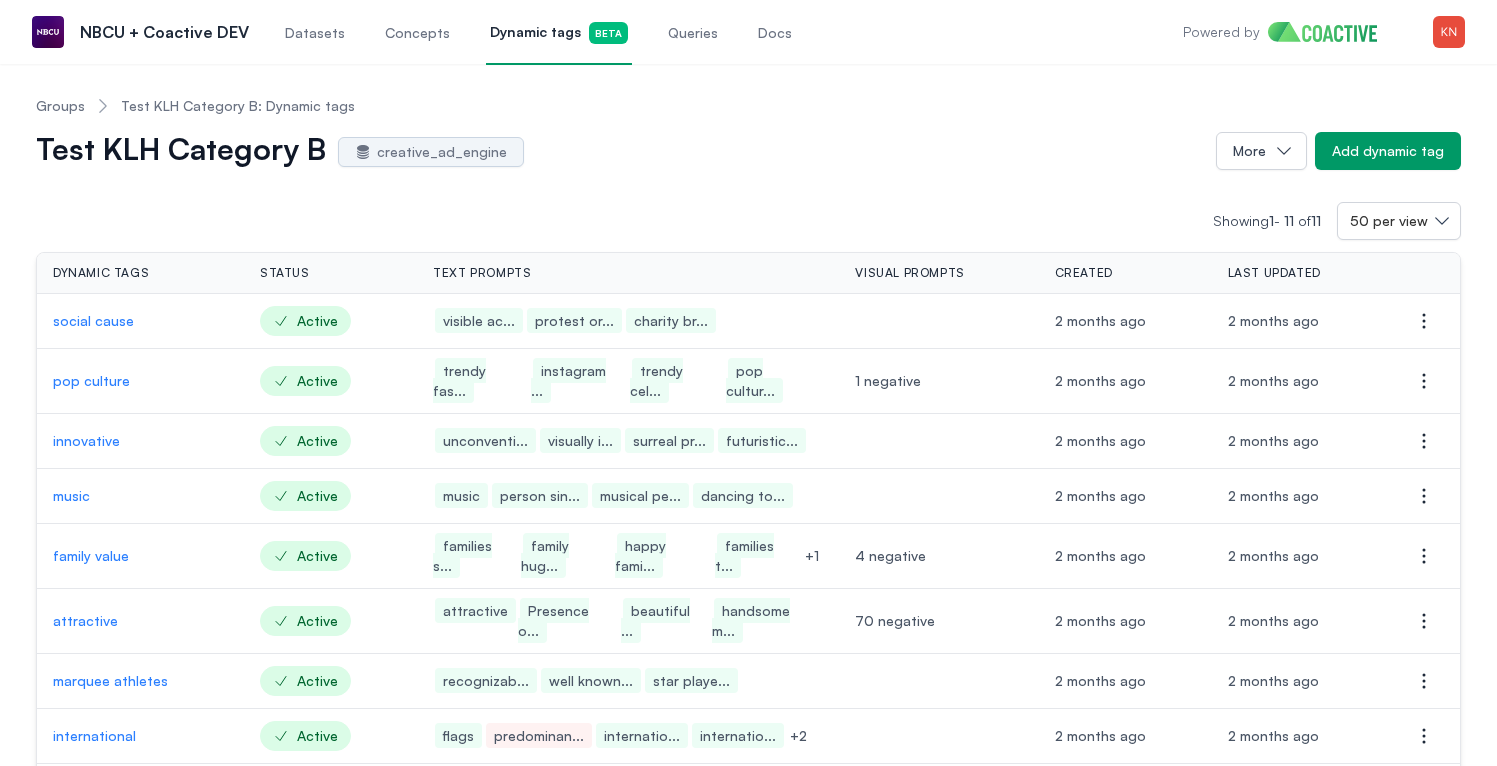 click on "Showing  1  -   11   of  11 50 per view" at bounding box center (748, 221) 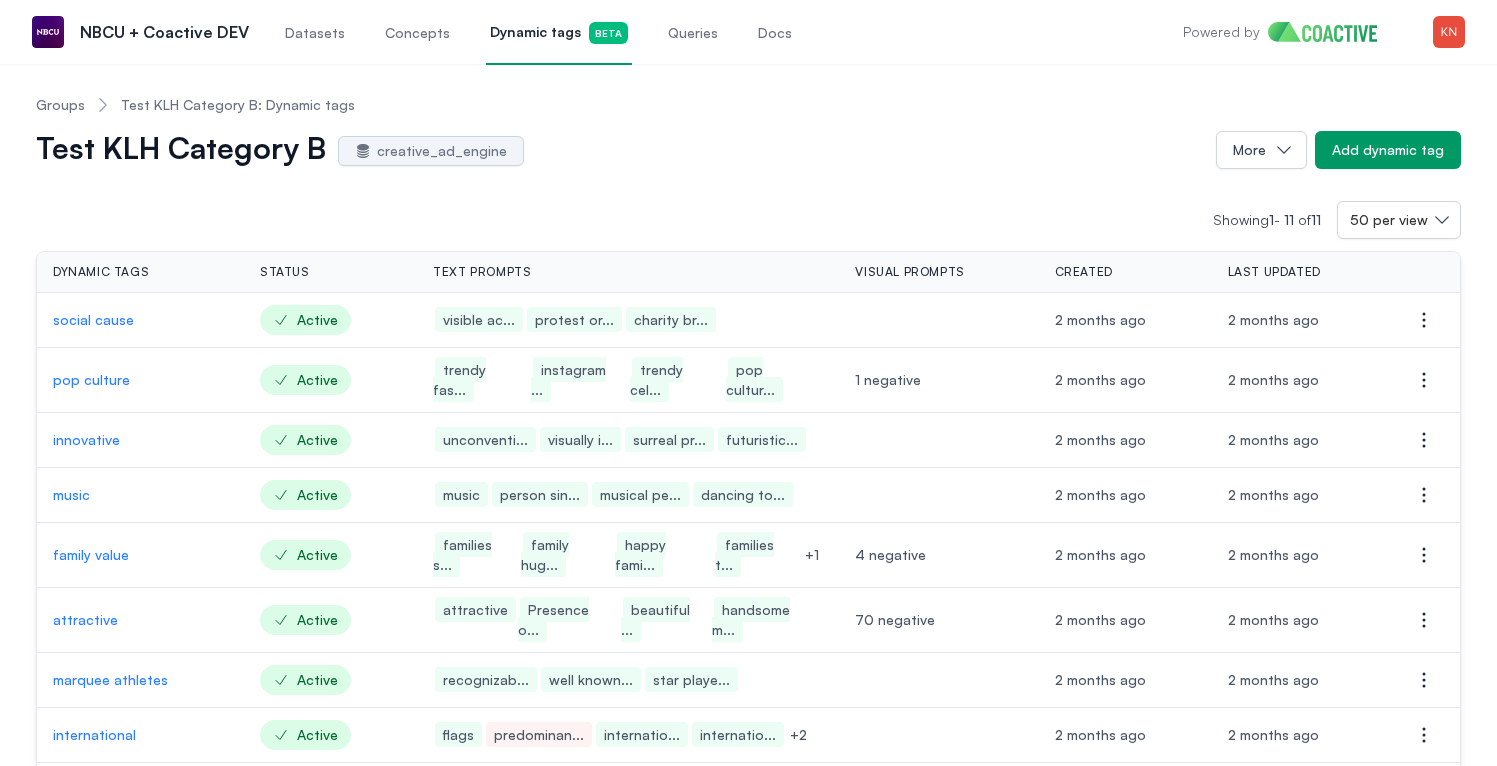 scroll, scrollTop: 0, scrollLeft: 0, axis: both 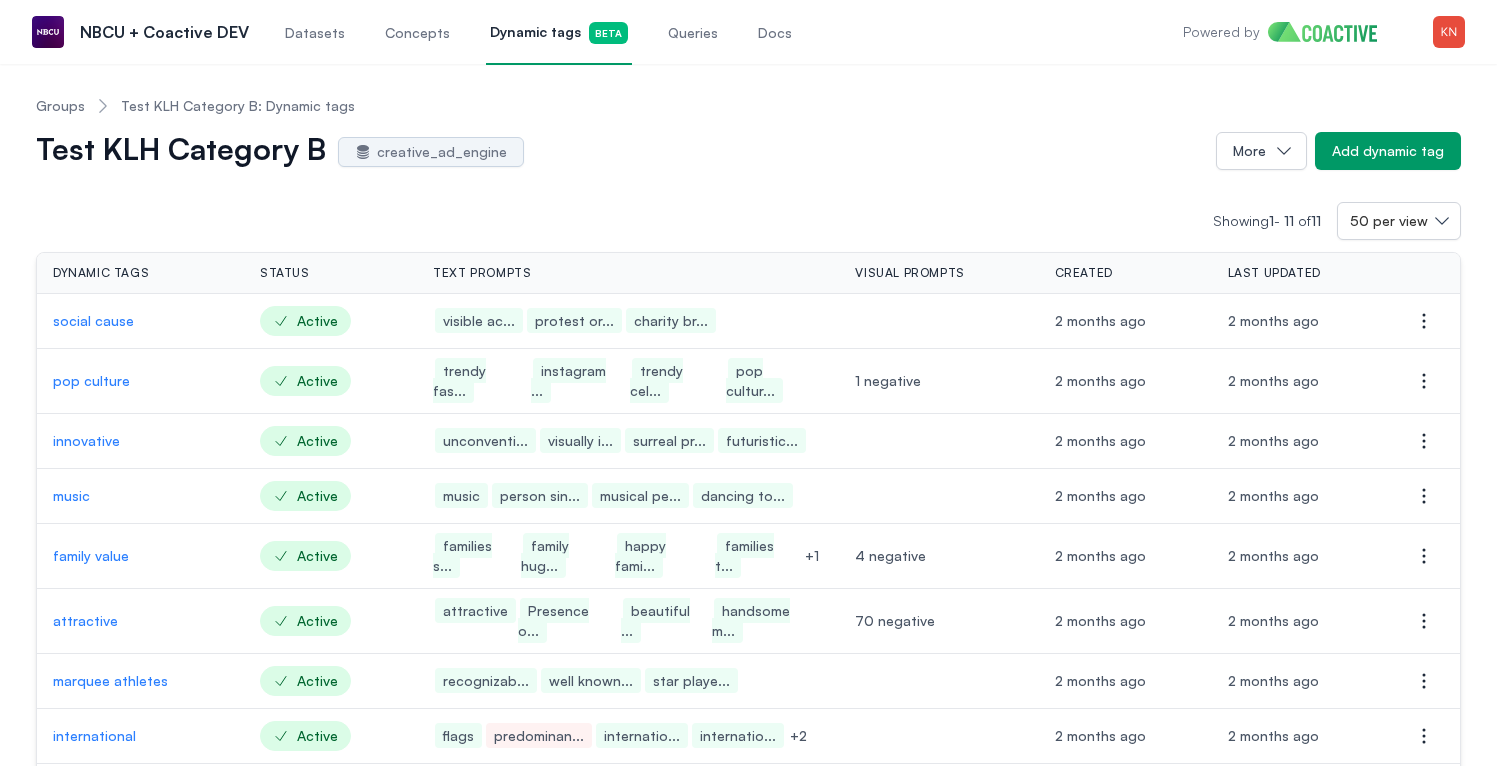 click on "Test KLH Category B creative_ad_engine" at bounding box center [618, 151] 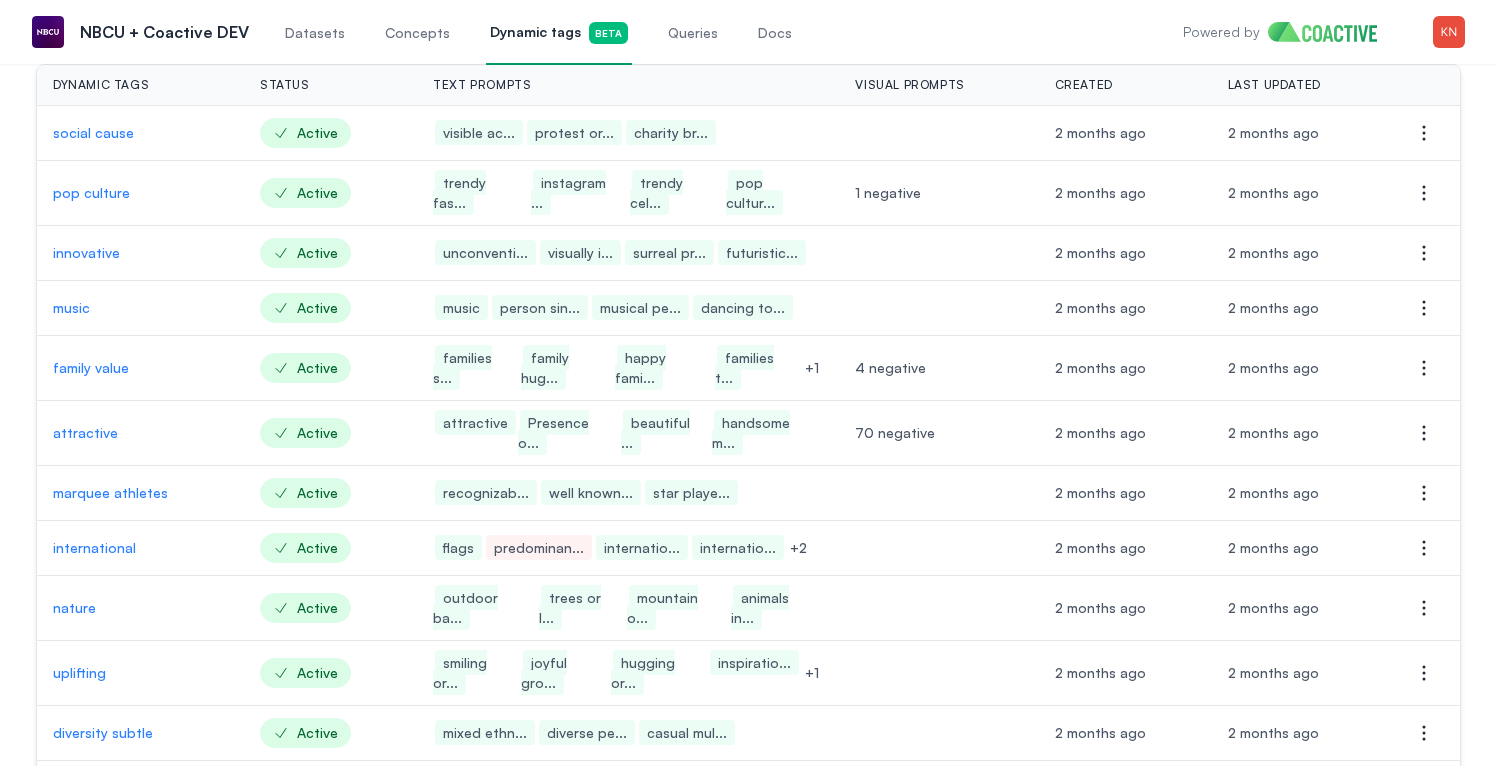 scroll, scrollTop: 212, scrollLeft: 0, axis: vertical 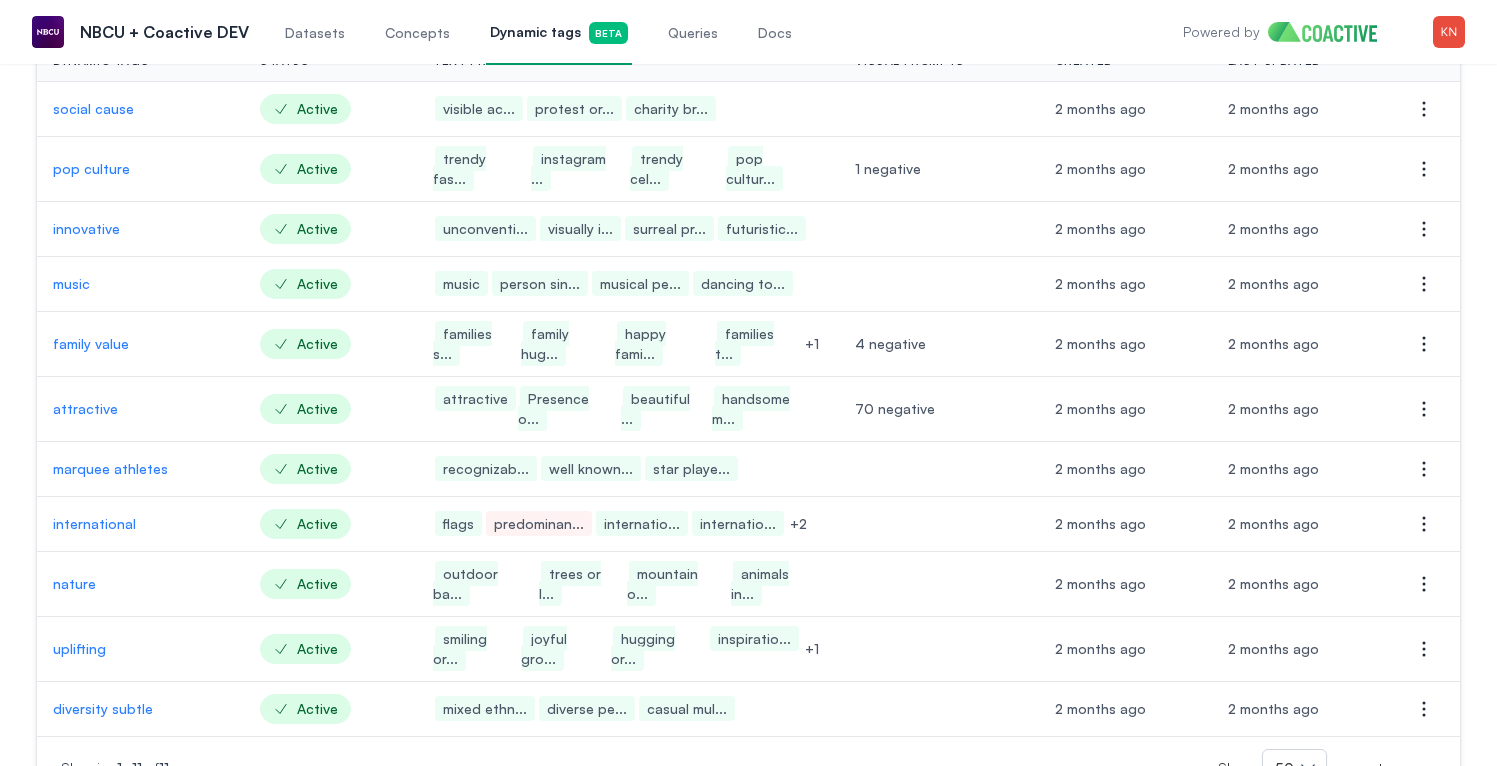 click on "Groups Test KLH Category B: Dynamic tags Test KLH Category B creative_ad_engine More Add dynamic tag Showing  1  -   11   of  11 50 per view Dynamic tags Status Text prompts Visual prompts Created Last updated Actions social cause Active visible ac... protest or... charity br... 2 months ago 2 months ago Open options pop culture Active trendy fas... instagram ... trendy cel... pop cultur... 1 negative 2 months ago 2 months ago Open options innovative Active unconventi... visually i... surreal pr... futuristic... 2 months ago 2 months ago Open options music Active music person sin... musical pe... dancing to... 2 months ago 2 months ago Open options family value Active families s... family hug... happy fami... families t... + 1 4 negative 2 months ago 2 months ago Open options attractive Active attractive Presence o... beautiful ... handsome m... 70 negative 2 months ago 2 months ago Open options marquee athletes Active recognizab... well known... star playe... 2 months ago 2 months ago Open options Active + 2" at bounding box center [748, 334] 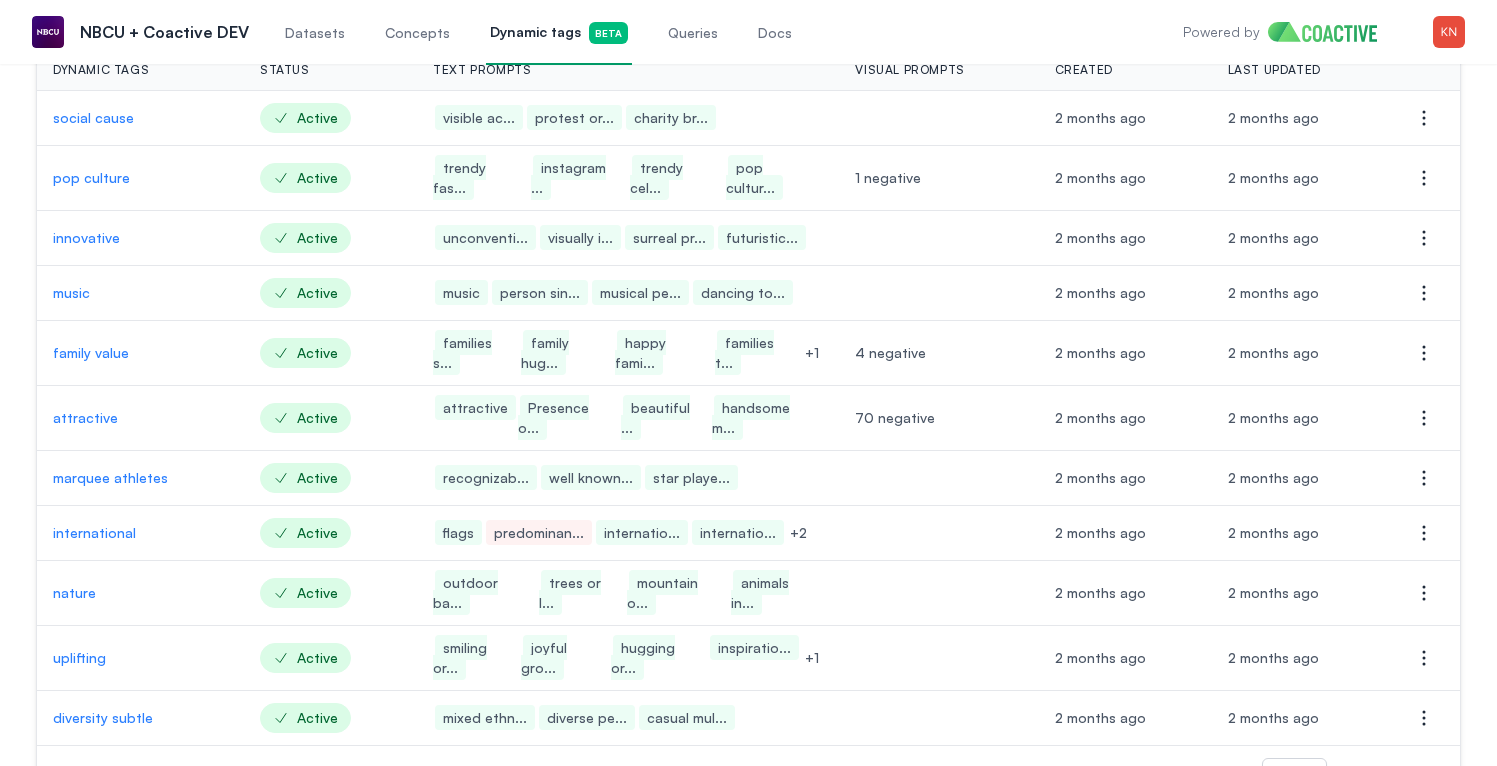 scroll, scrollTop: 212, scrollLeft: 0, axis: vertical 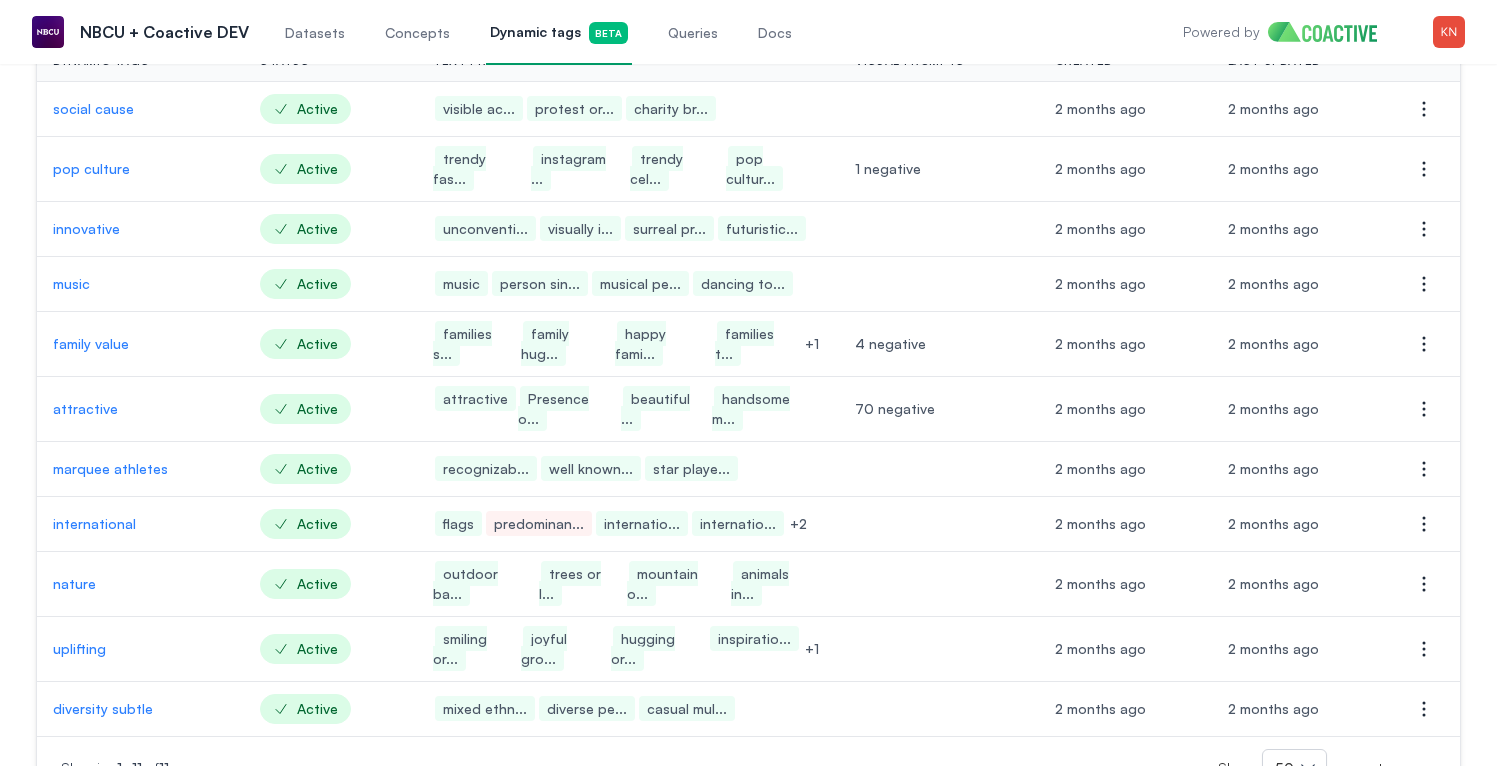 drag, startPoint x: 139, startPoint y: 377, endPoint x: 1213, endPoint y: 1, distance: 1137.9156 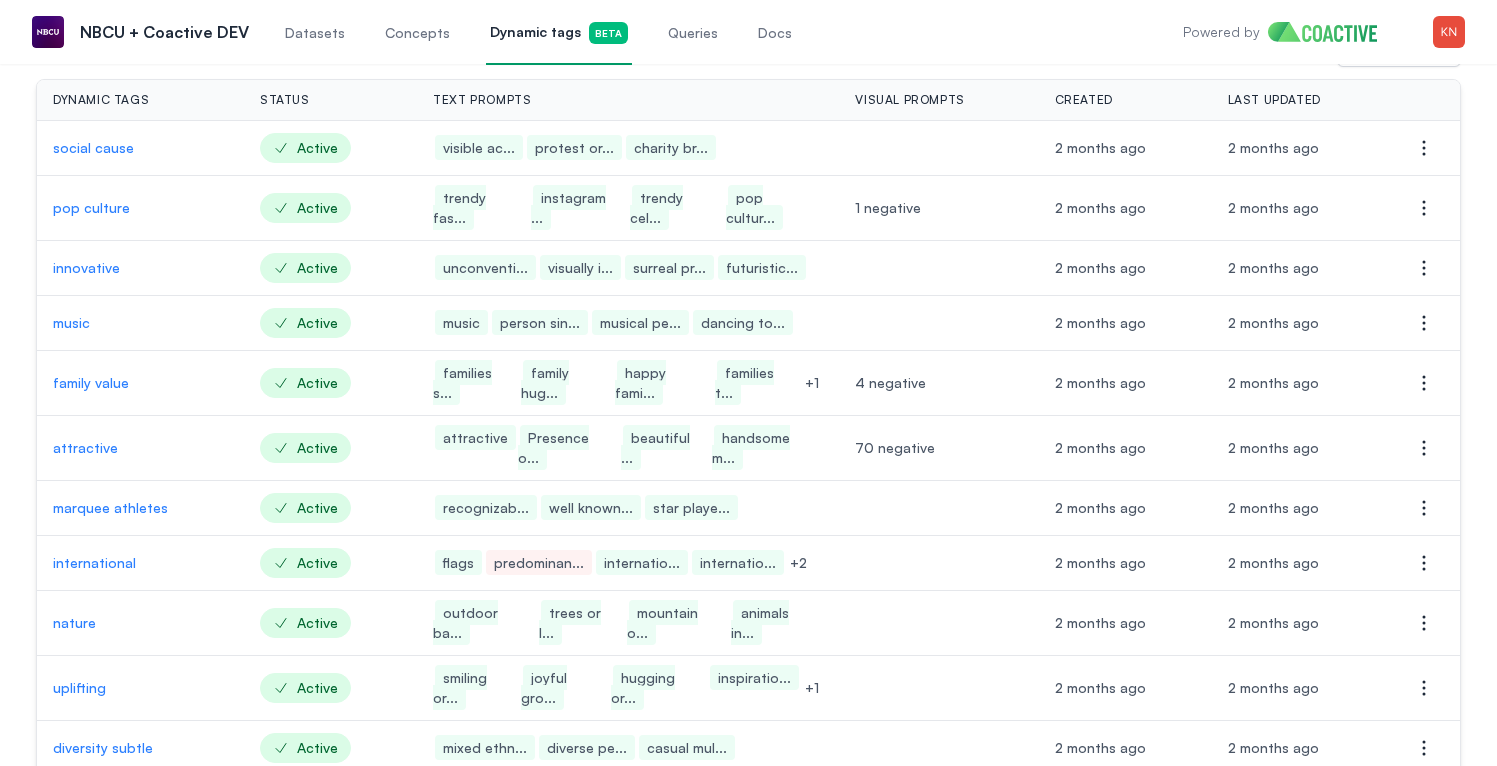 scroll, scrollTop: 175, scrollLeft: 0, axis: vertical 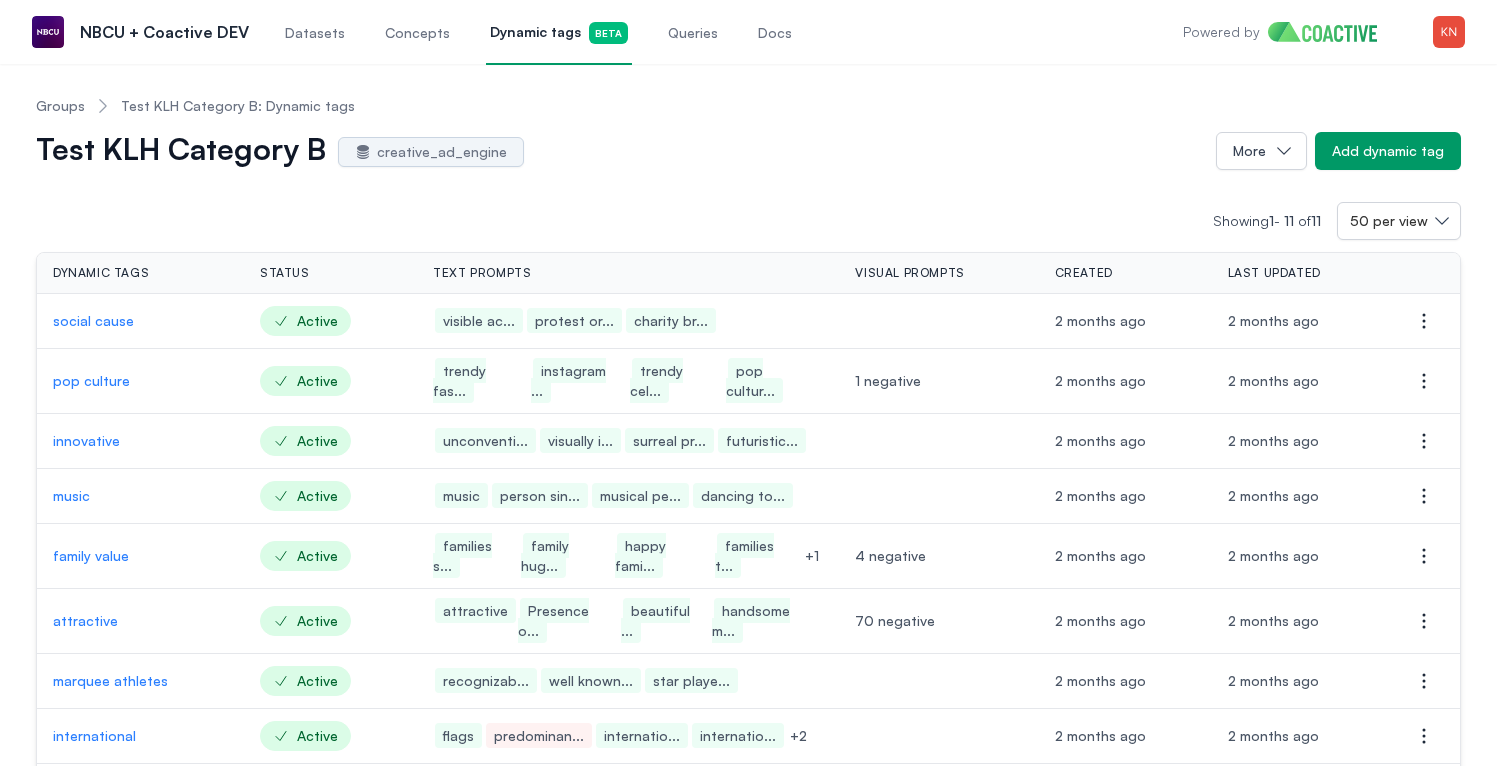 click on "Showing  1  -   11   of  11 50 per view Dynamic tags Status Text prompts Visual prompts Created Last updated Actions social cause Active visible ac... protest or... charity br... 2 months ago 2 months ago Open options pop culture Active trendy fas... instagram ... trendy cel... pop cultur... 1 negative 2 months ago 2 months ago Open options innovative Active unconventi... visually i... surreal pr... futuristic... 2 months ago 2 months ago Open options music Active music person sin... musical pe... dancing to... 2 months ago 2 months ago Open options family value Active families s... family hug... happy fami... families t... + 1 4 negative 2 months ago 2 months ago Open options attractive Active attractive Presence o... beautiful ... handsome m... 70 negative 2 months ago 2 months ago Open options marquee athletes Active recognizab... well known... star playe... 2 months ago 2 months ago Open options international Active flags predominan... internatio... internatio... + 2 2 months ago 2 months ago Open options" at bounding box center (748, 591) 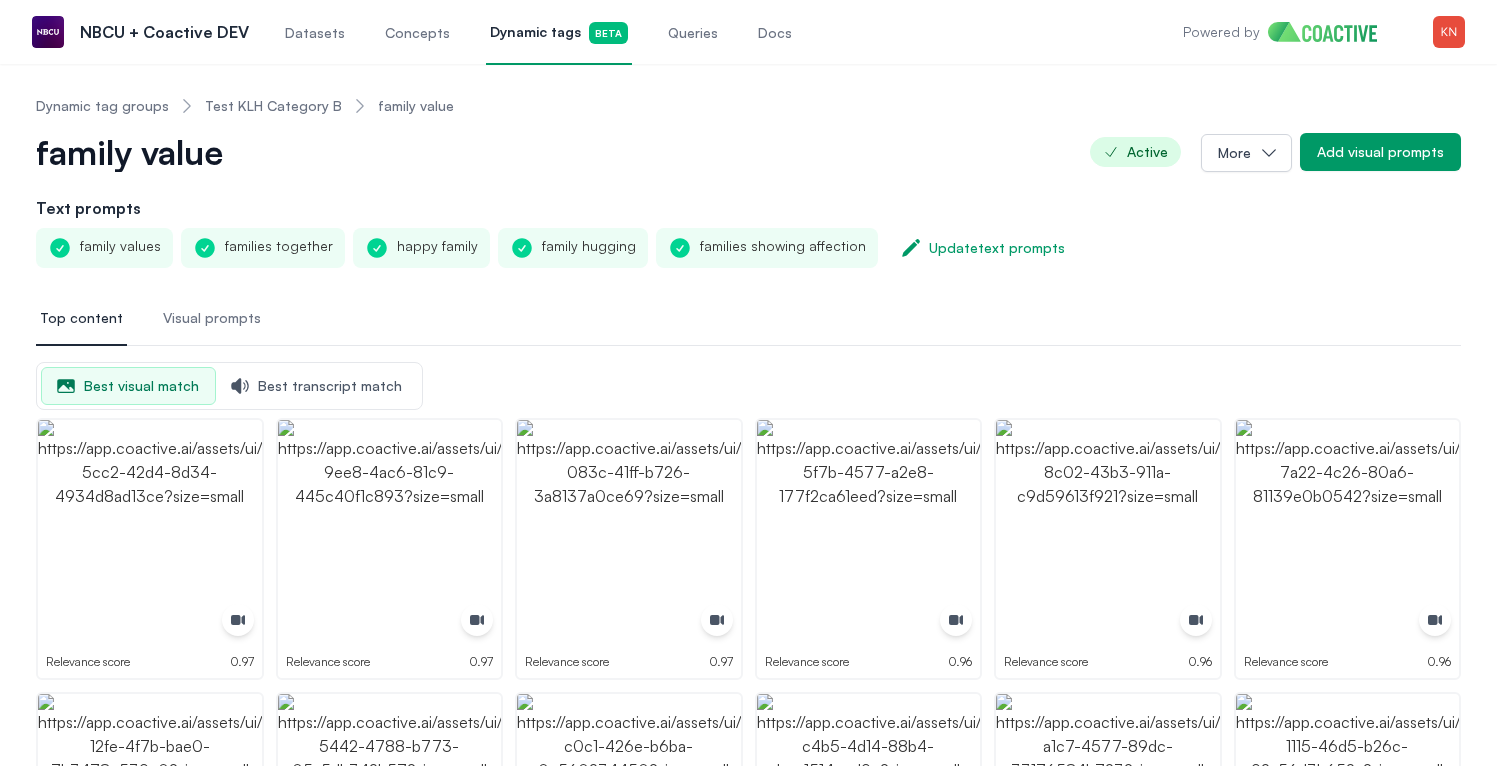 click on "Test KLH Category B" at bounding box center [273, 106] 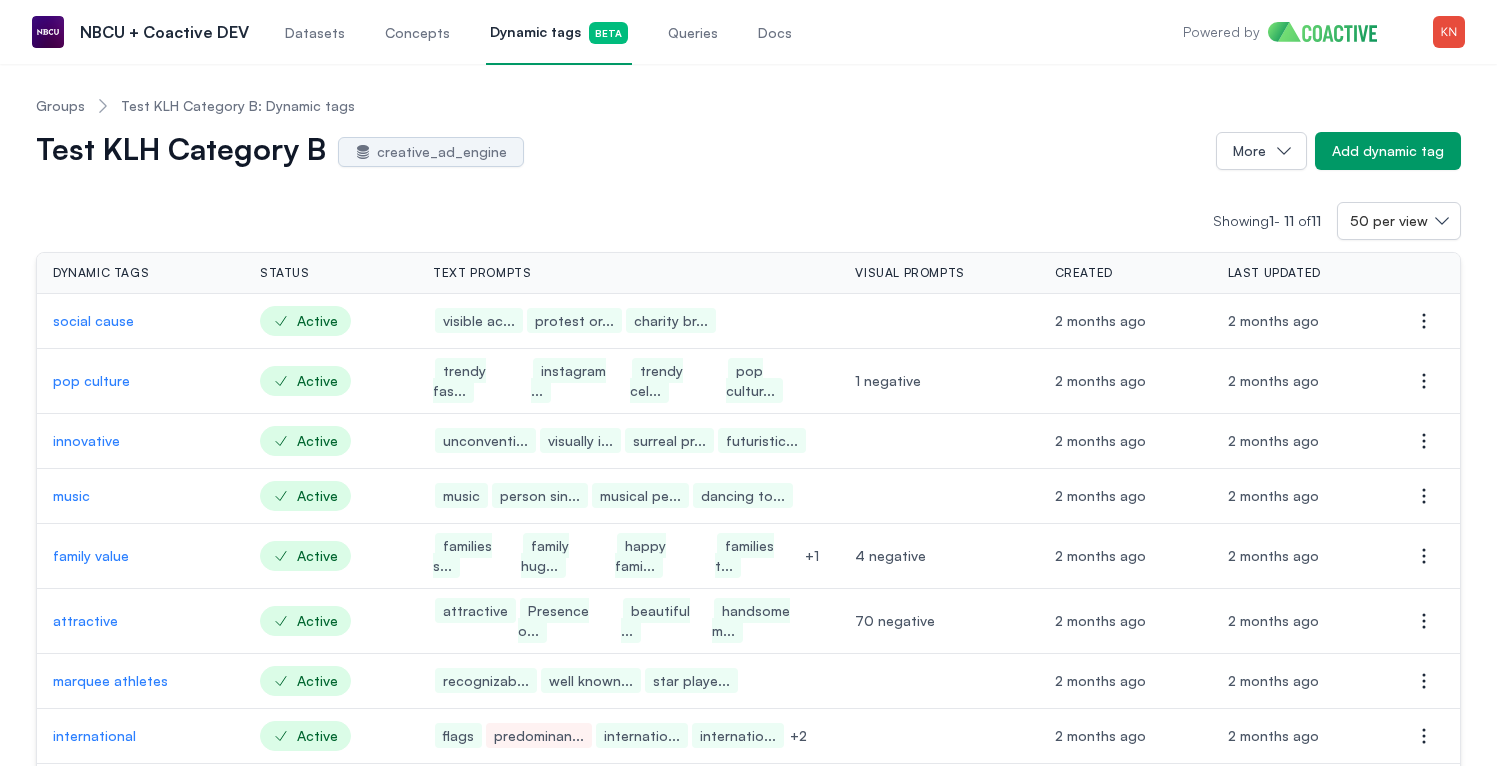 click on "Test KLH Category B: Dynamic tags" at bounding box center (238, 106) 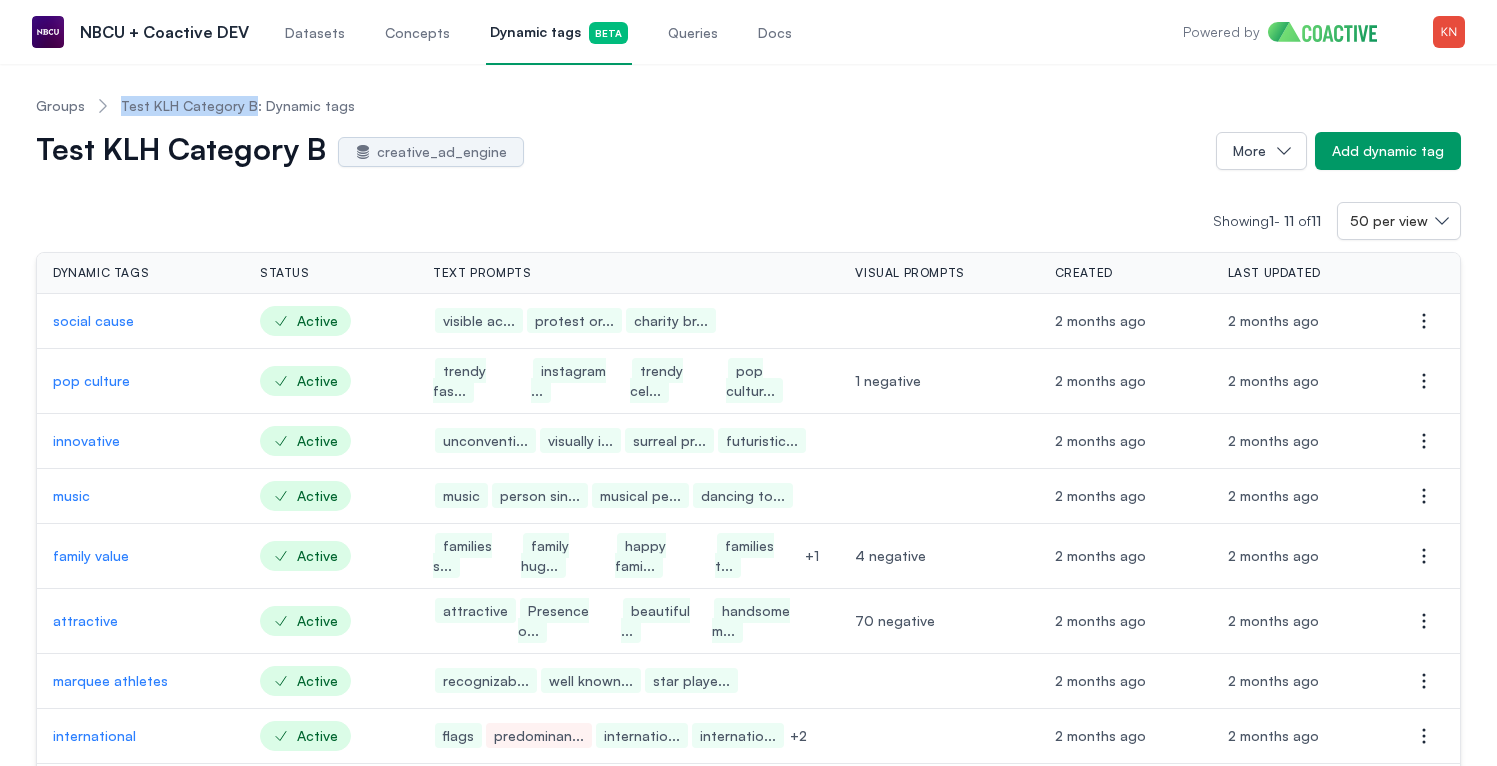 drag, startPoint x: 118, startPoint y: 103, endPoint x: 247, endPoint y: 106, distance: 129.03488 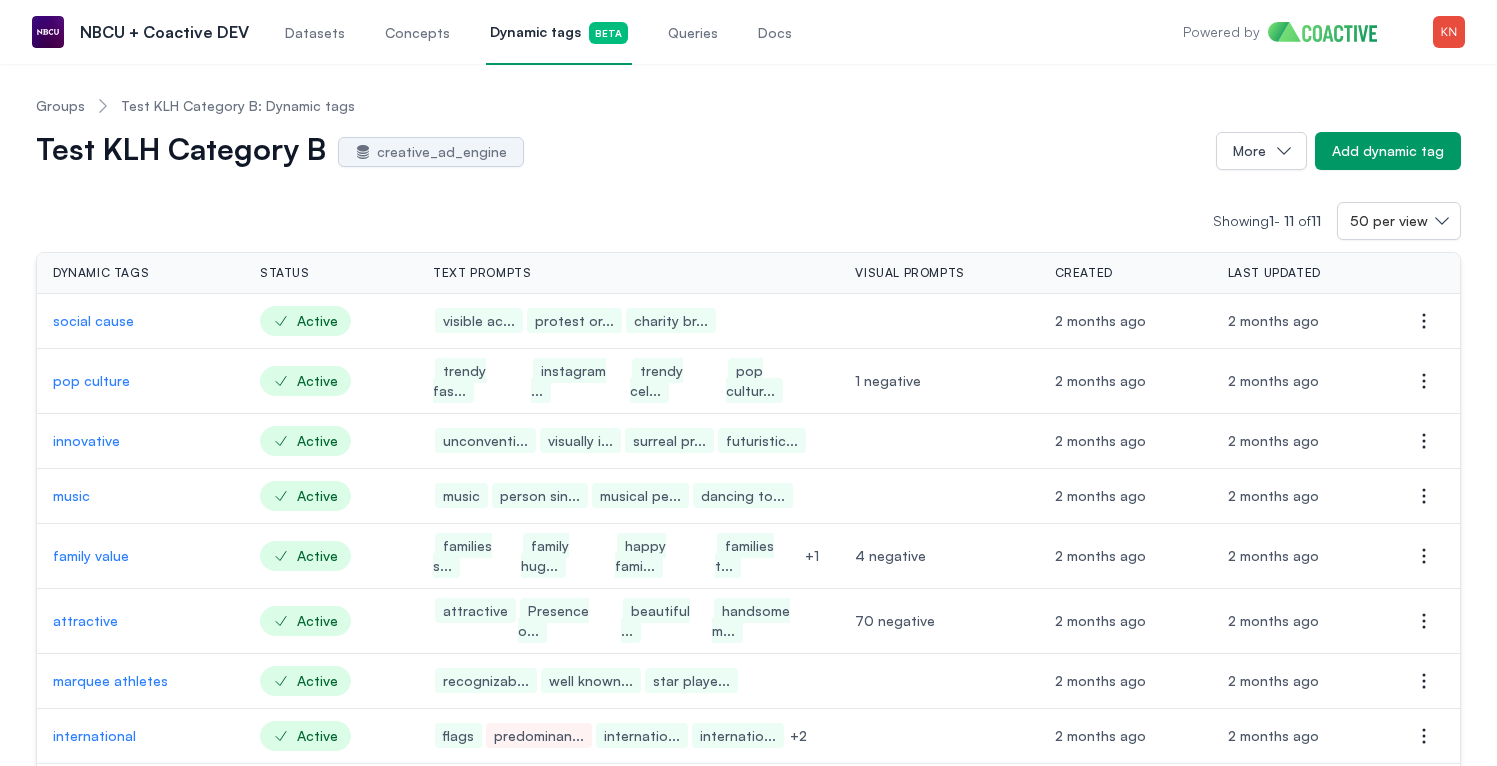 click on "Groups Test KLH Category B: Dynamic tags" at bounding box center [748, 106] 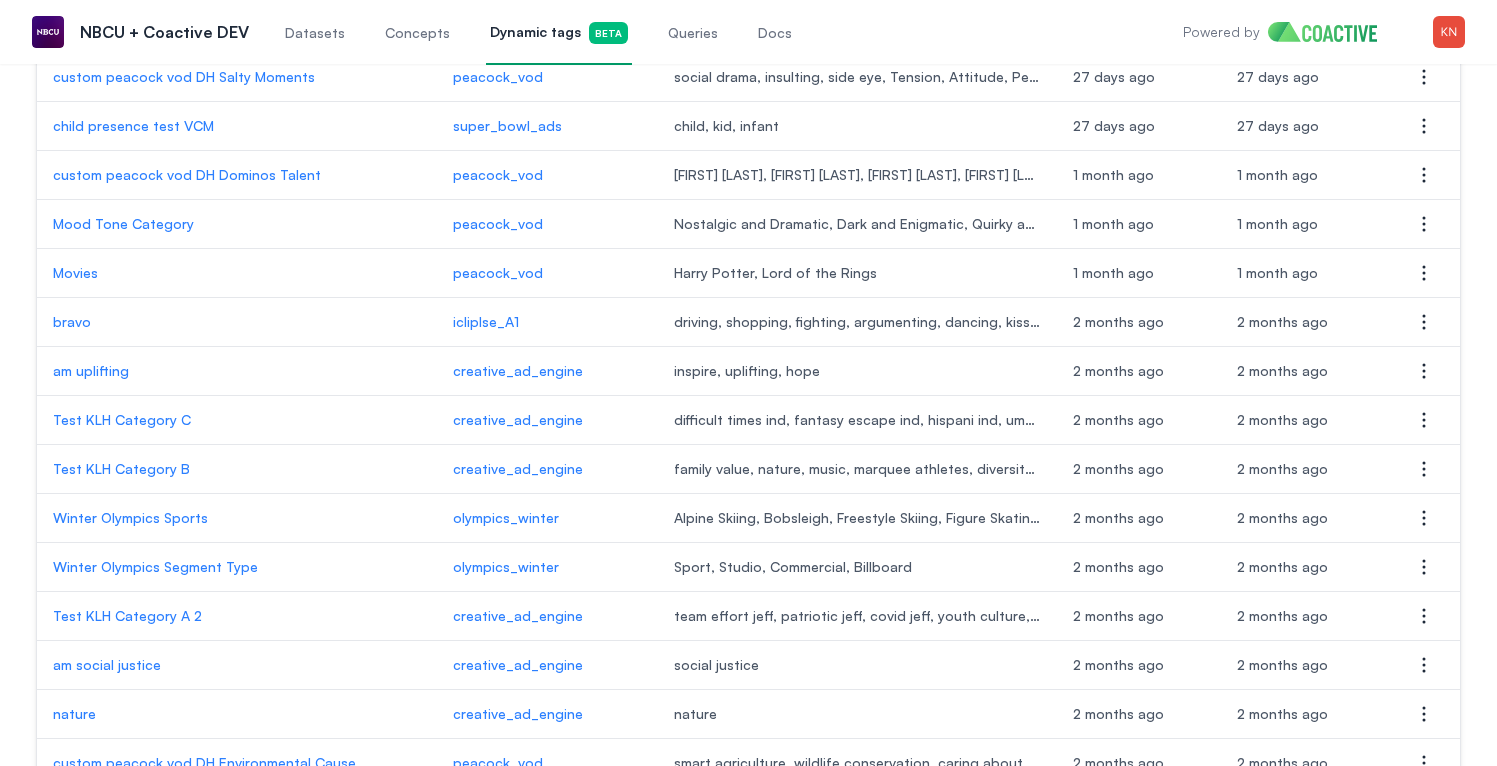 scroll, scrollTop: 1733, scrollLeft: 0, axis: vertical 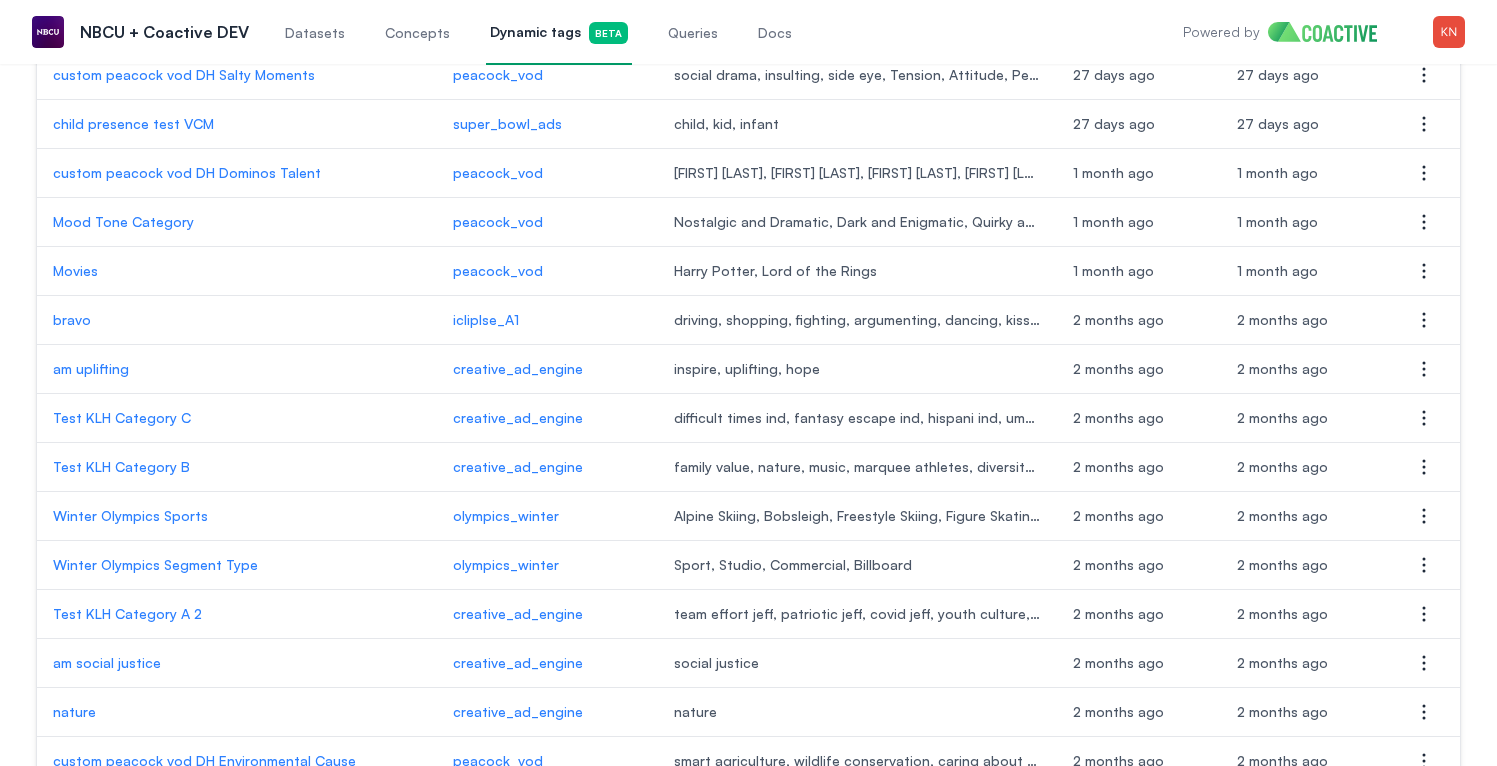 click on "Test KLH Category B" at bounding box center (237, 467) 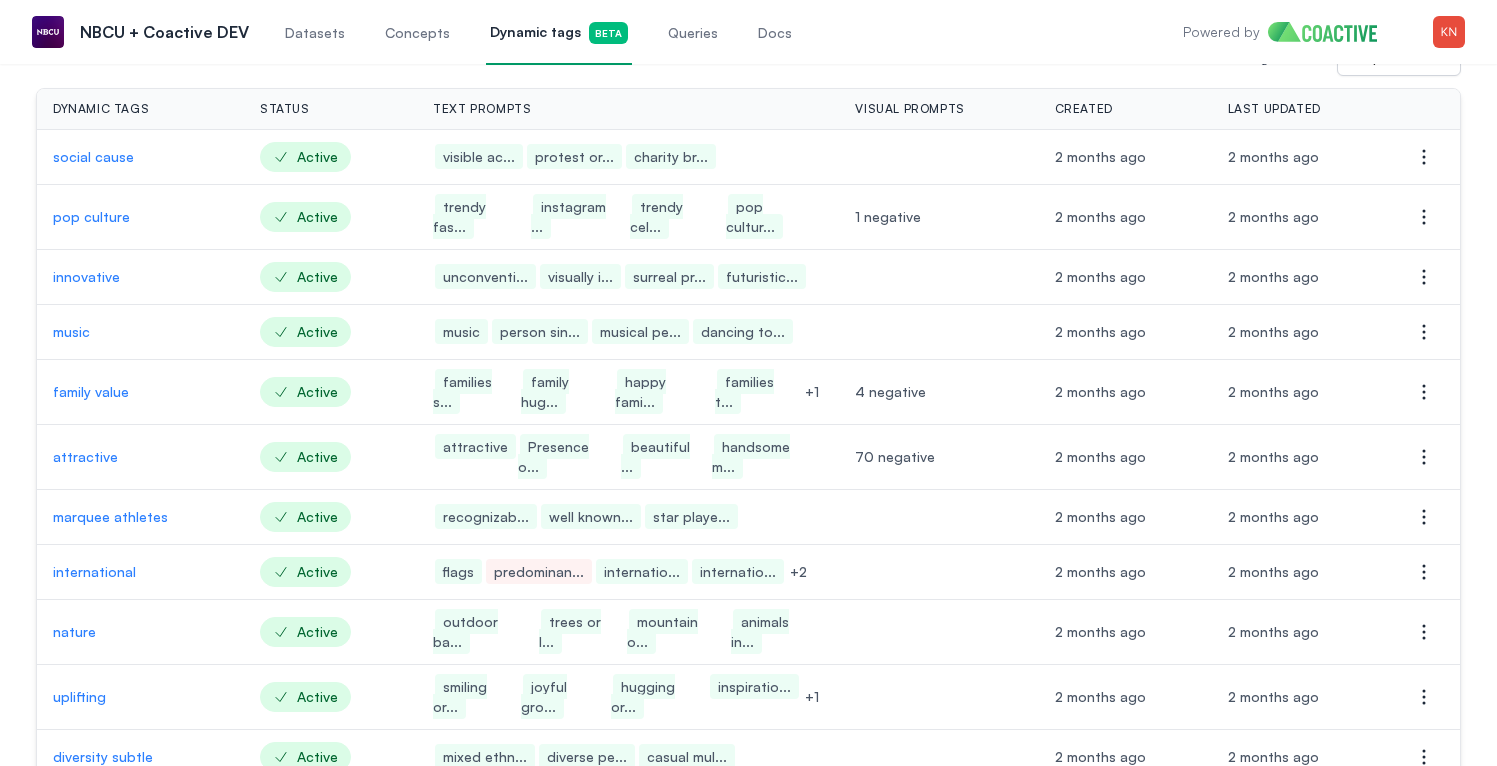scroll, scrollTop: 165, scrollLeft: 0, axis: vertical 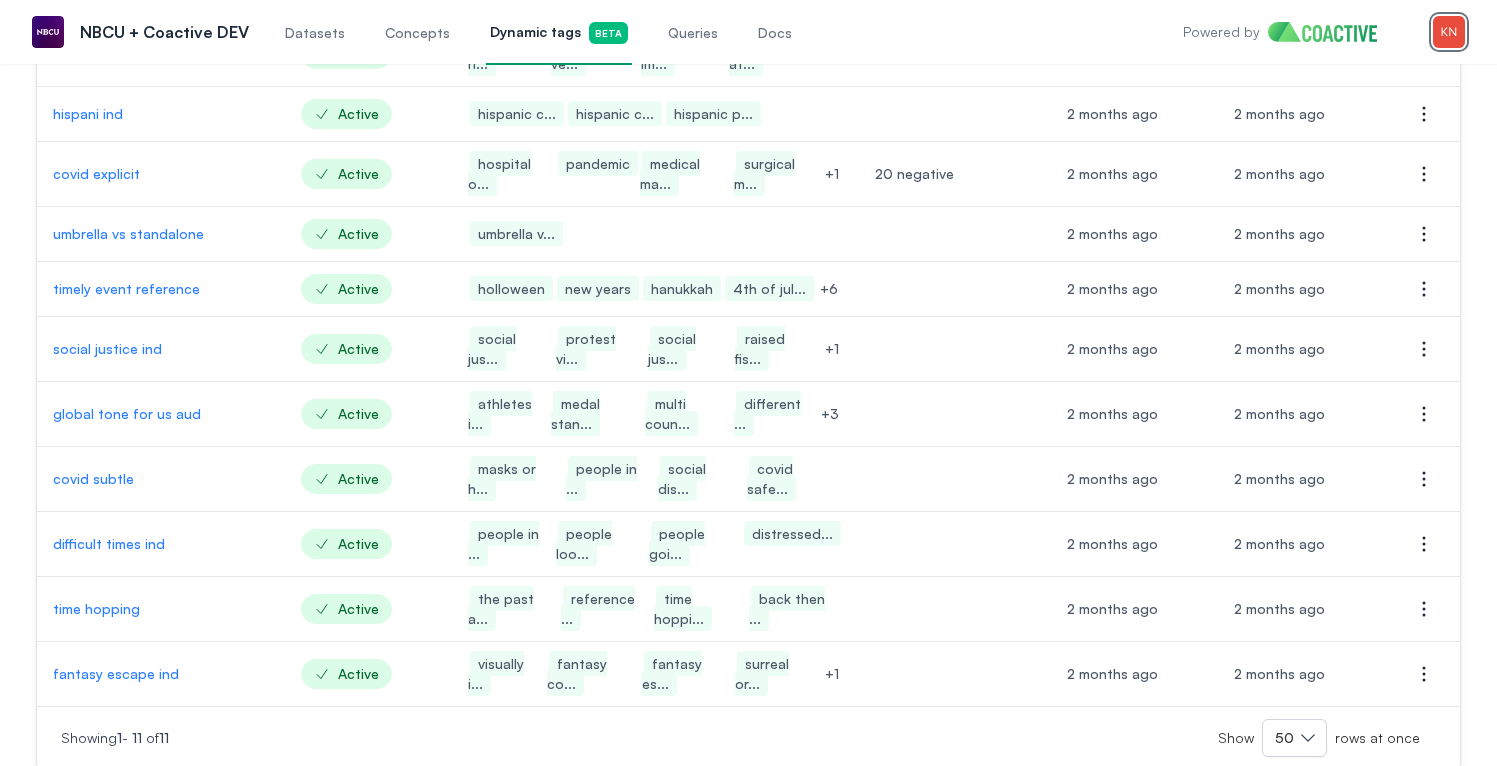 click at bounding box center (1449, 32) 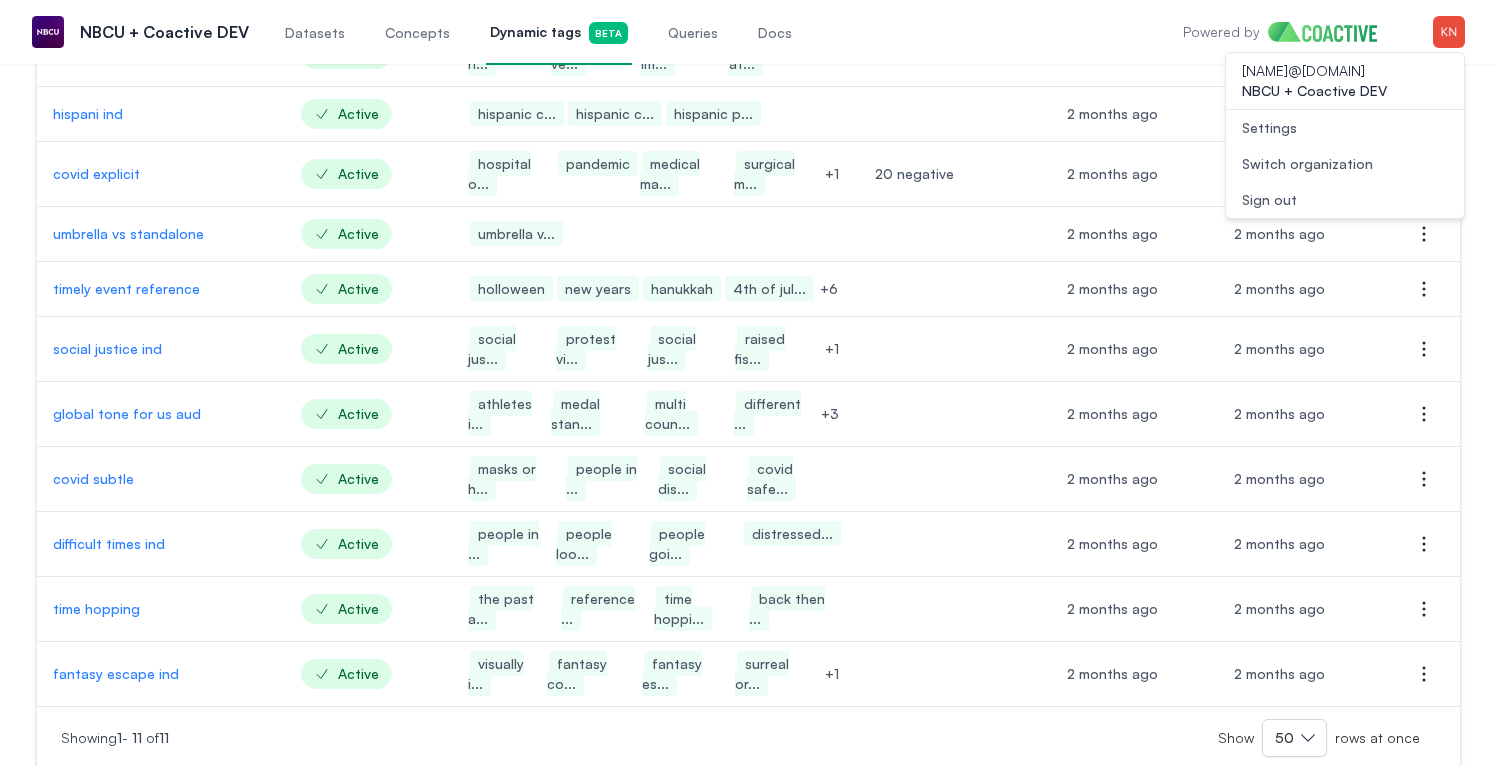 click on "Settings" at bounding box center (1345, 128) 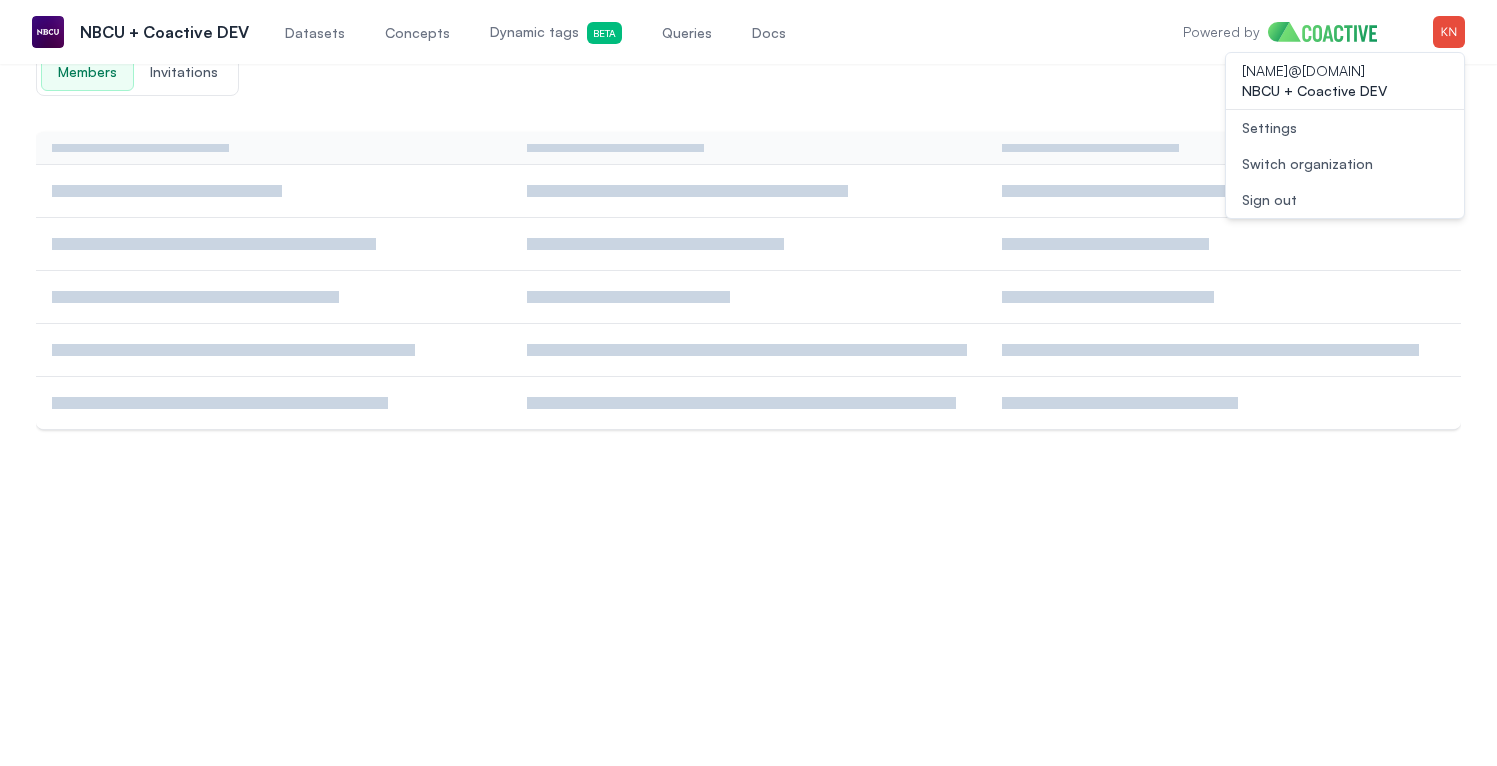 scroll, scrollTop: 272, scrollLeft: 0, axis: vertical 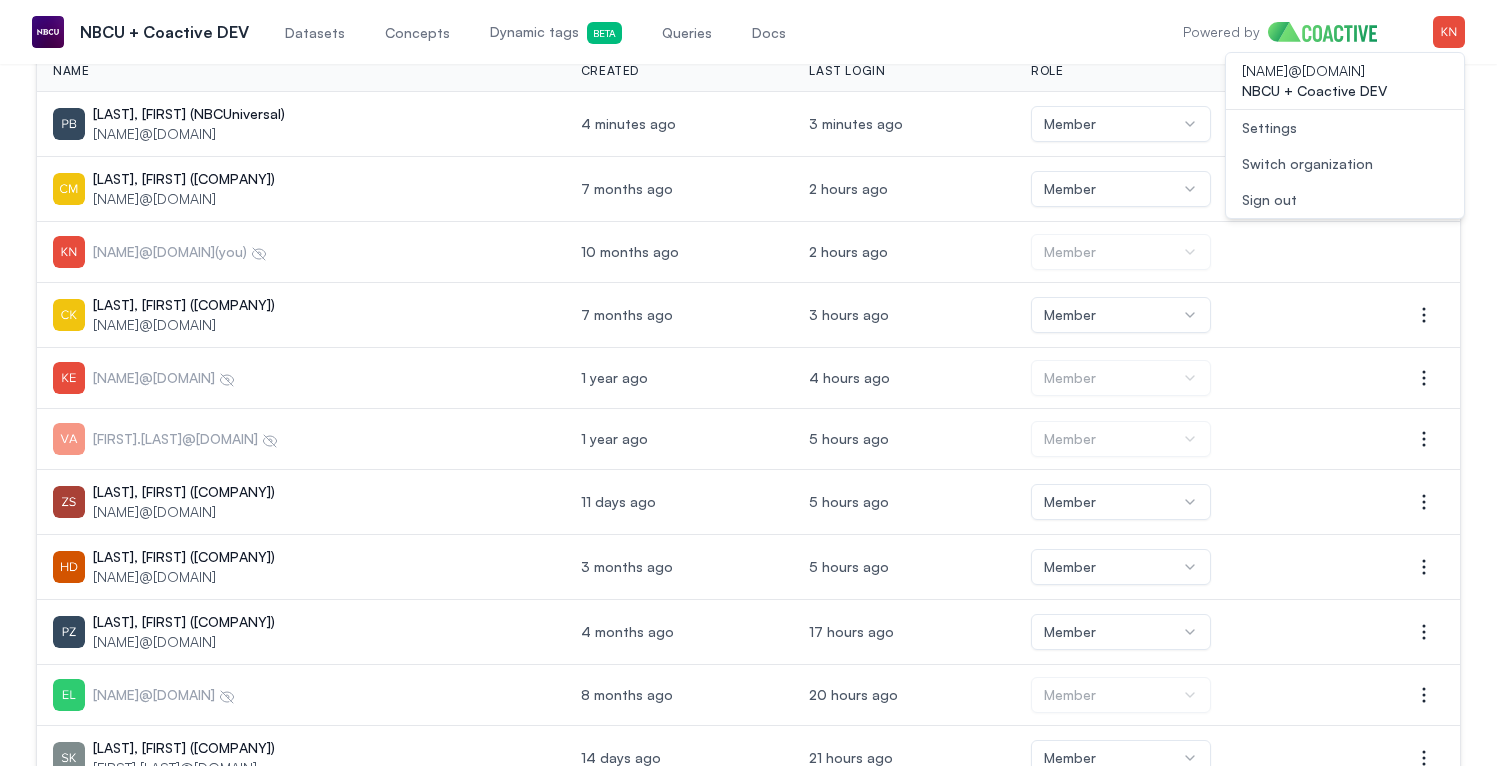 click on "Datasets" at bounding box center [315, 33] 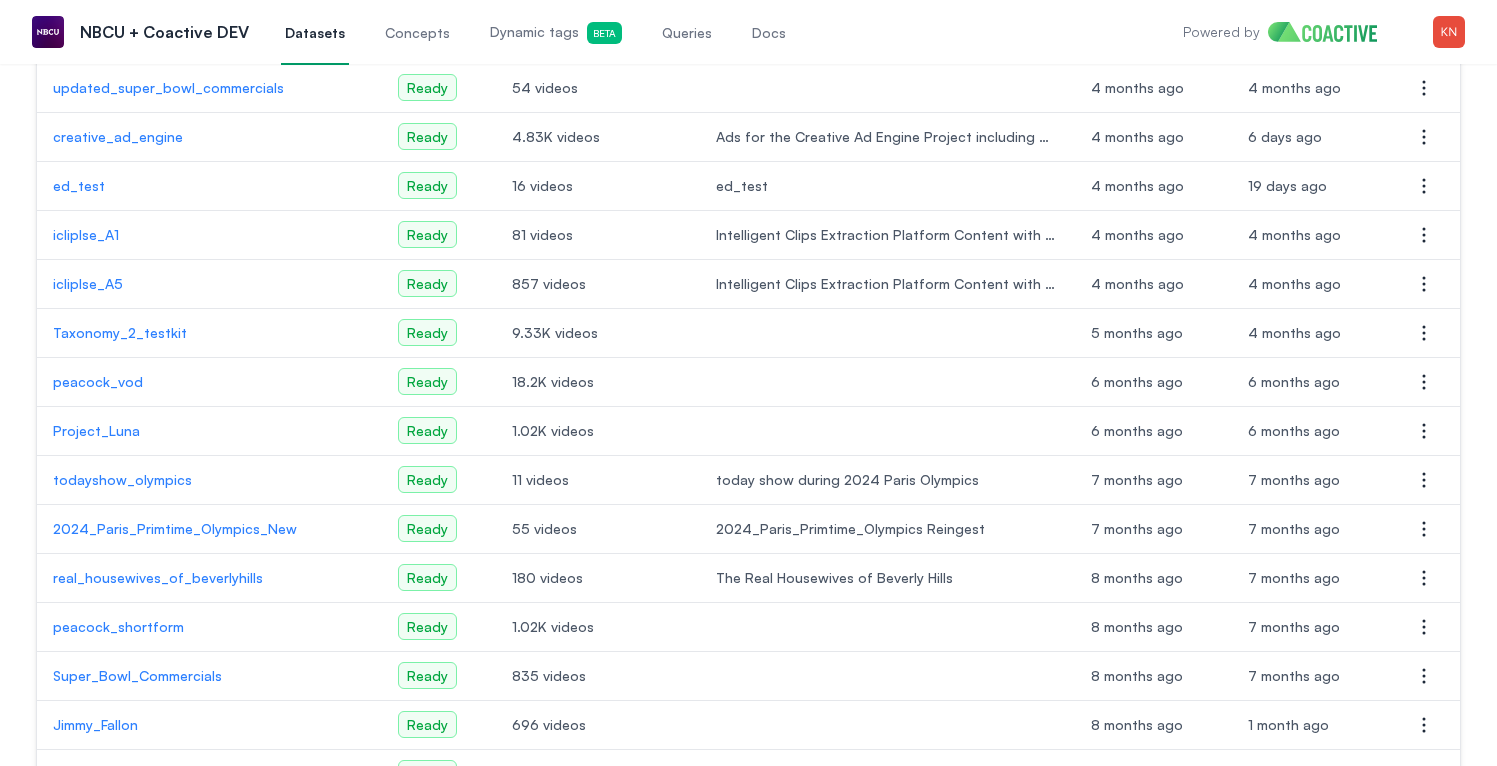 scroll, scrollTop: 479, scrollLeft: 0, axis: vertical 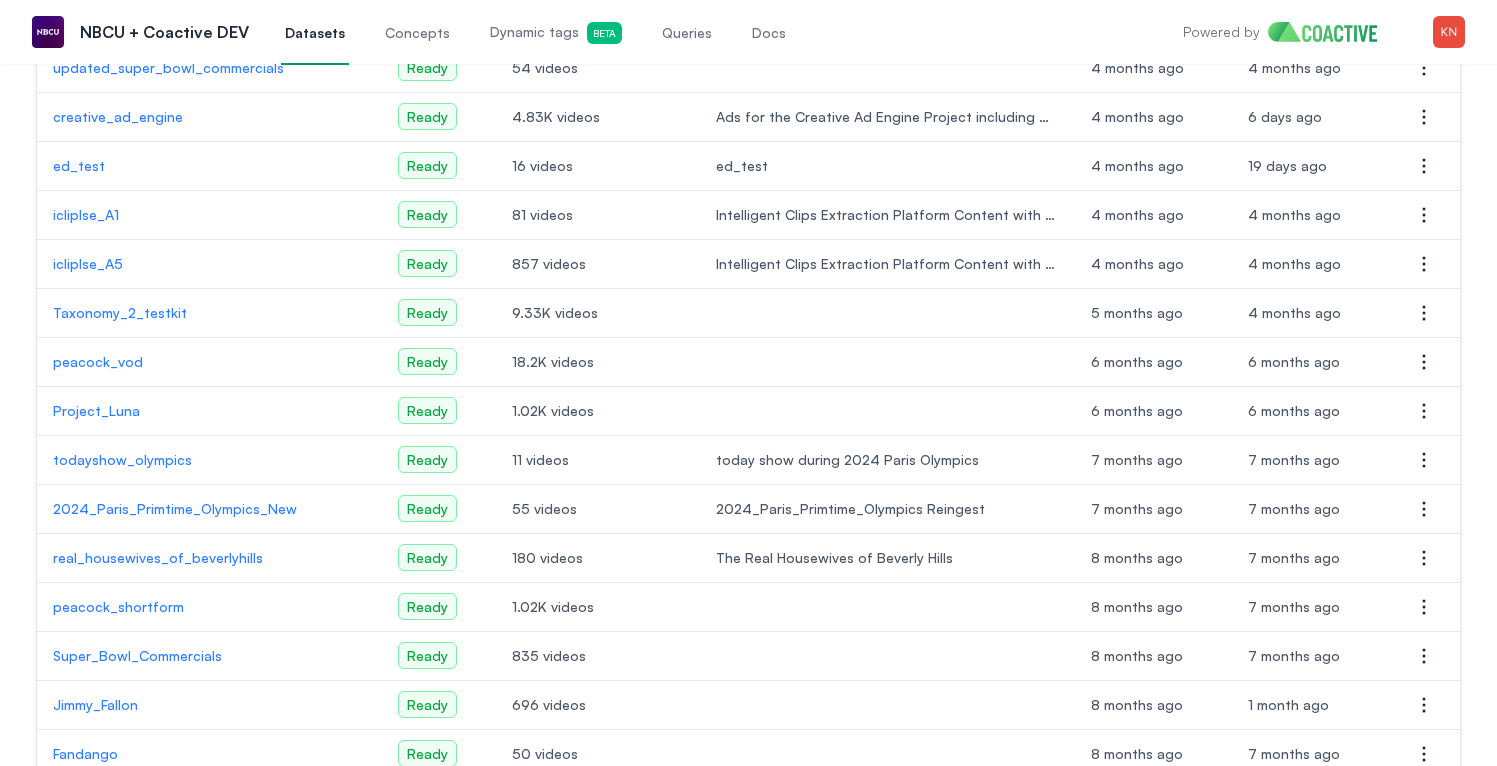 click on "peacock_vod" at bounding box center [209, 362] 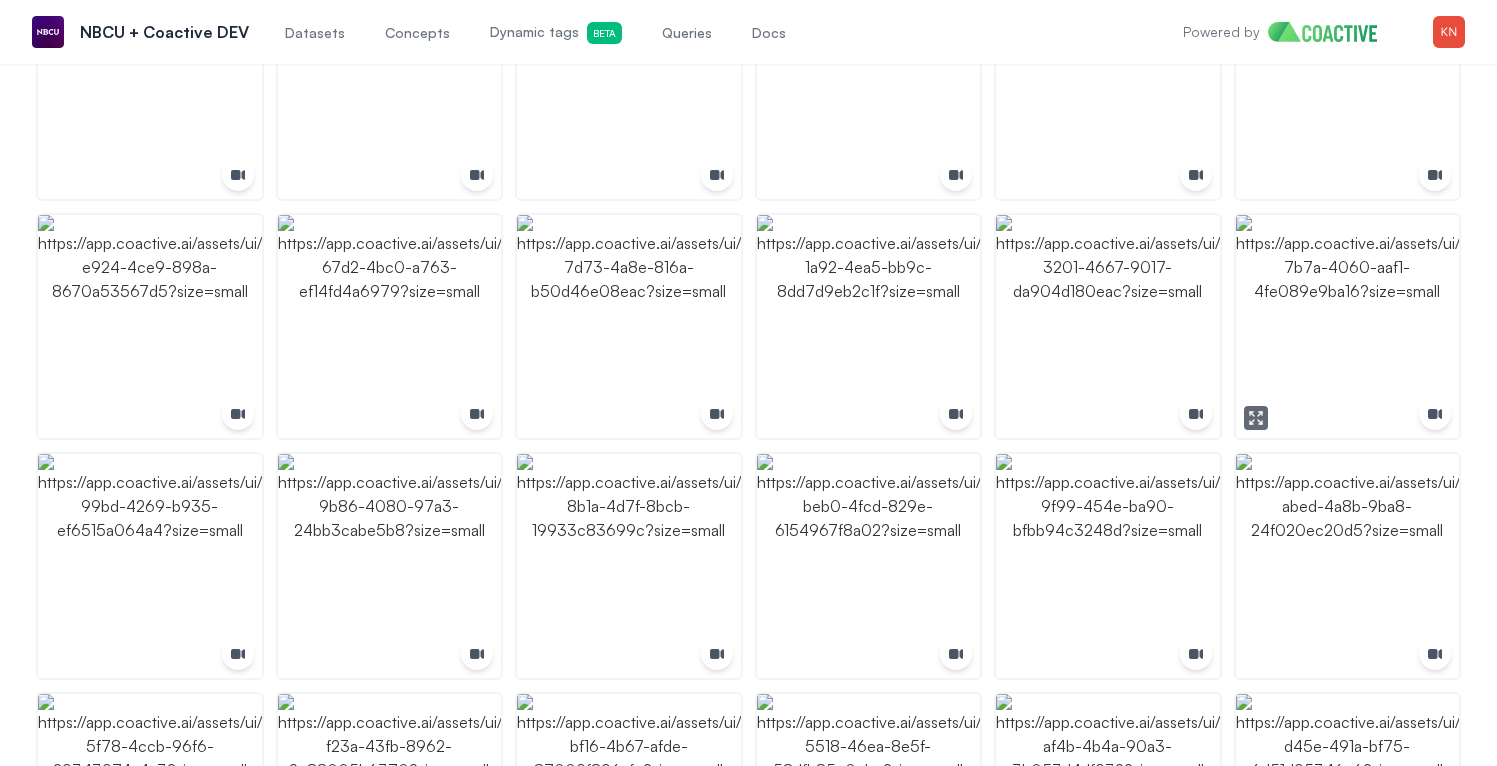 scroll, scrollTop: 0, scrollLeft: 0, axis: both 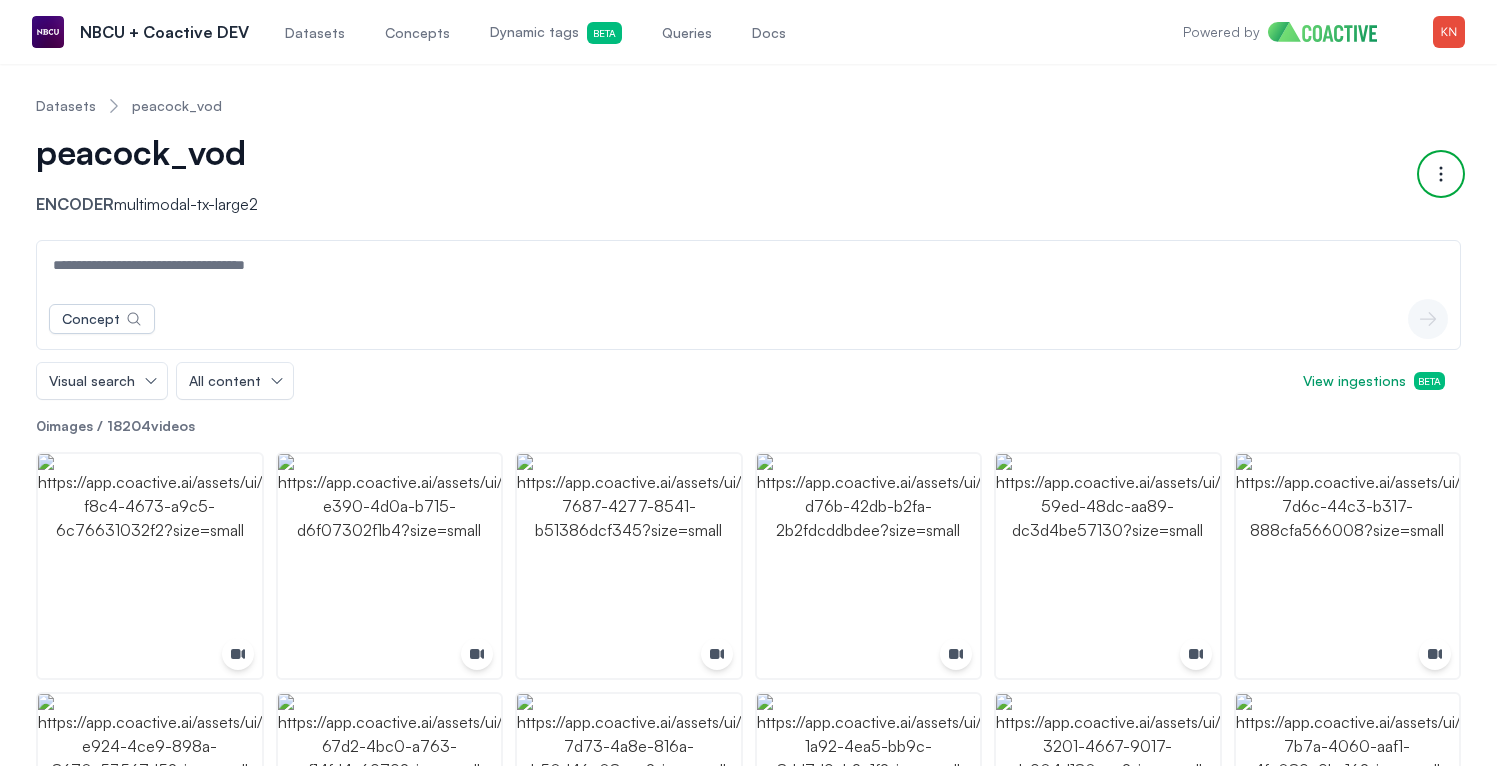 click 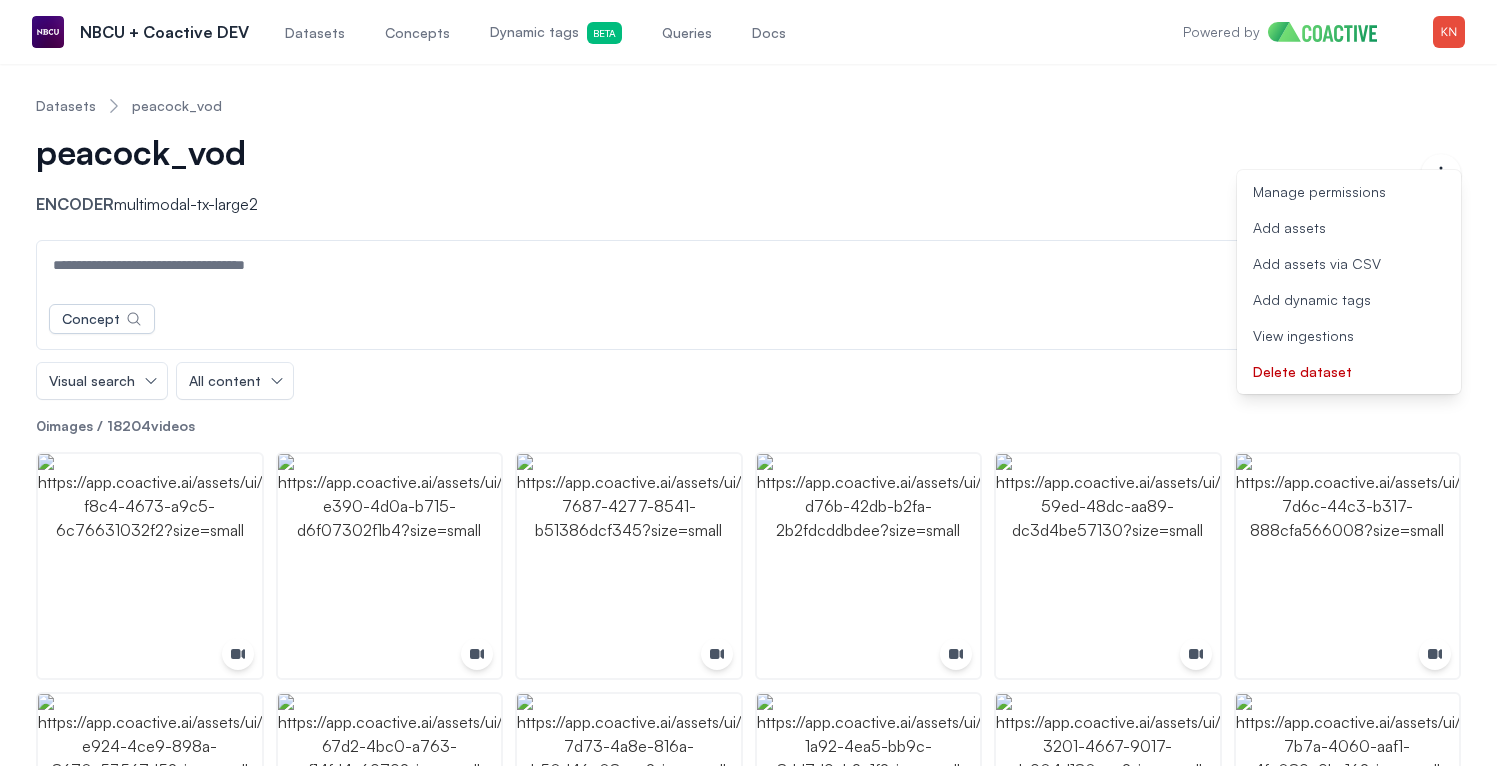 click on "Datasets peacock_vod" at bounding box center [748, 106] 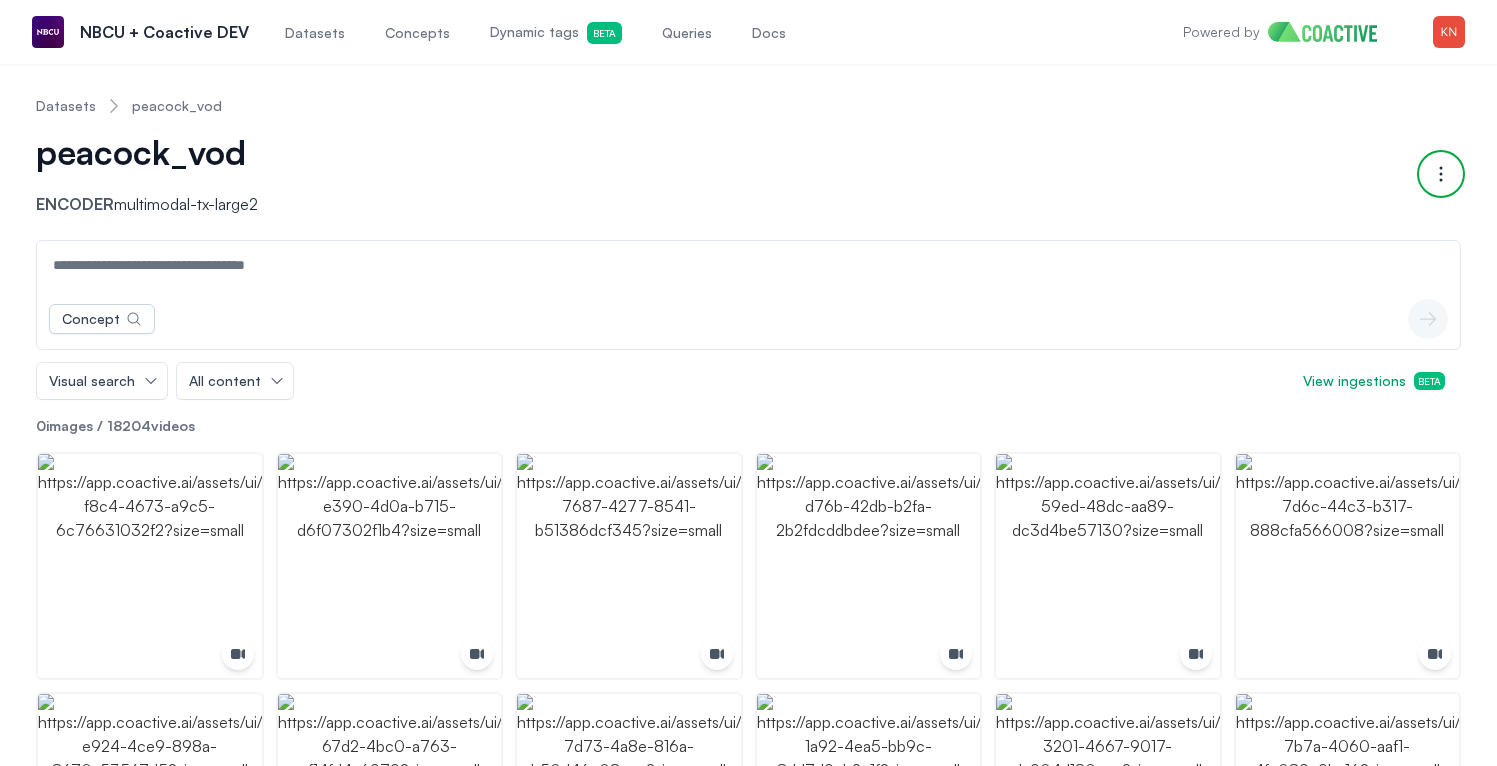 click 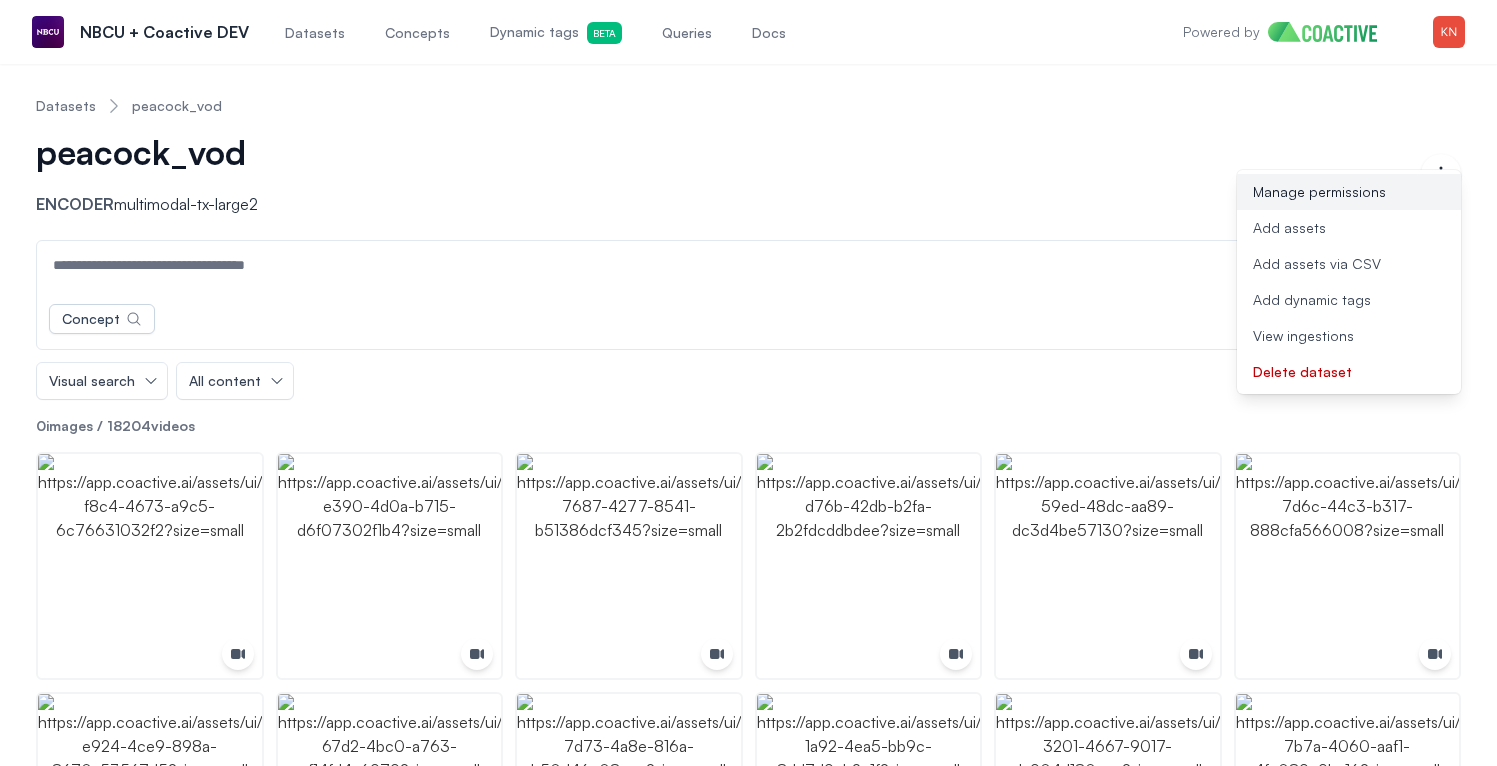 click on "Manage permissions" at bounding box center (1319, 192) 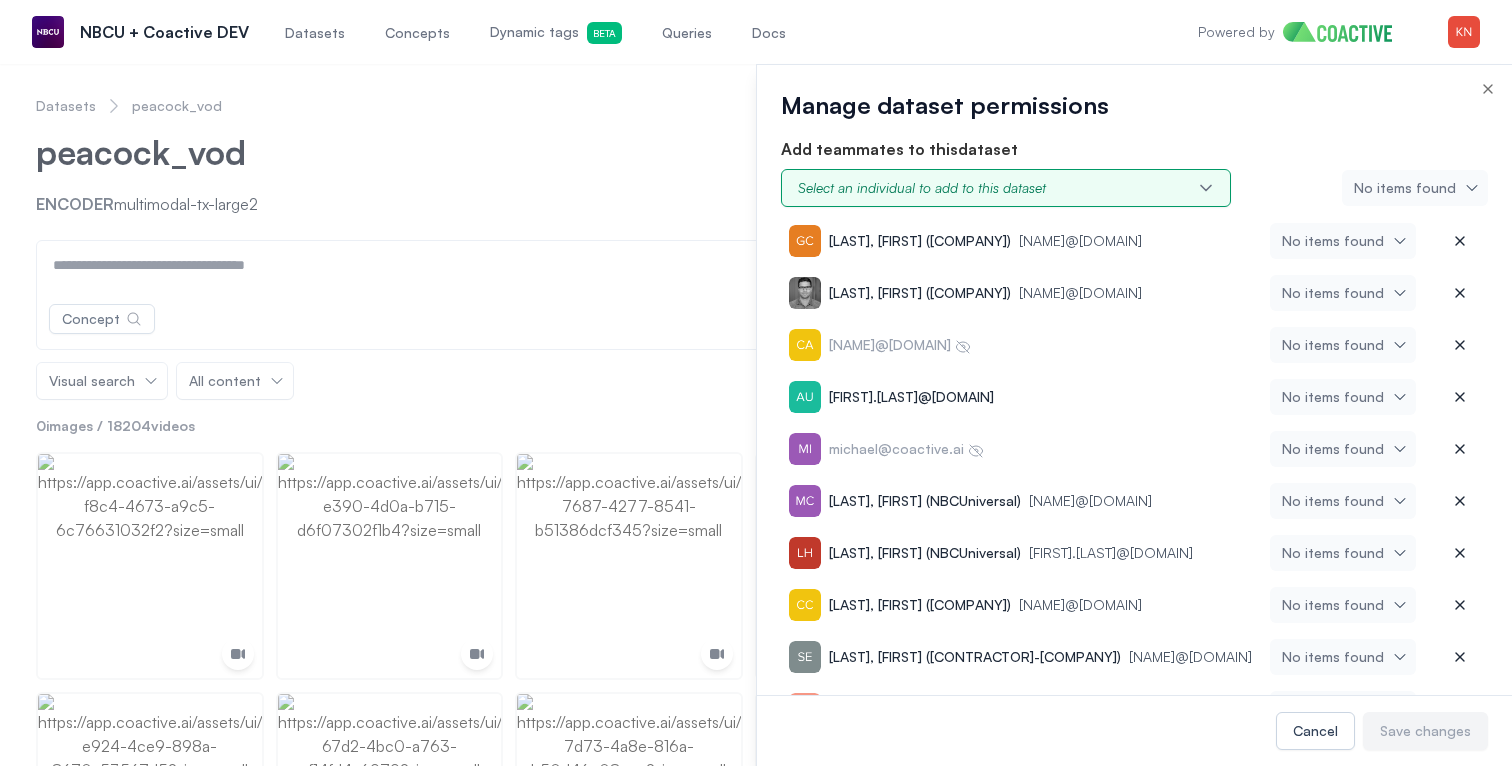 click on "Select an individual to add to this dataset" at bounding box center [922, 188] 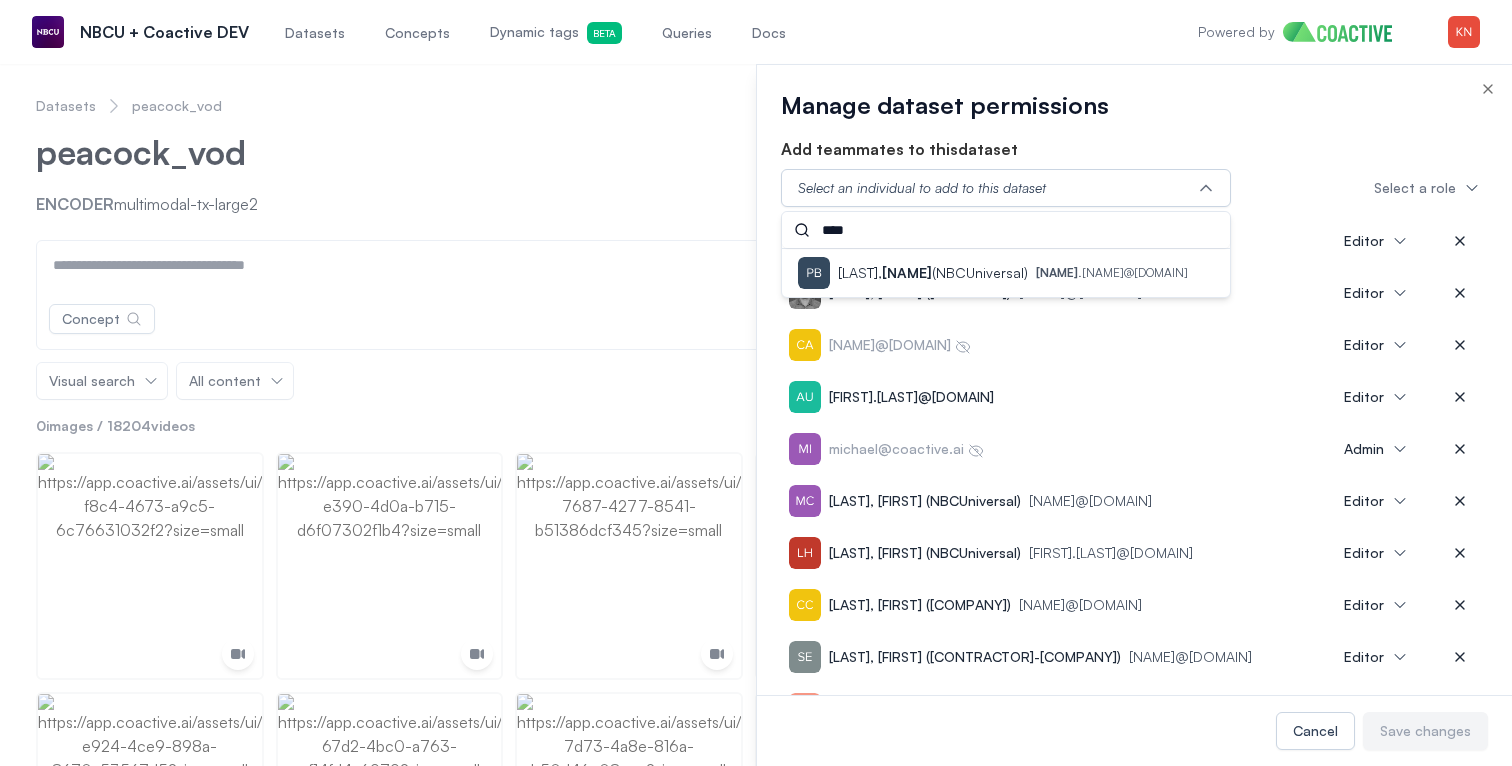 type on "****" 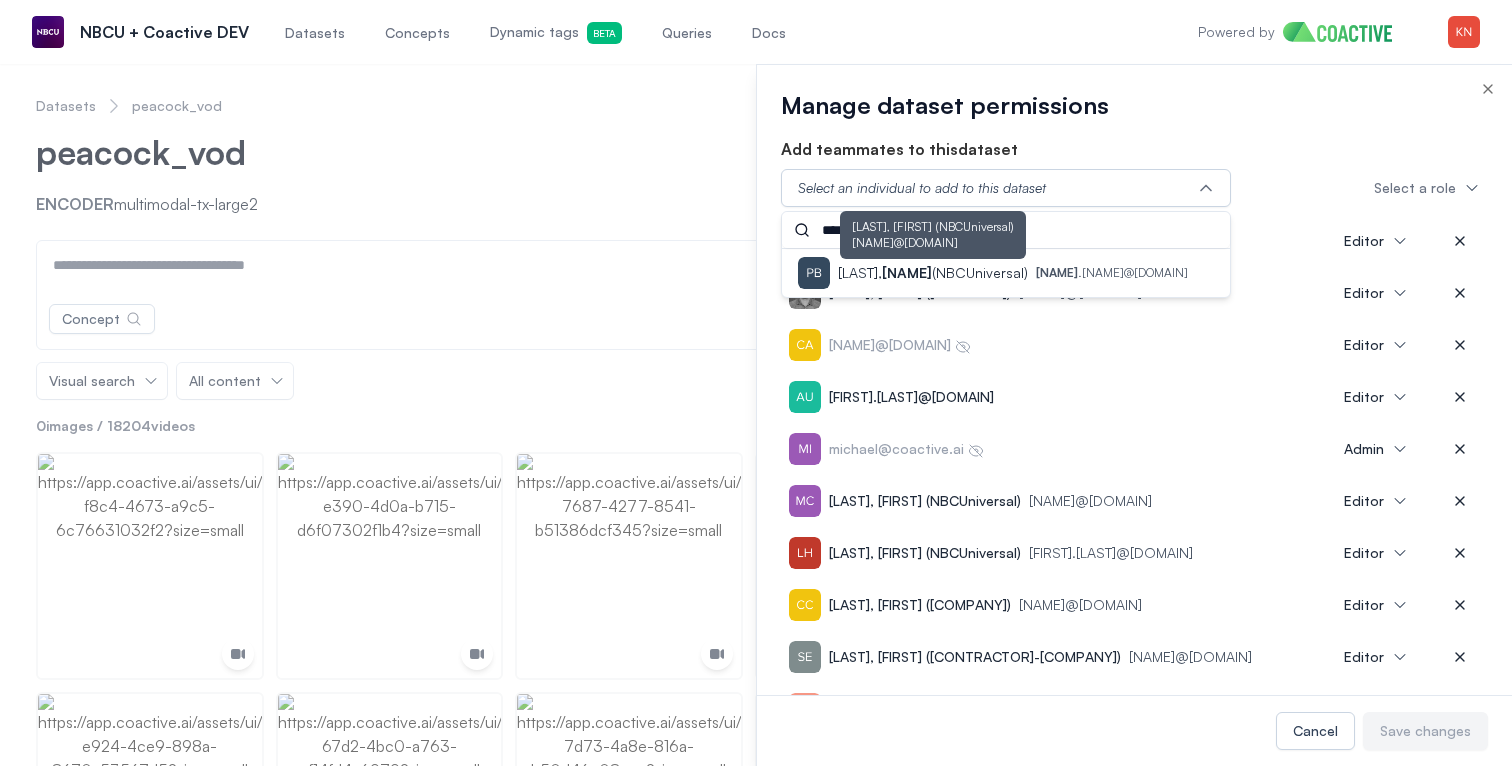 click on "Pradhan,  Bodh  (NBCUniversal)" at bounding box center [933, 273] 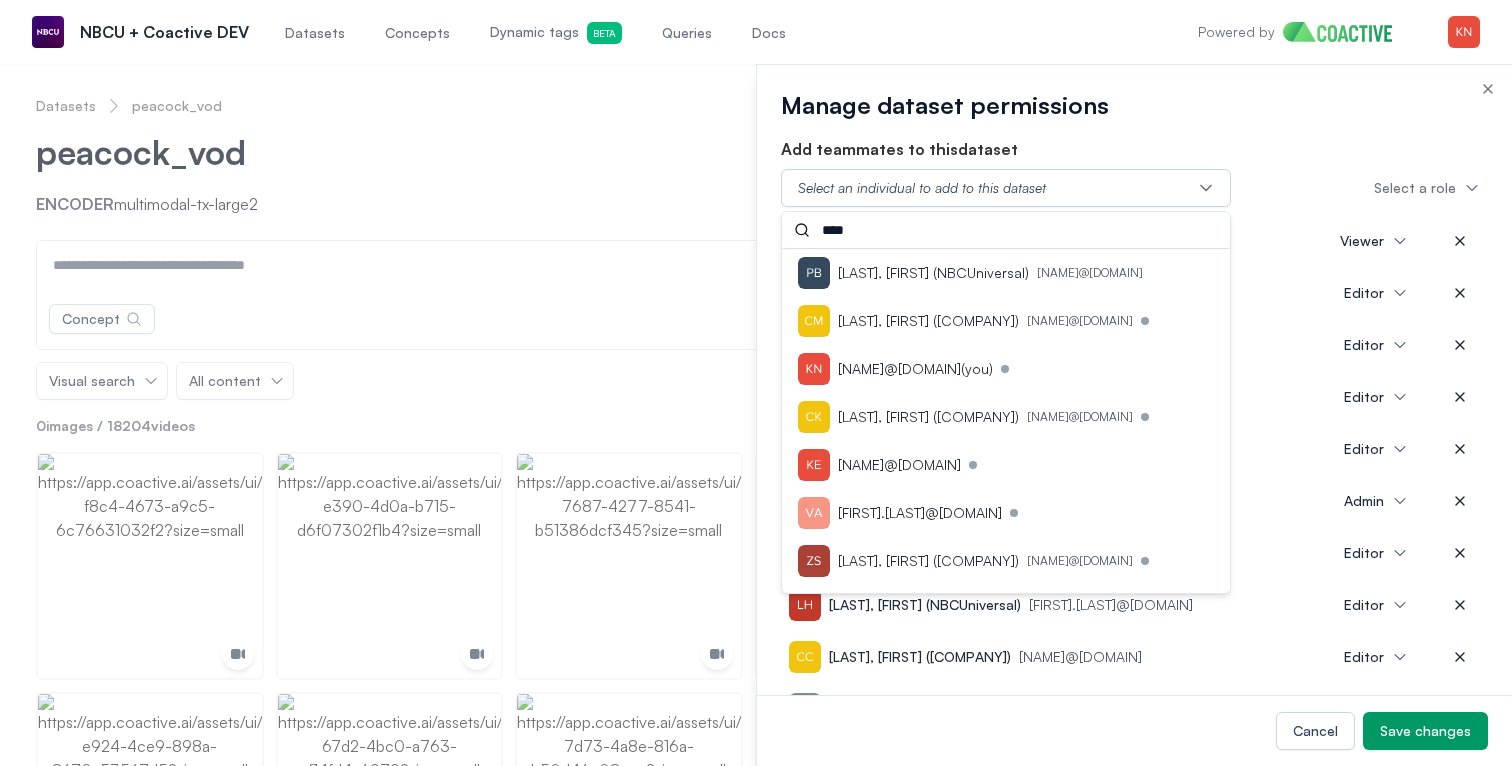 click on "Add teammates to this  dataset" at bounding box center (1134, 149) 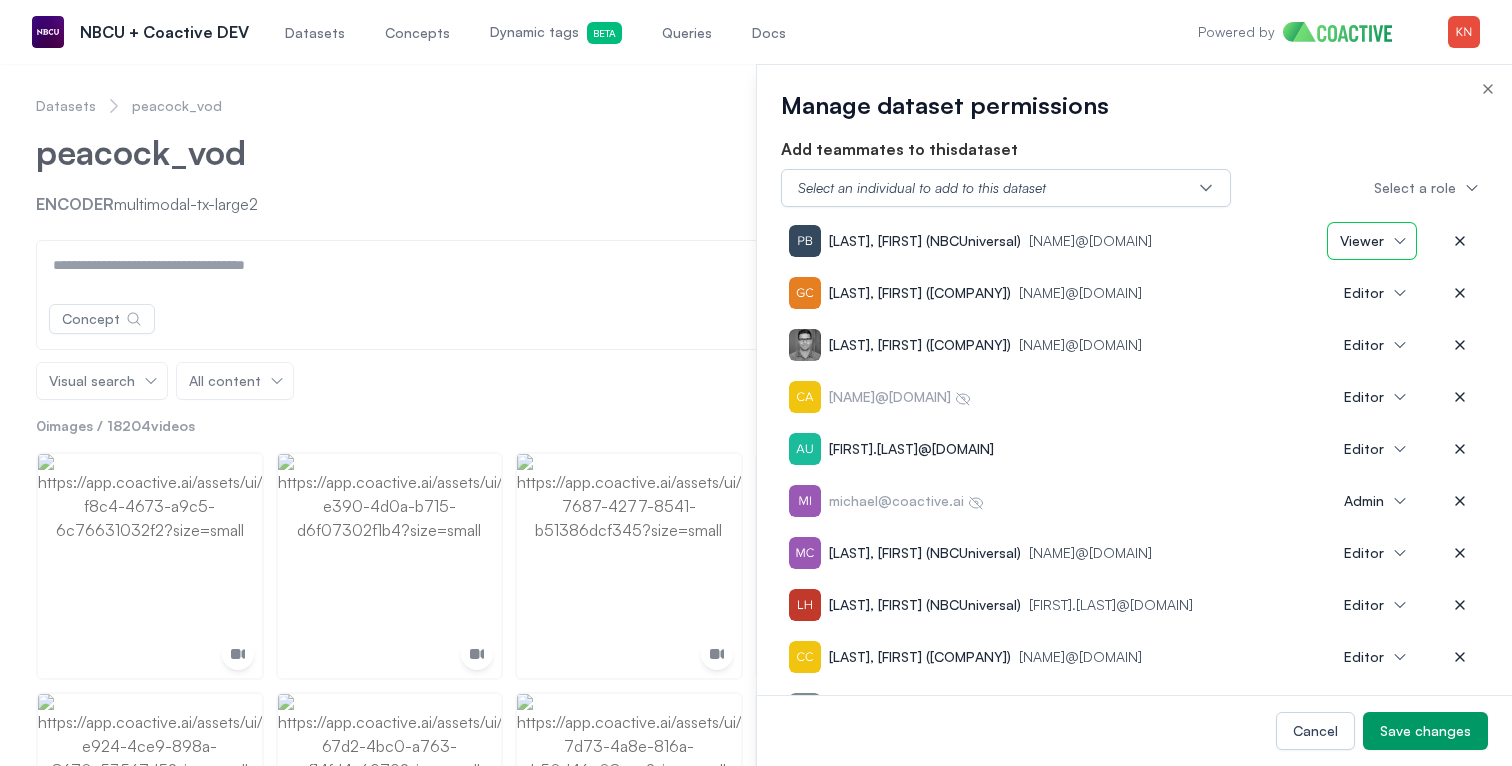 click on "Viewer" at bounding box center [1362, 241] 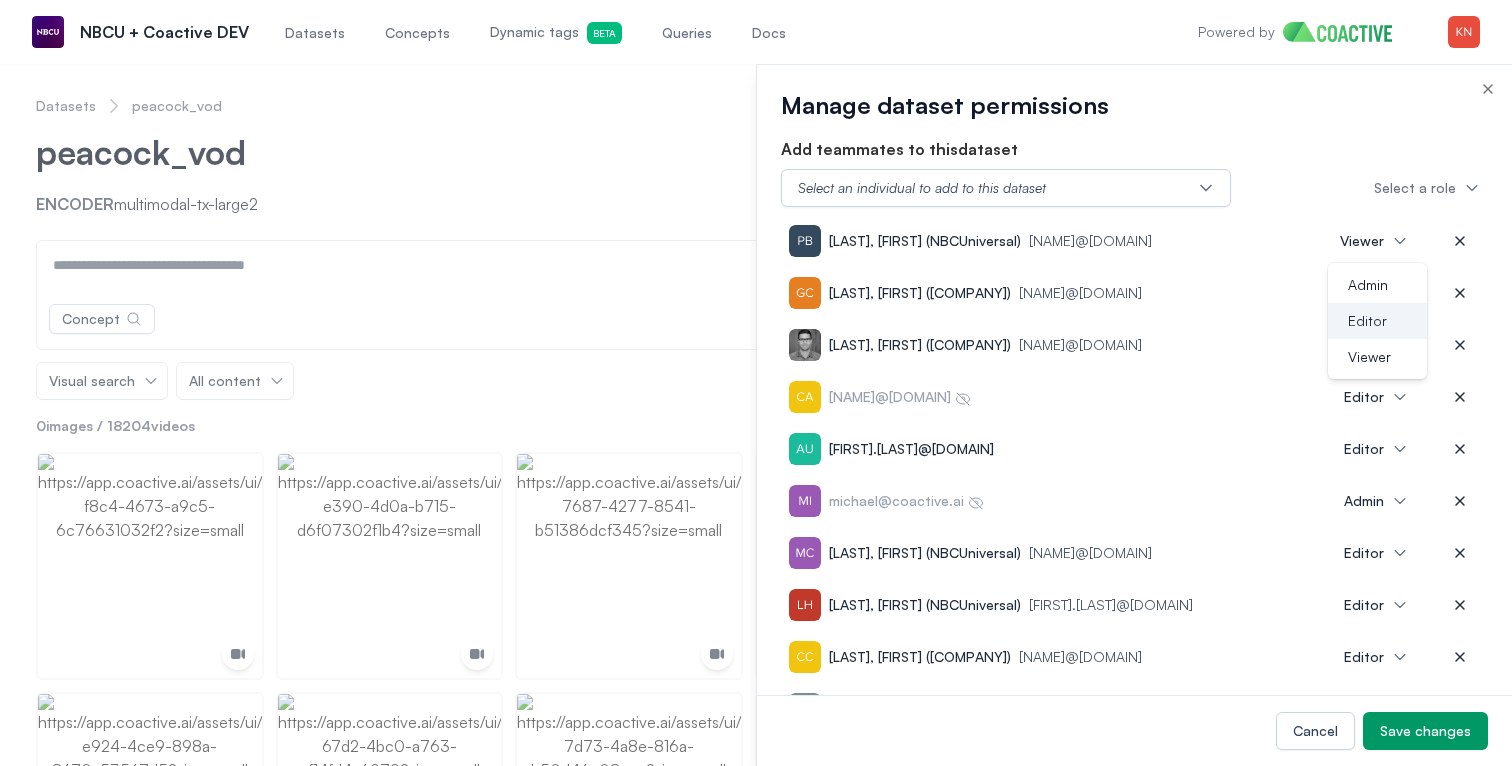 click on "Editor" at bounding box center (1367, 321) 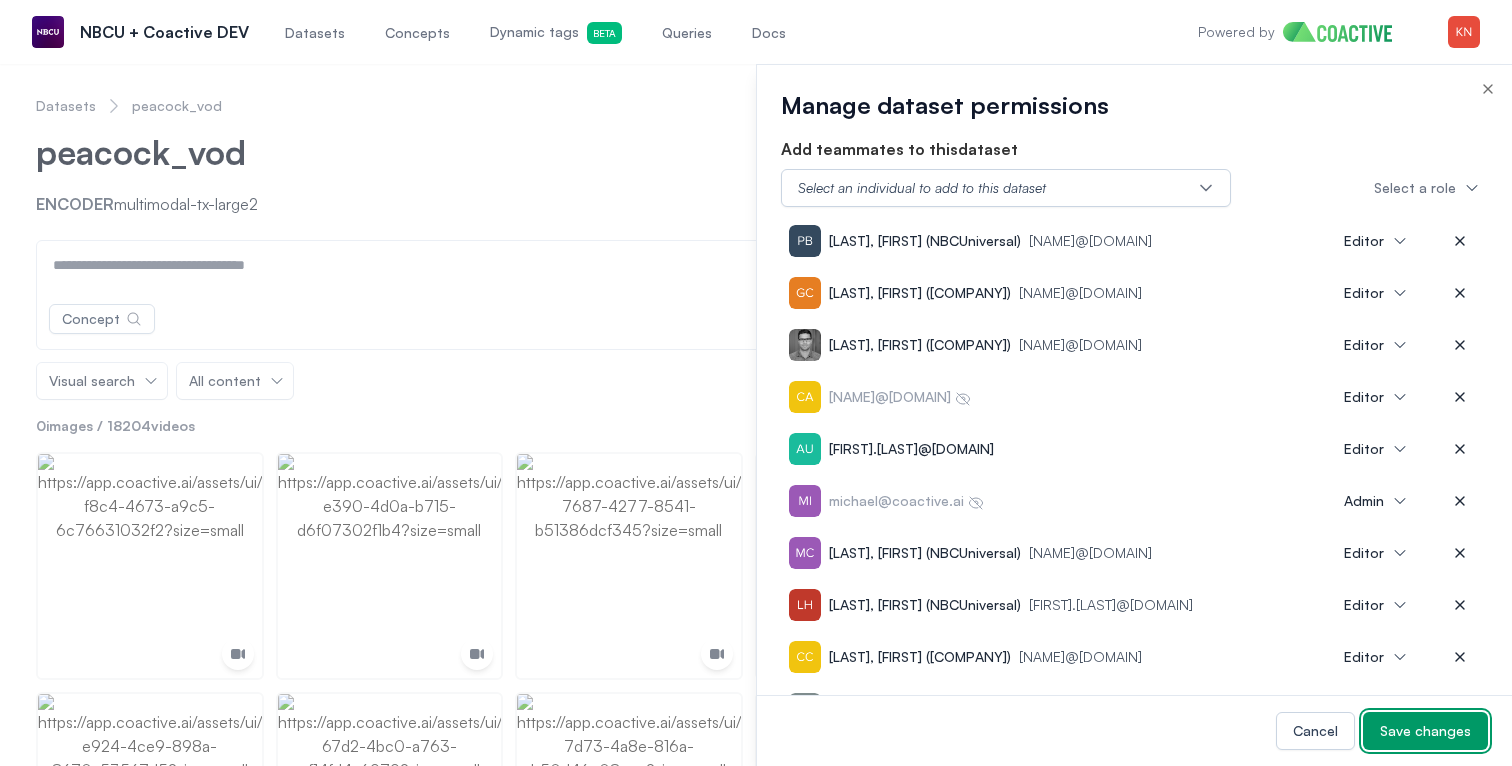 click on "Save changes" at bounding box center (1425, 731) 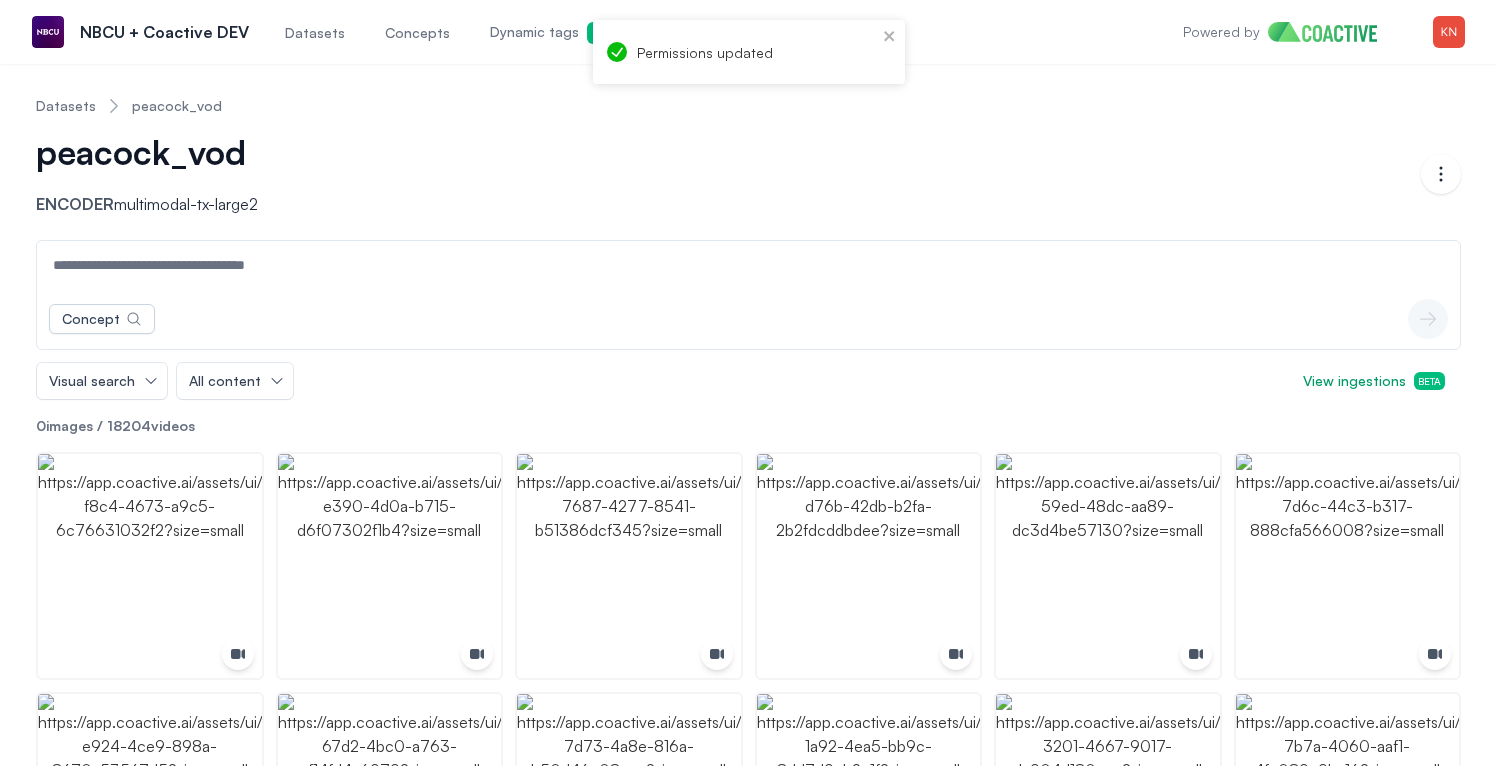 click on "Datasets" at bounding box center [315, 33] 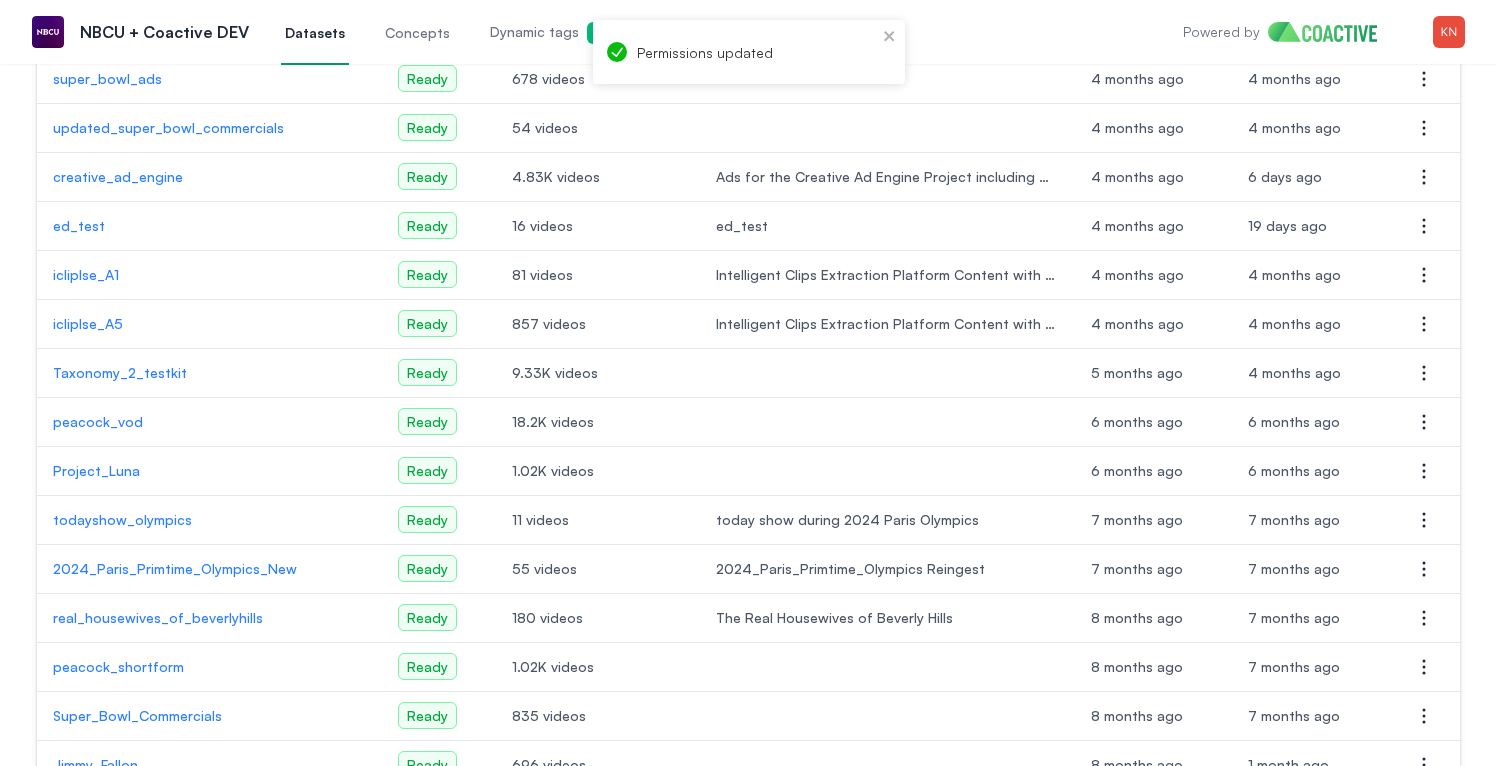 scroll, scrollTop: 436, scrollLeft: 0, axis: vertical 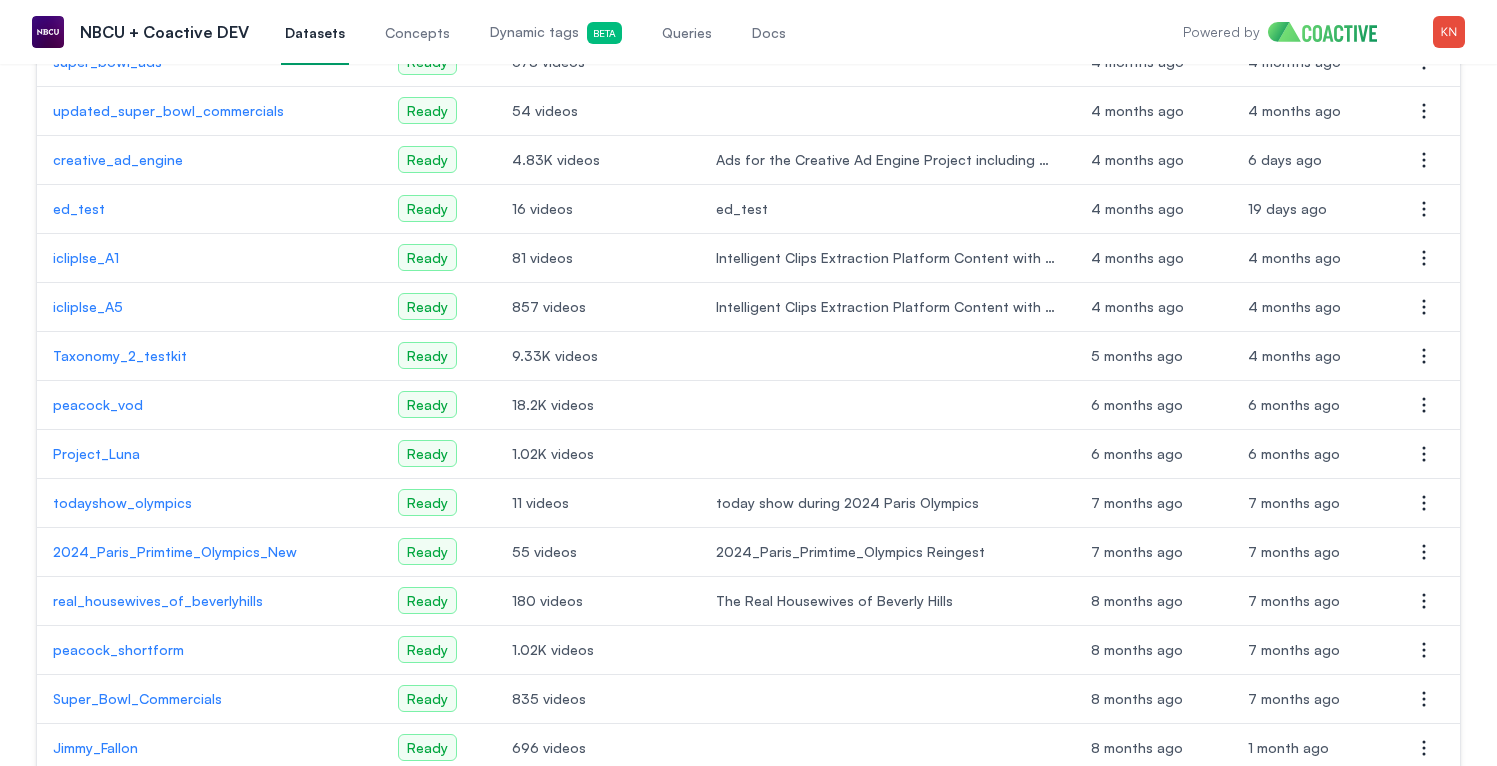 click on "Taxonomy_2_testkit" at bounding box center [209, 356] 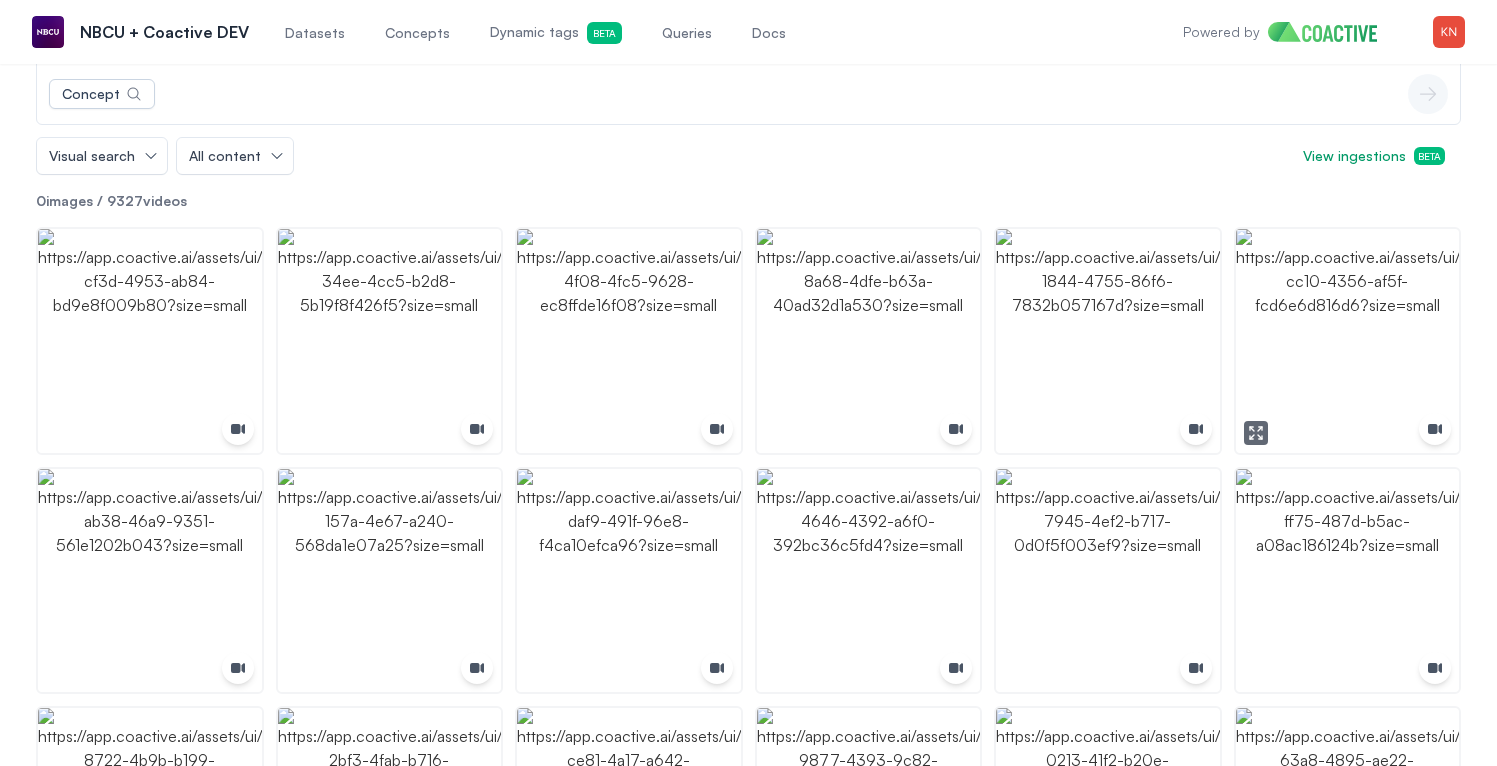 scroll, scrollTop: 0, scrollLeft: 0, axis: both 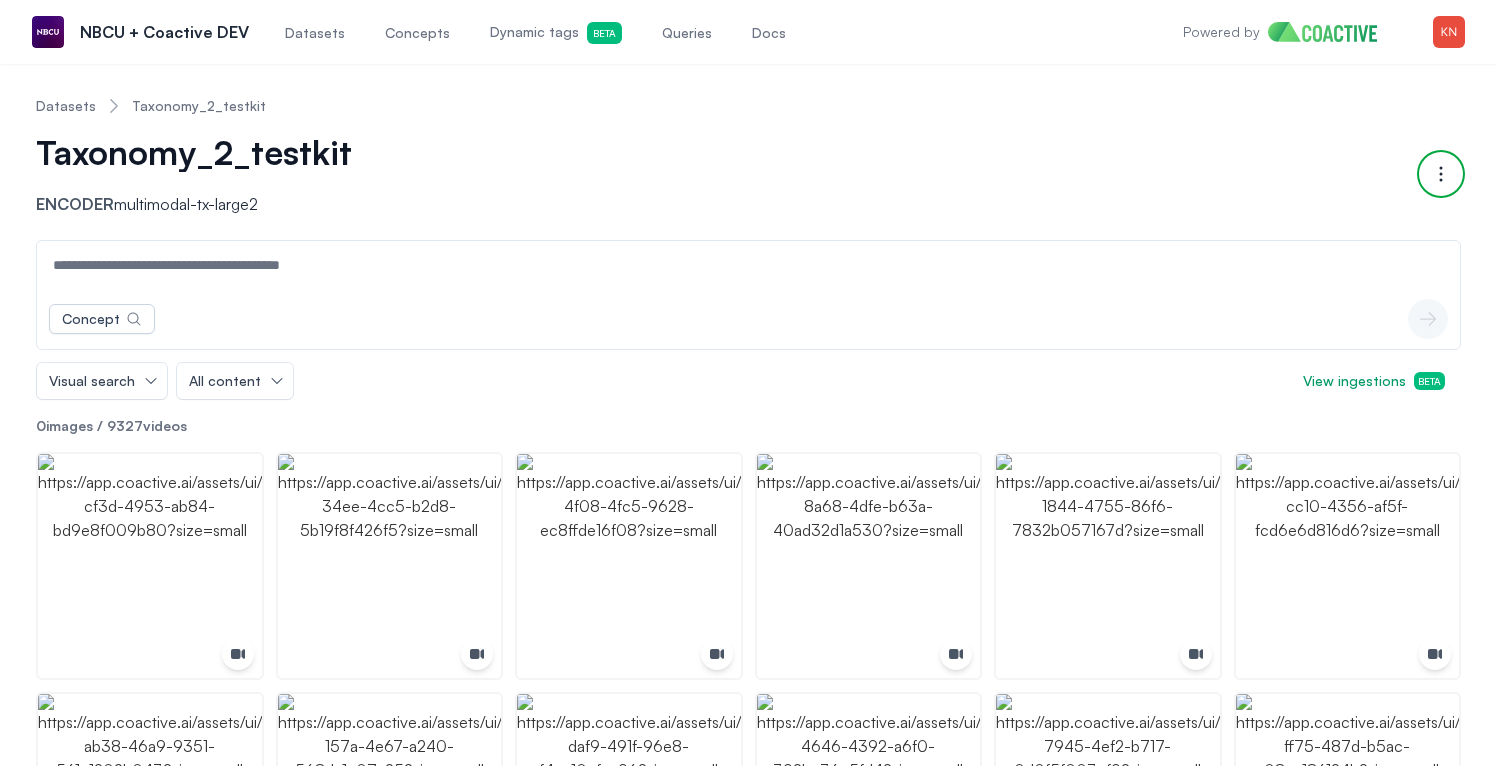 click 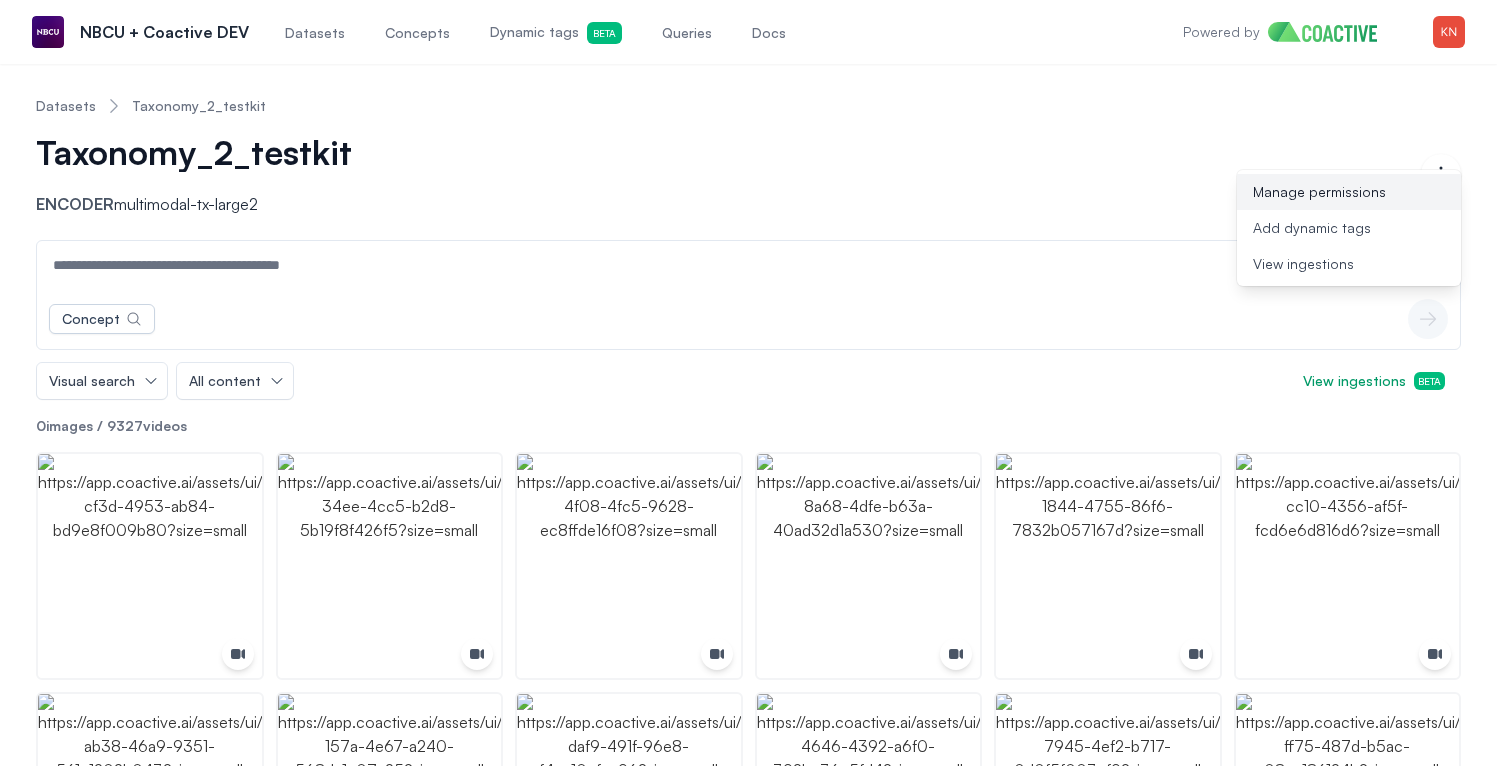 click on "Manage permissions" at bounding box center (1349, 192) 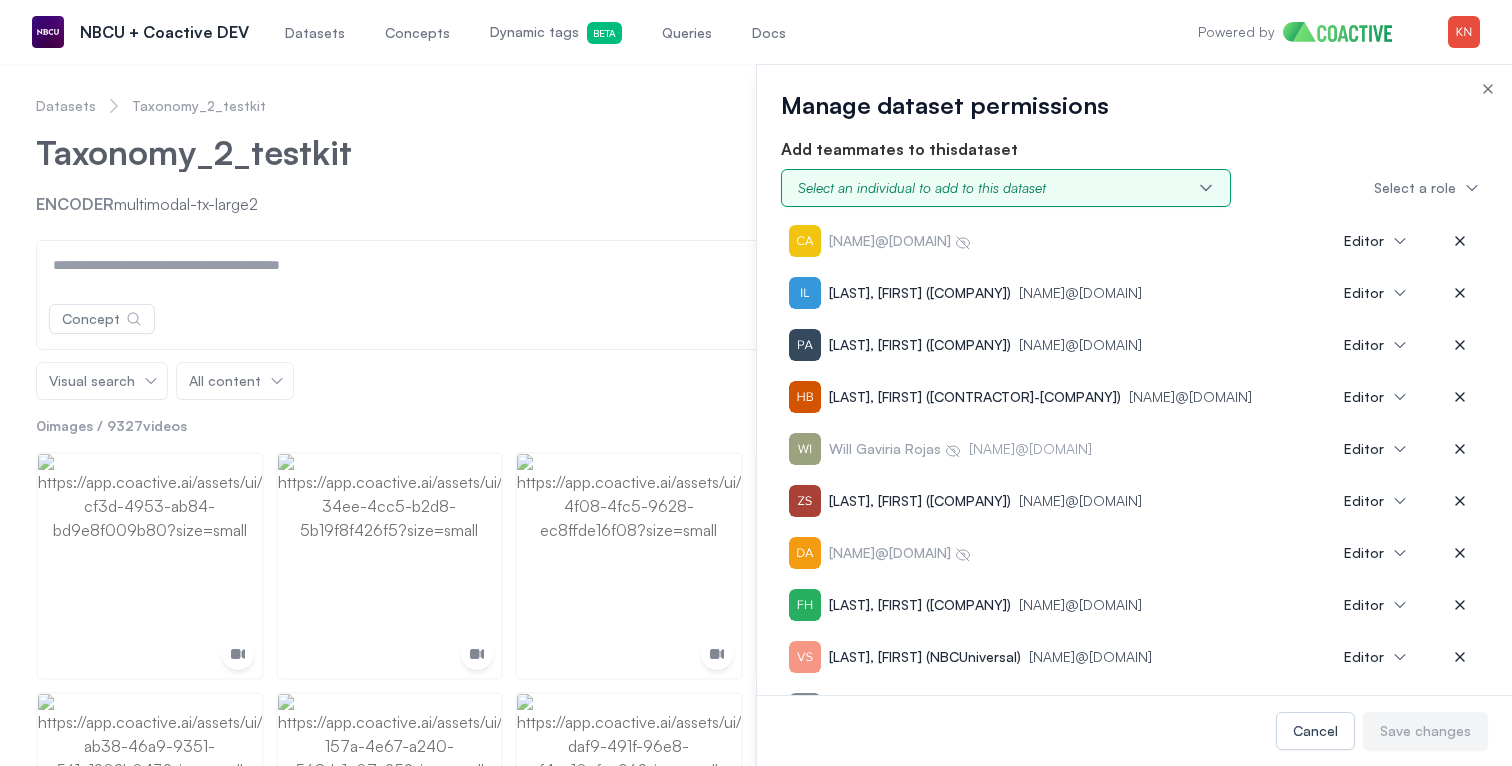 click on "Select an individual to add to this dataset" at bounding box center (1006, 188) 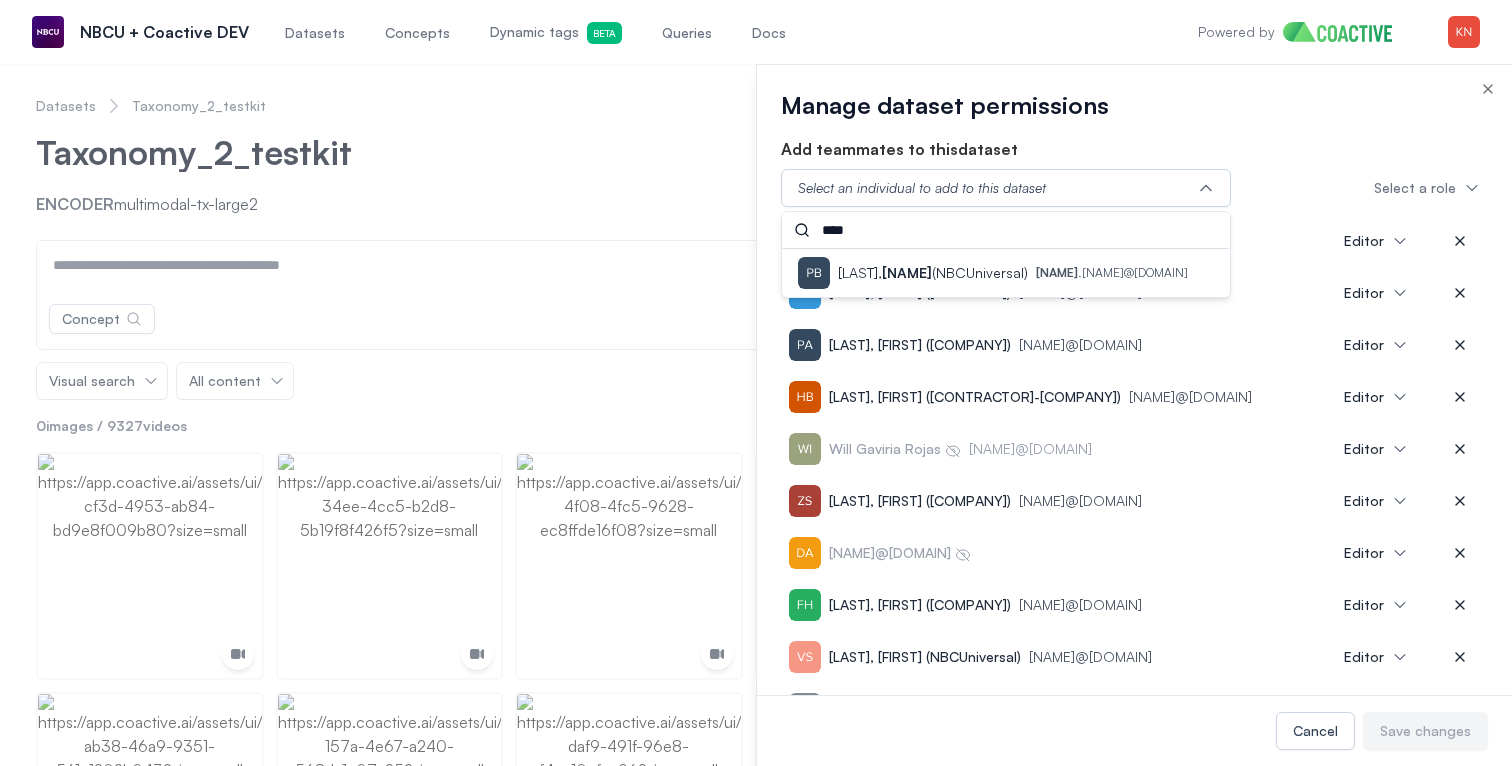 type on "****" 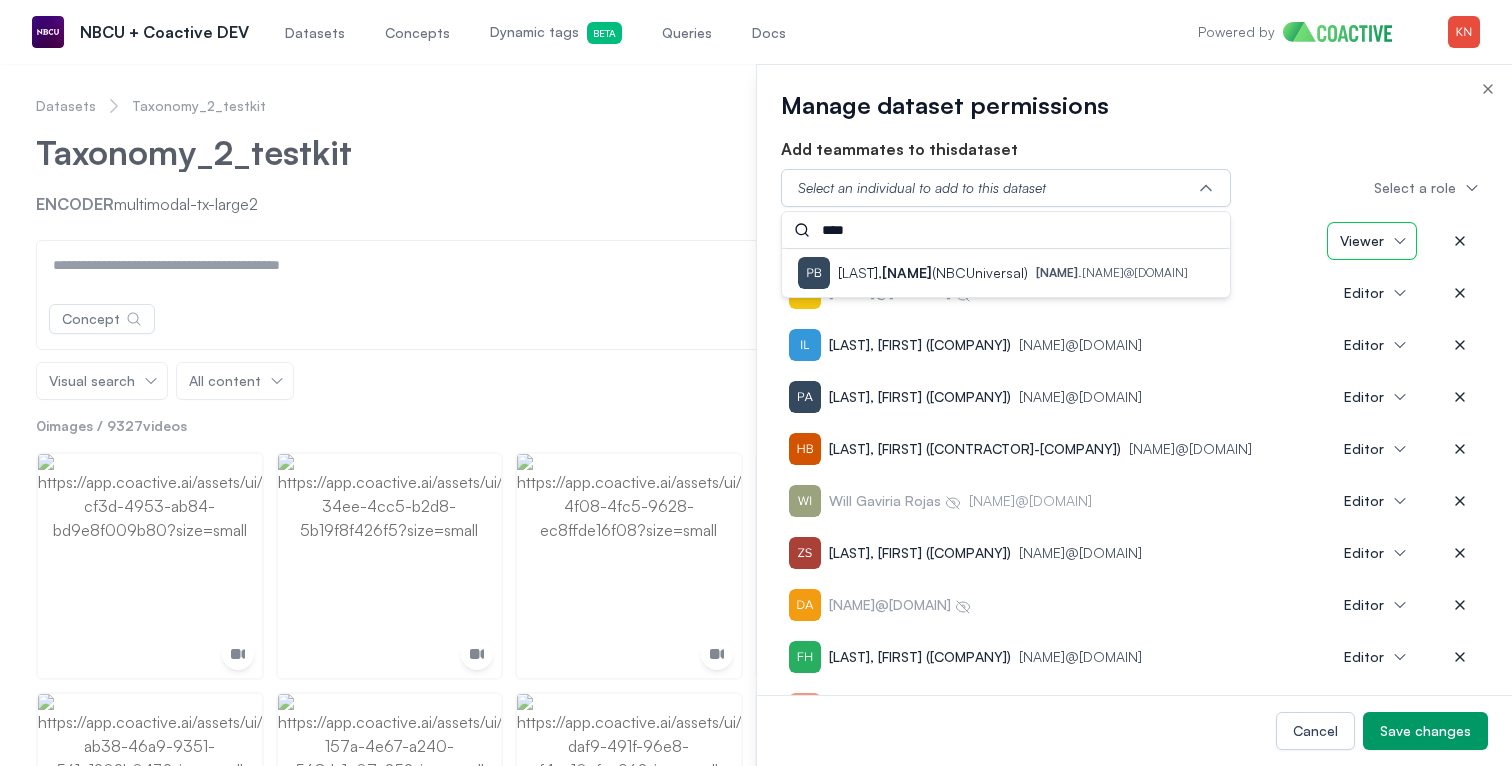 click on "Viewer" at bounding box center (1372, 241) 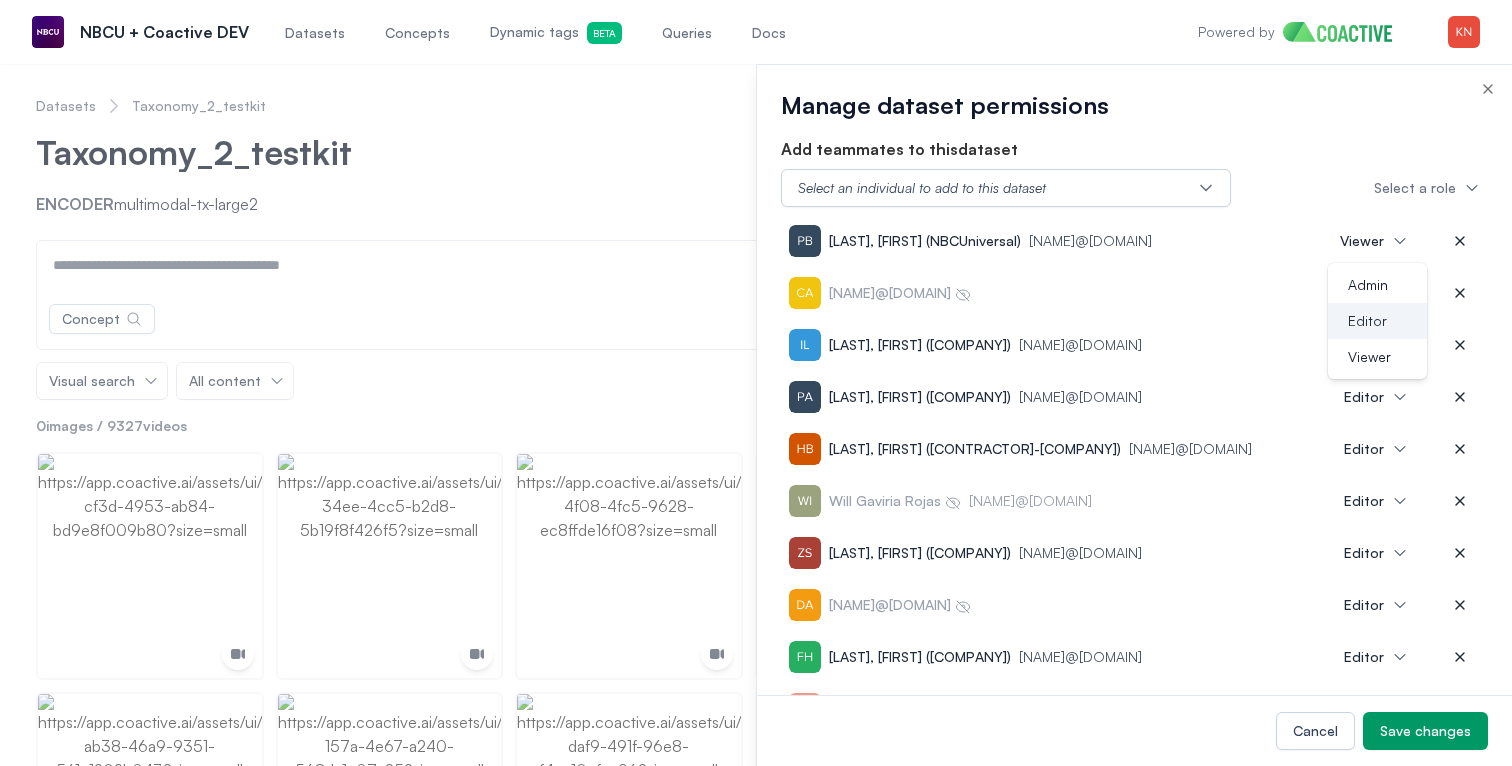 click on "Editor" at bounding box center [1367, 321] 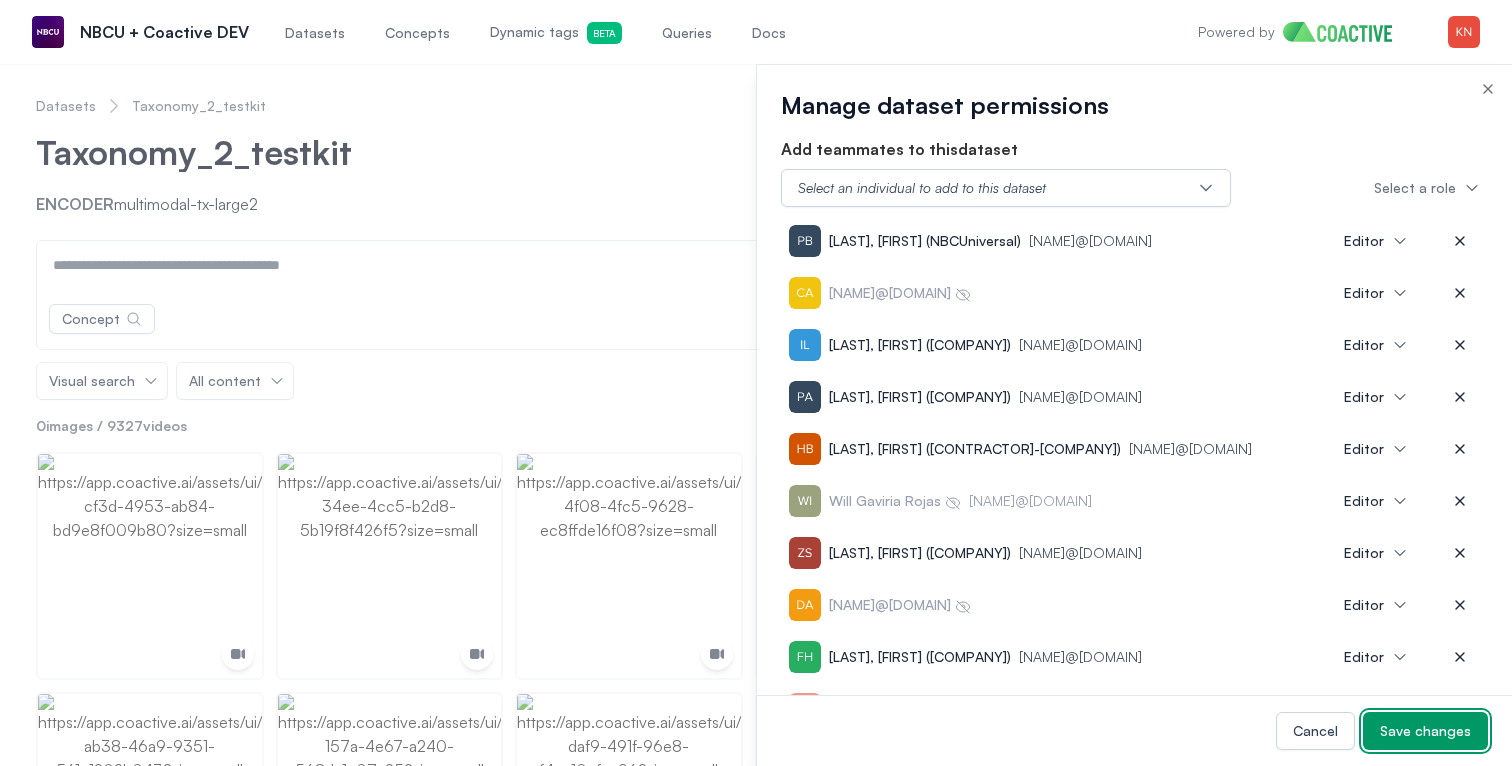 click on "Save changes" at bounding box center (1425, 731) 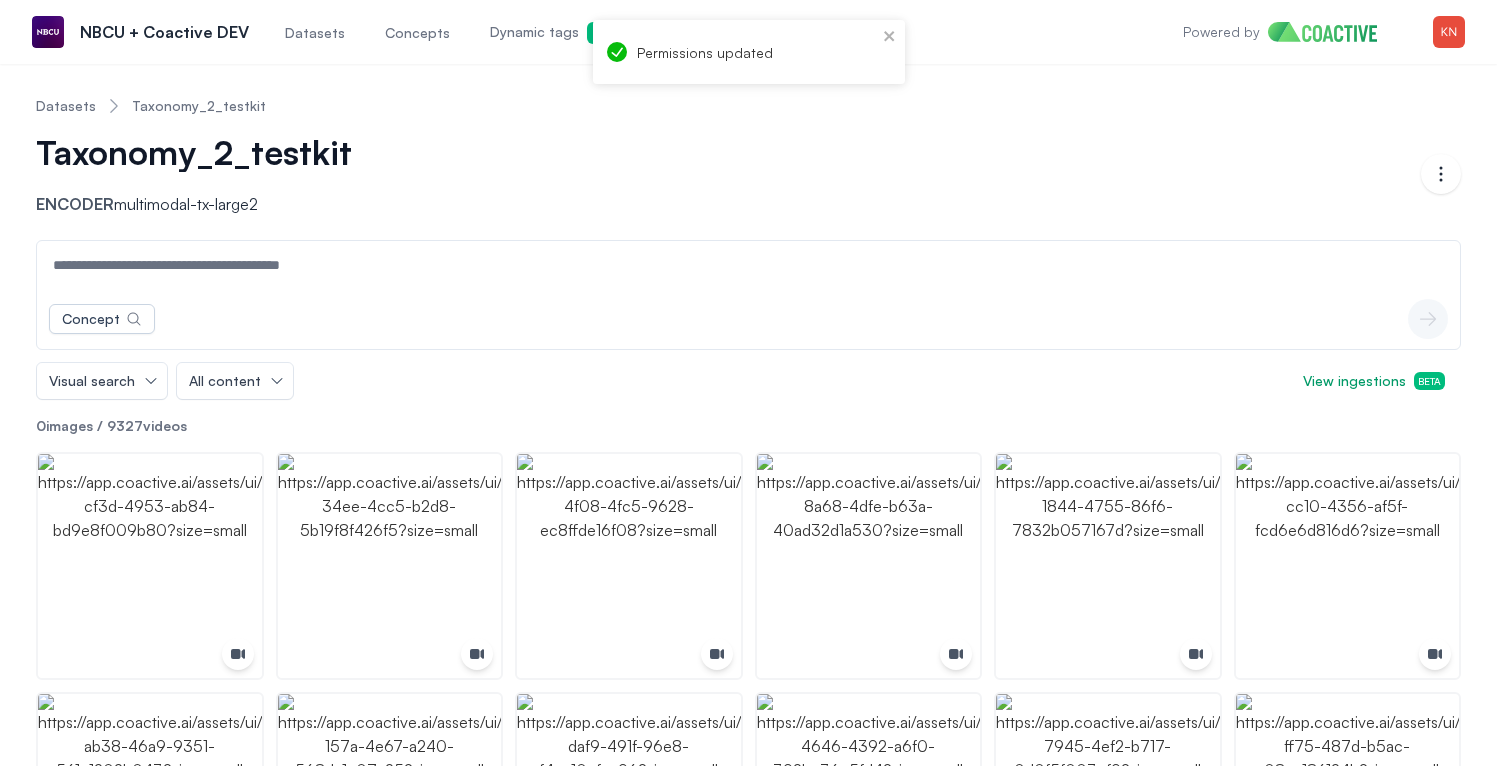 click on "Datasets" at bounding box center [315, 33] 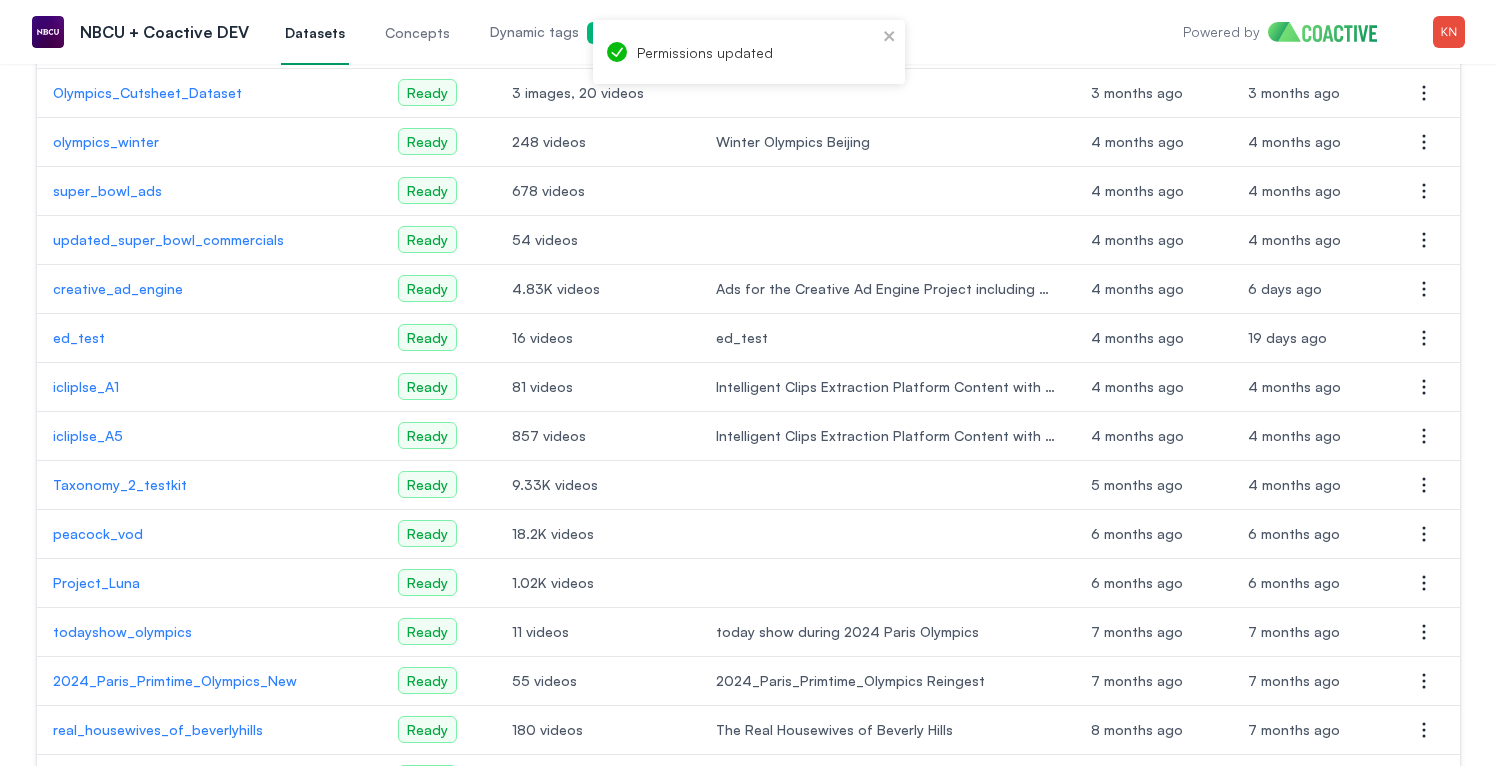 scroll, scrollTop: 313, scrollLeft: 0, axis: vertical 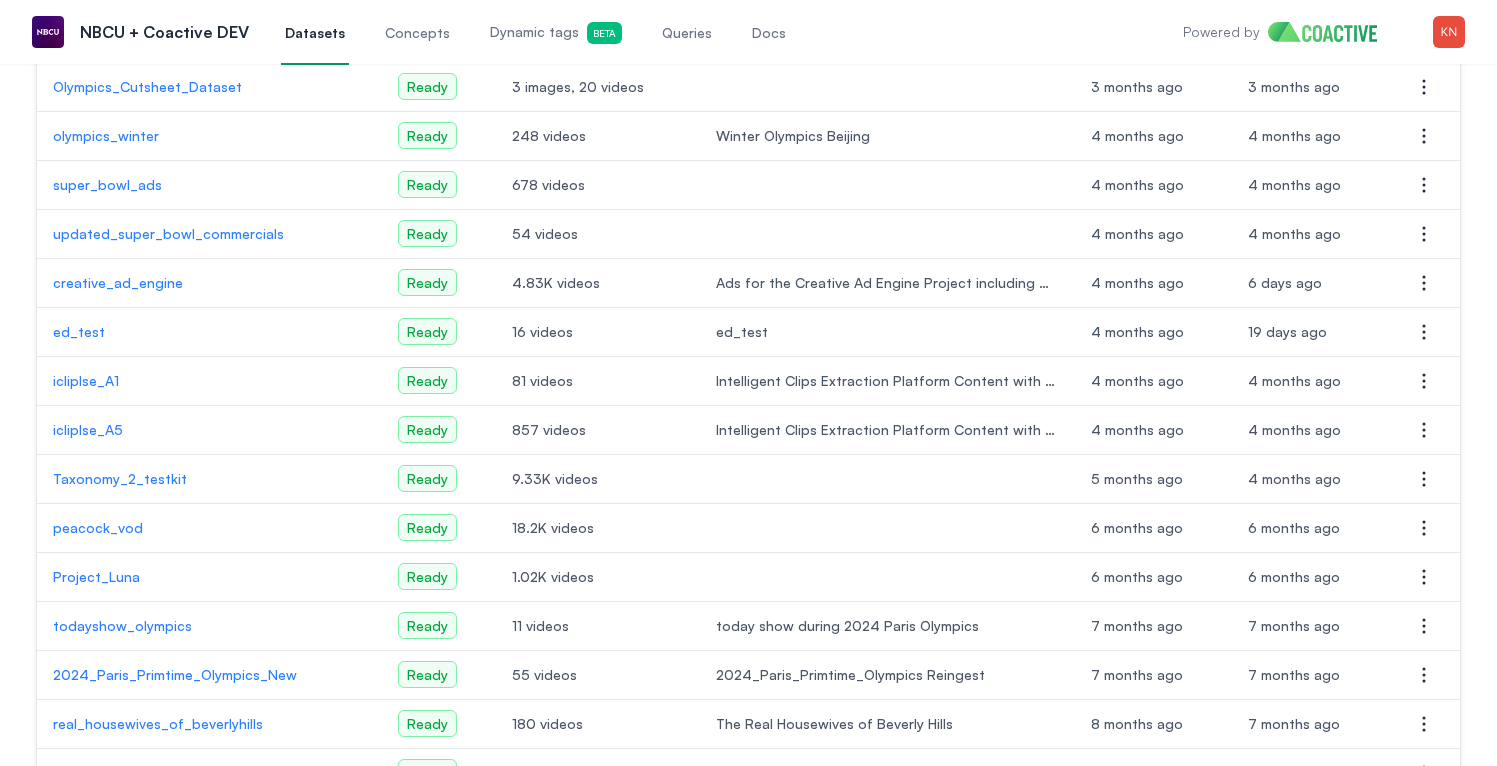 click on "Taxonomy_2_testkit" at bounding box center [209, 479] 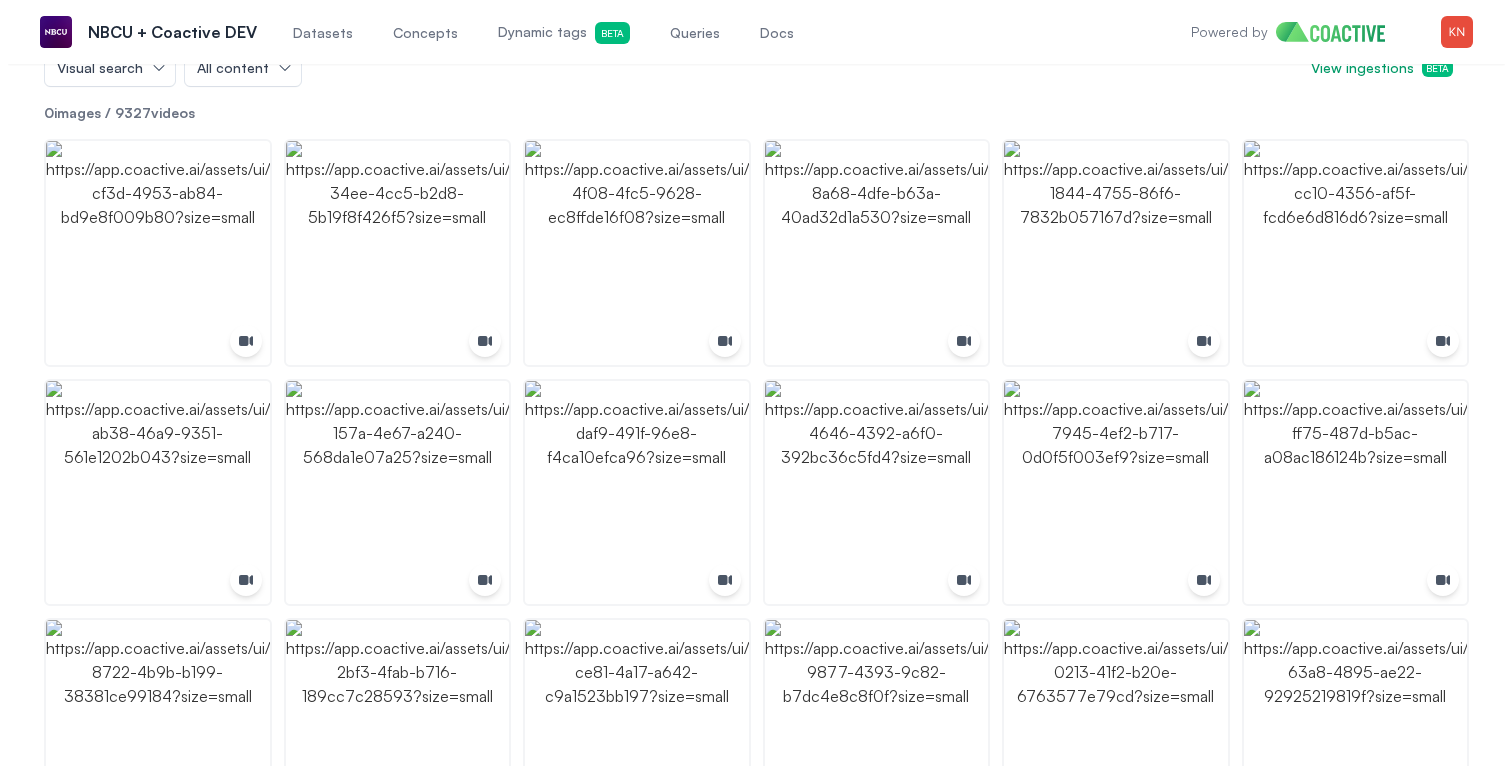 scroll, scrollTop: 0, scrollLeft: 0, axis: both 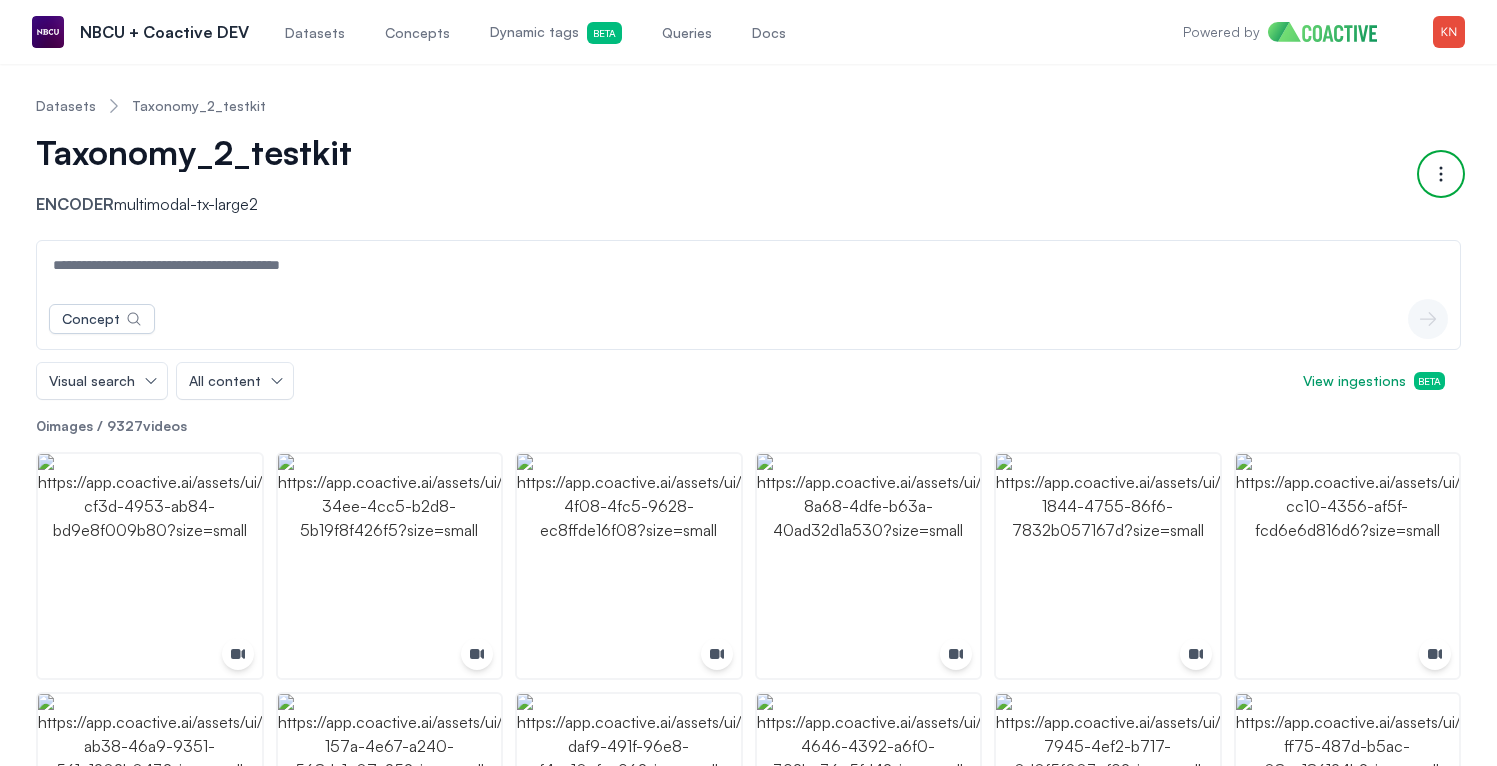 click 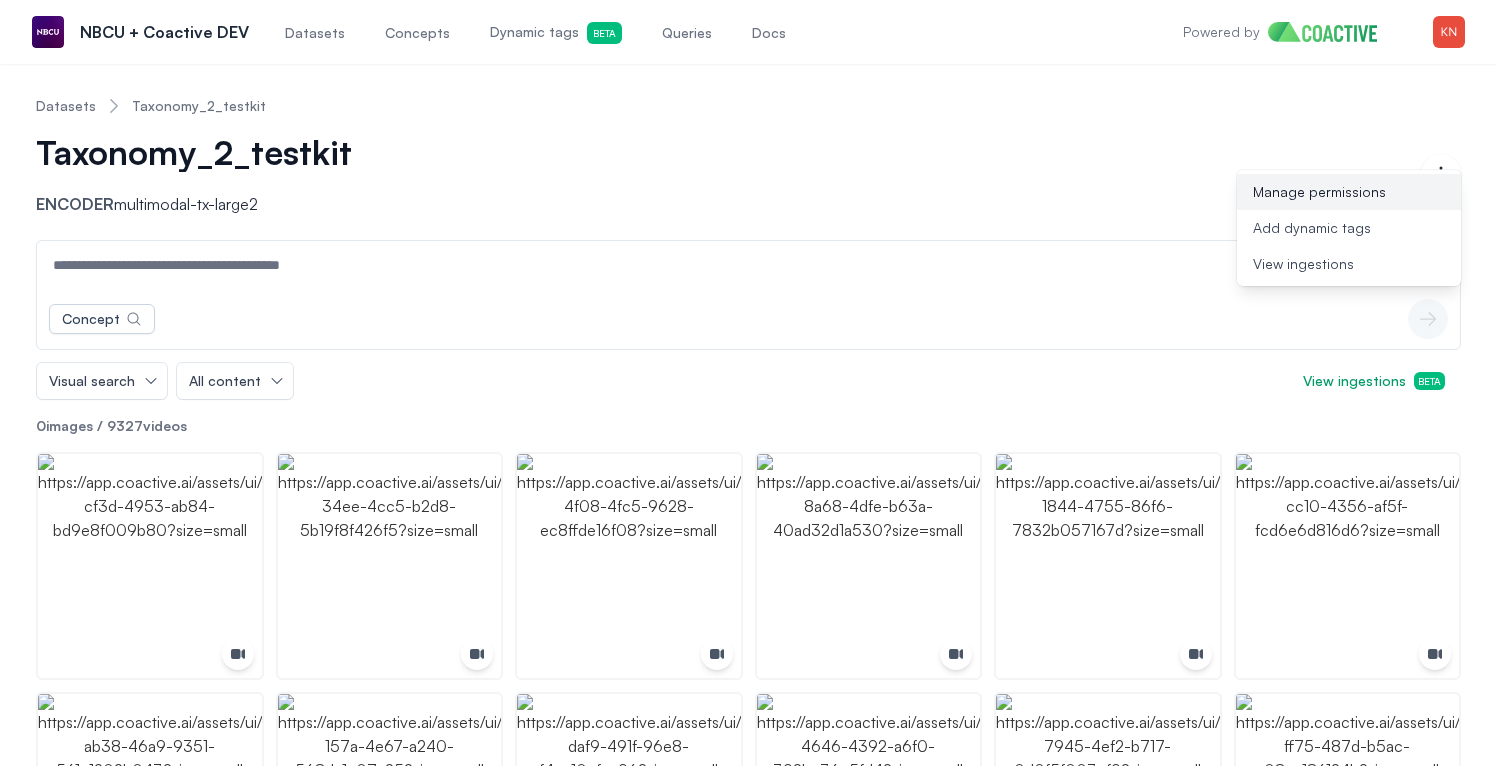 click on "Manage permissions" at bounding box center (1349, 192) 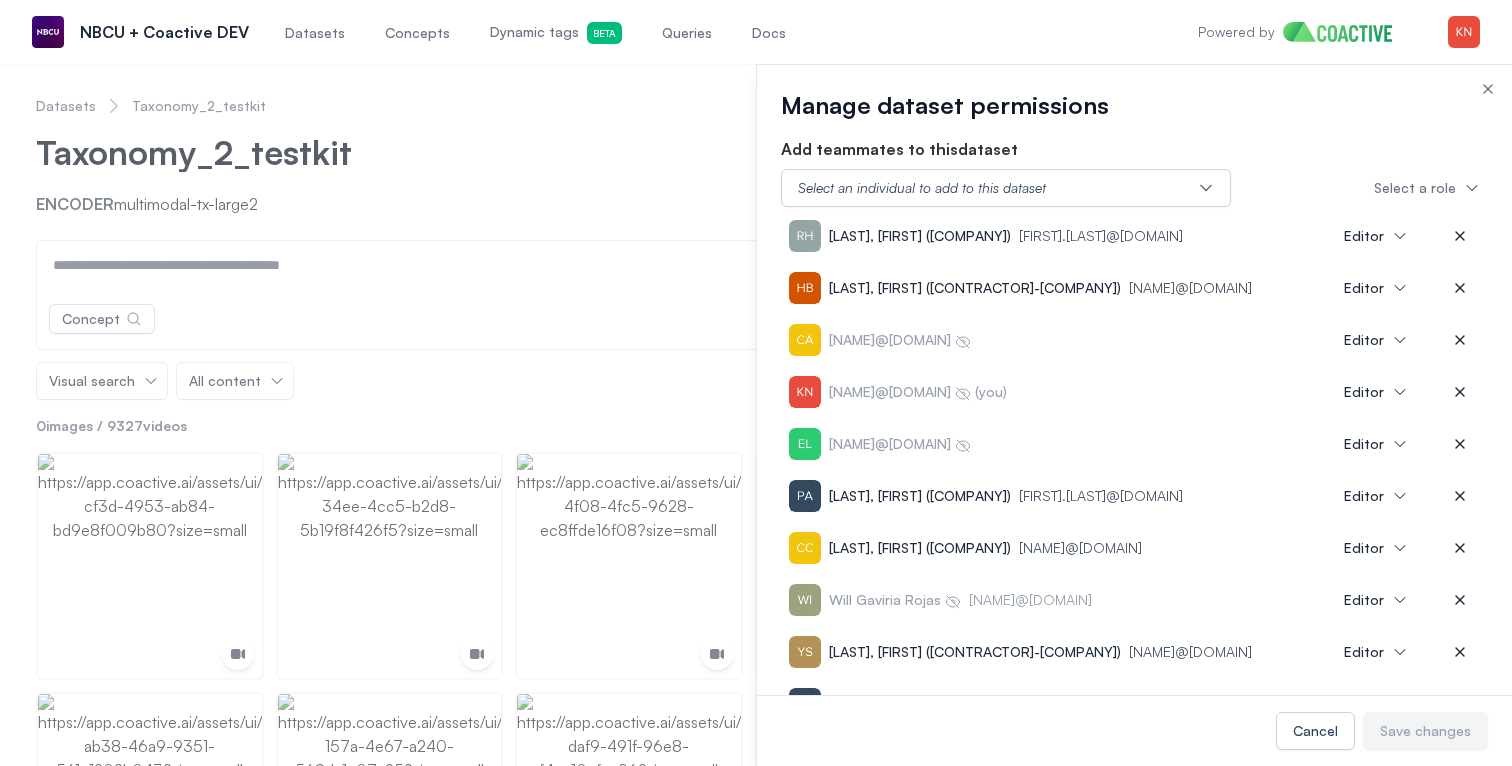 scroll, scrollTop: 437, scrollLeft: 0, axis: vertical 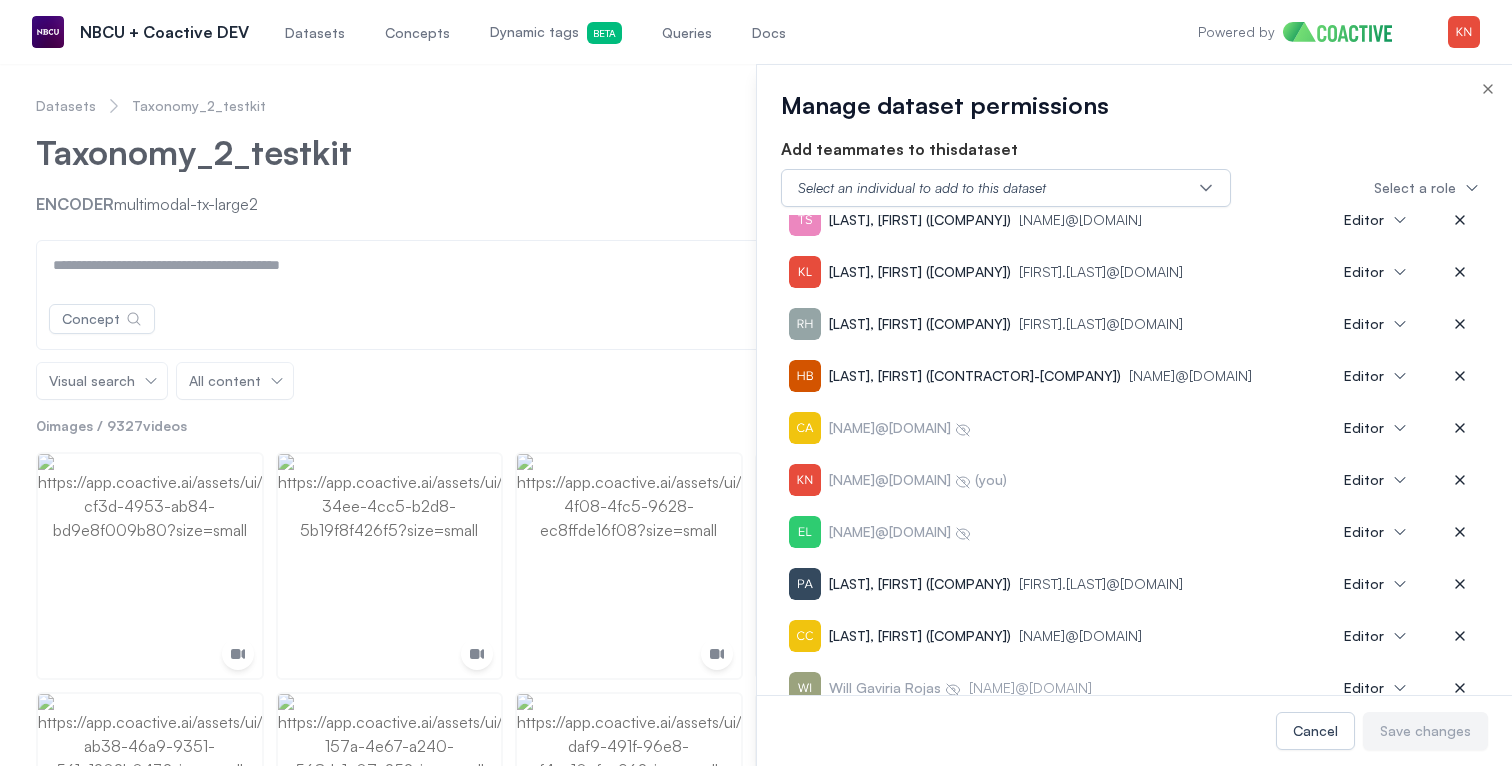 type 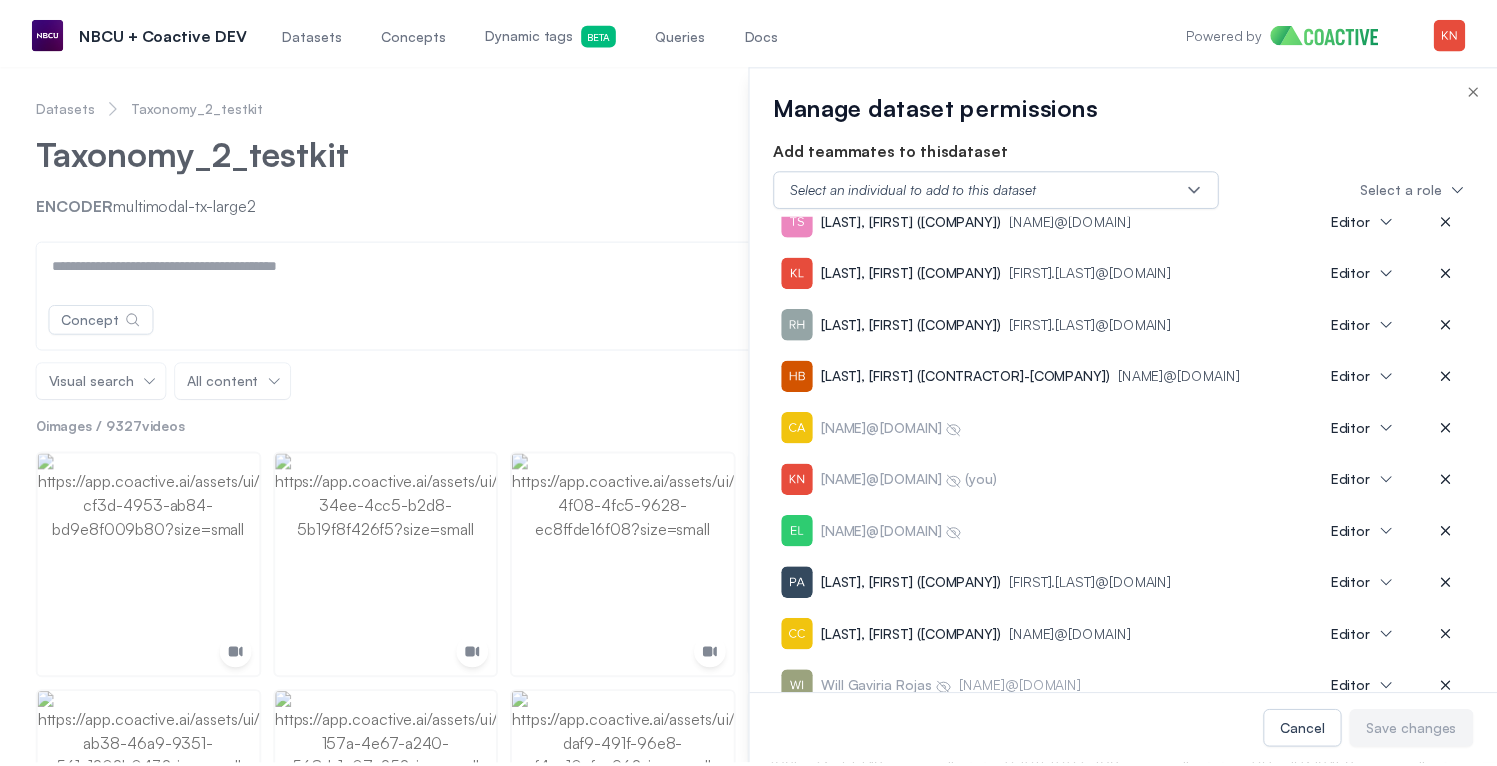 scroll, scrollTop: 2917, scrollLeft: 0, axis: vertical 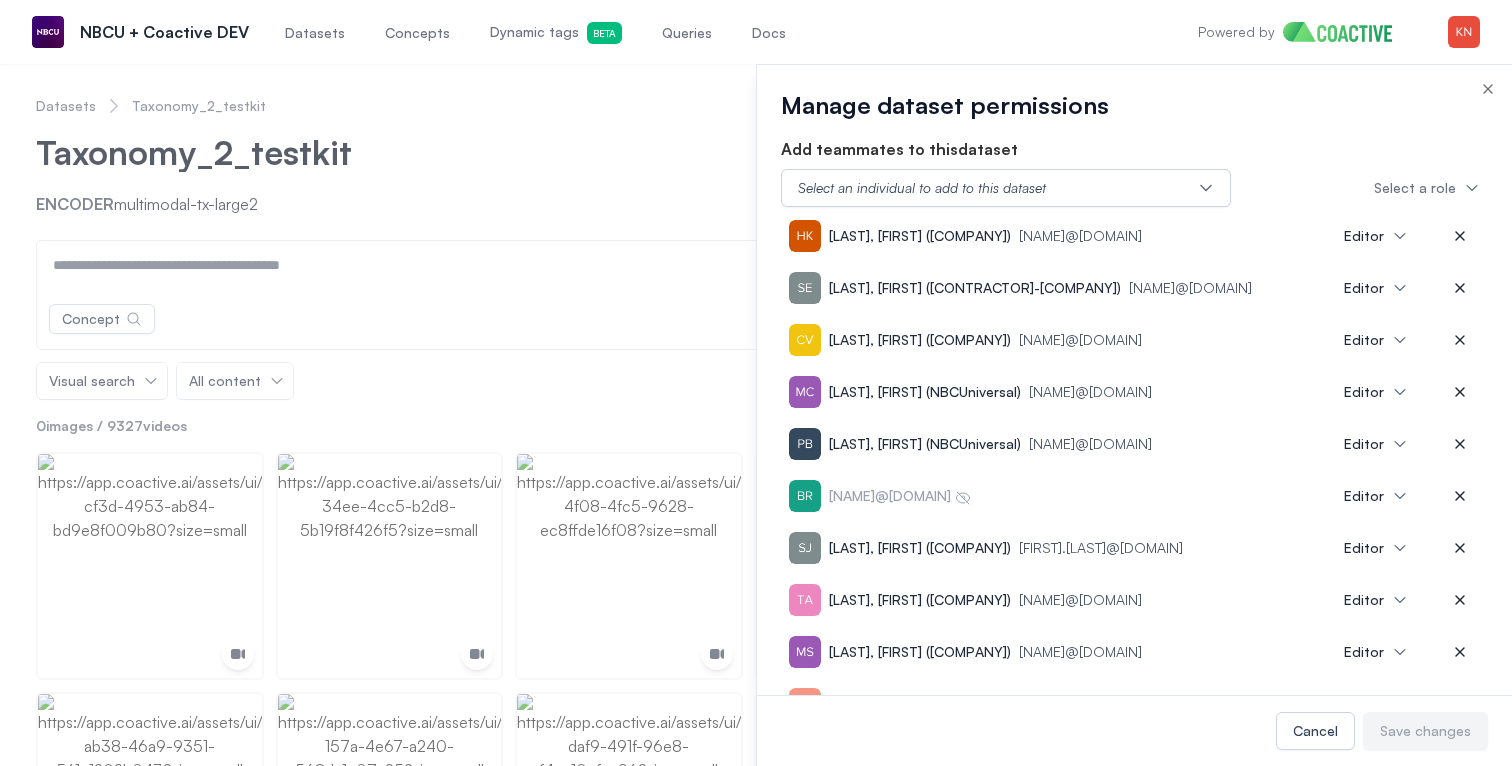 click on "Cancel Save changes" at bounding box center [1134, 730] 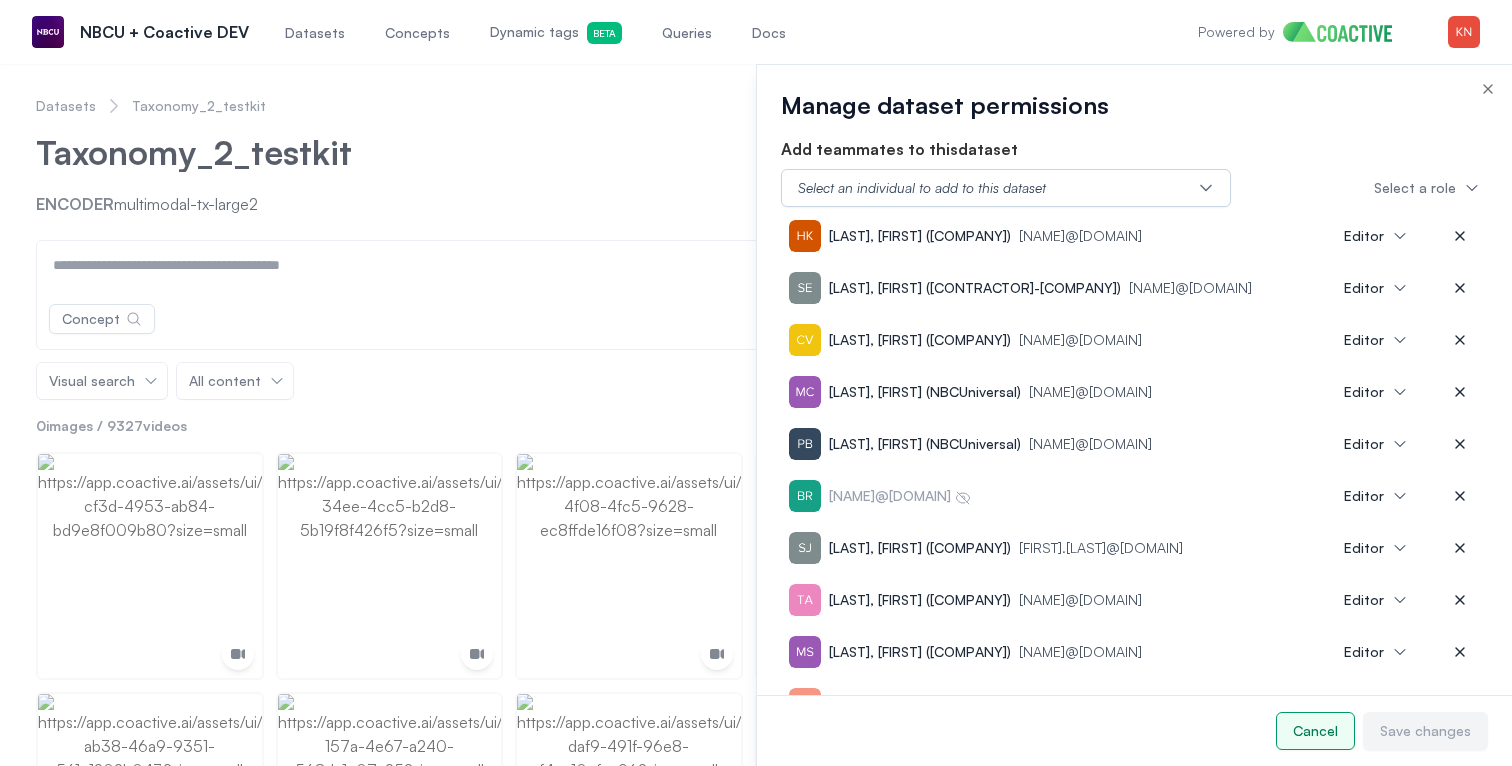 click on "Cancel" at bounding box center [1315, 731] 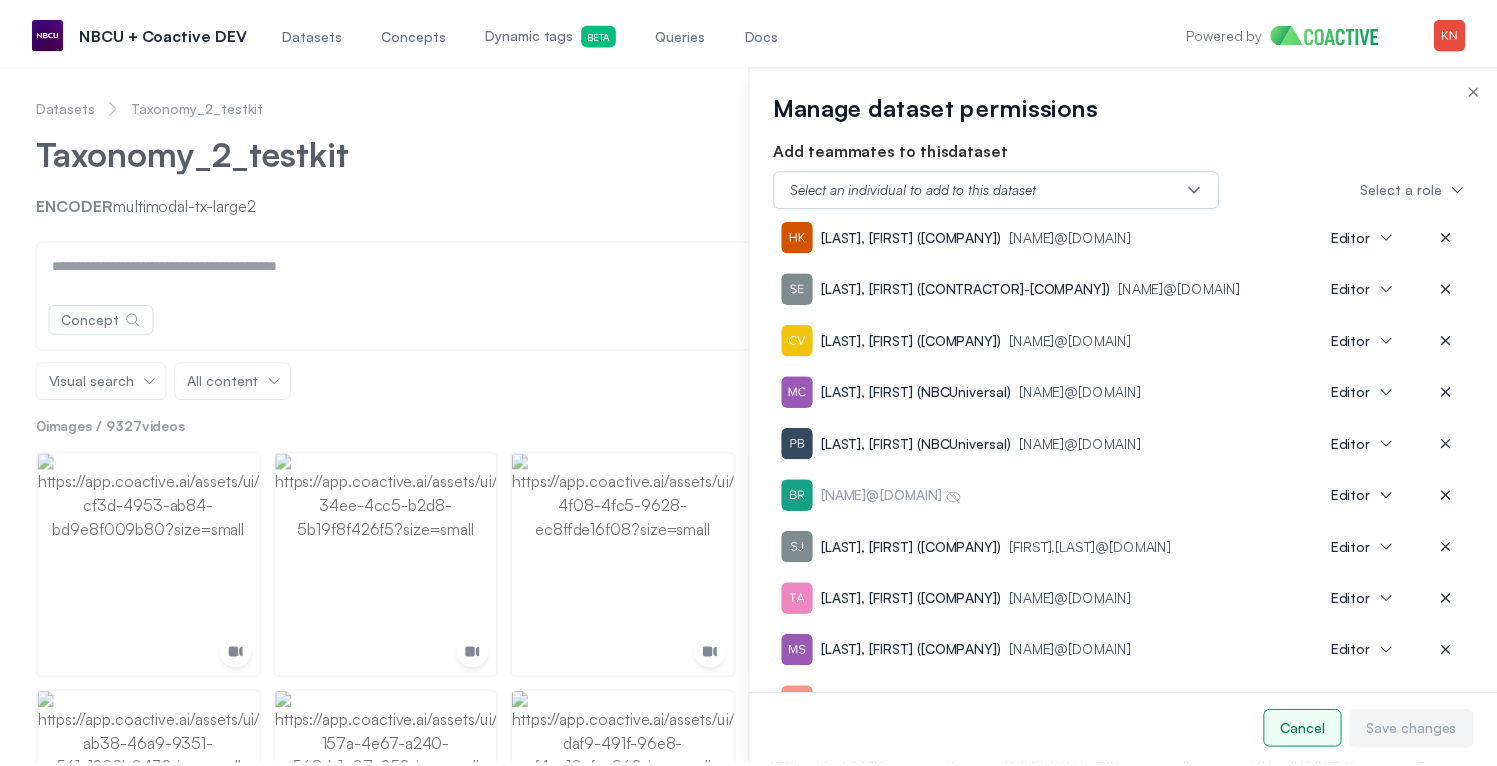scroll, scrollTop: 2921, scrollLeft: 0, axis: vertical 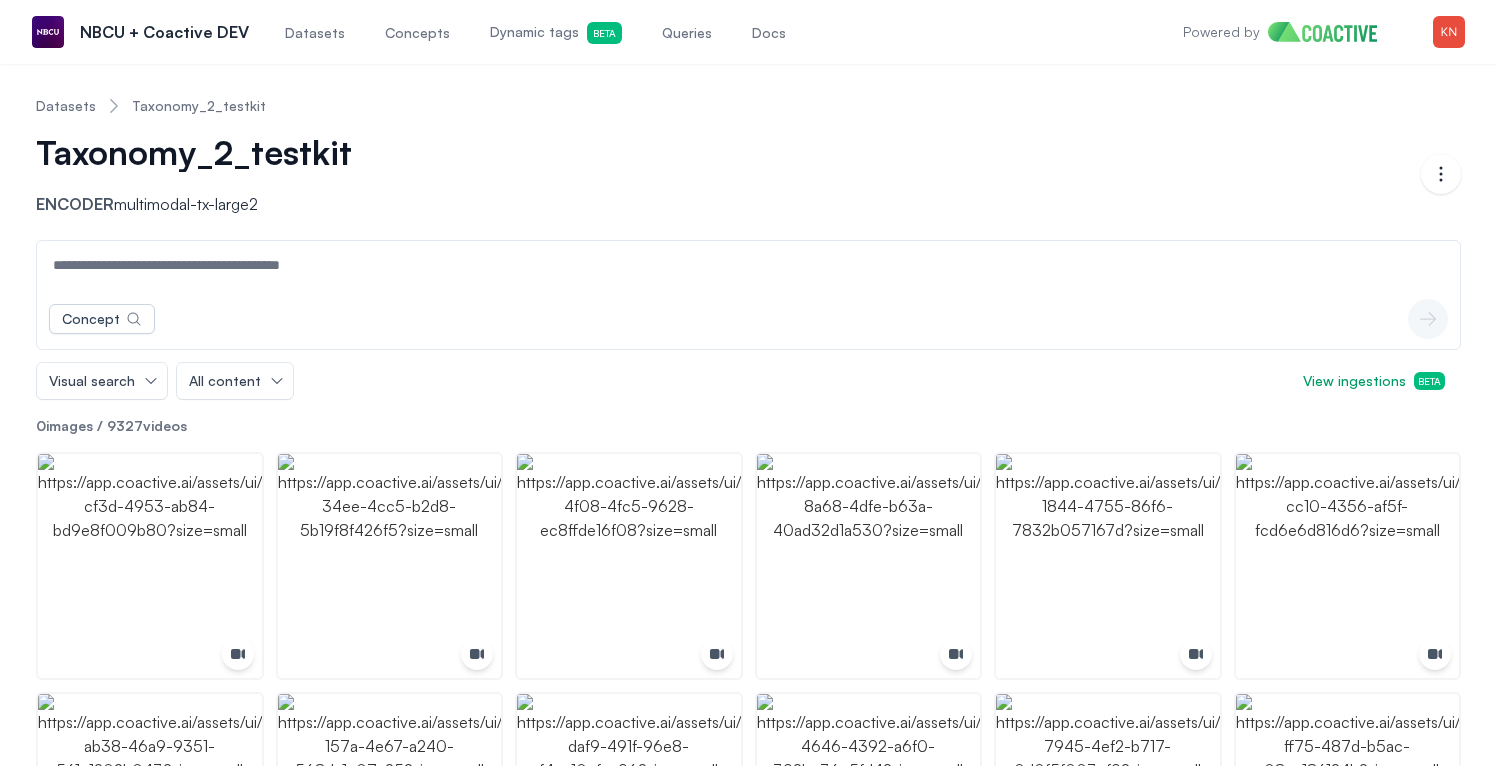 click on "Datasets" at bounding box center [315, 32] 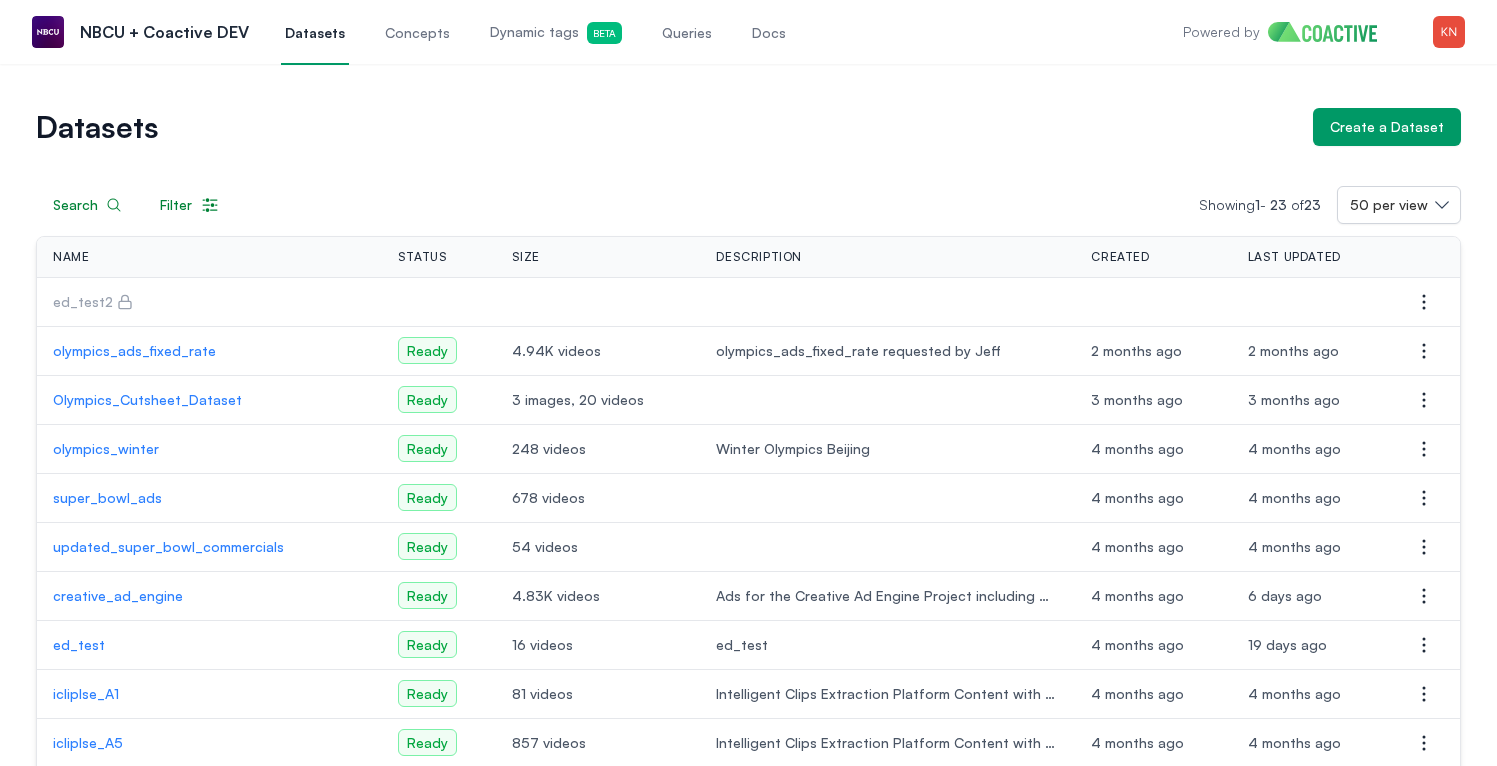 click on "Dynamic tags Beta" at bounding box center [556, 33] 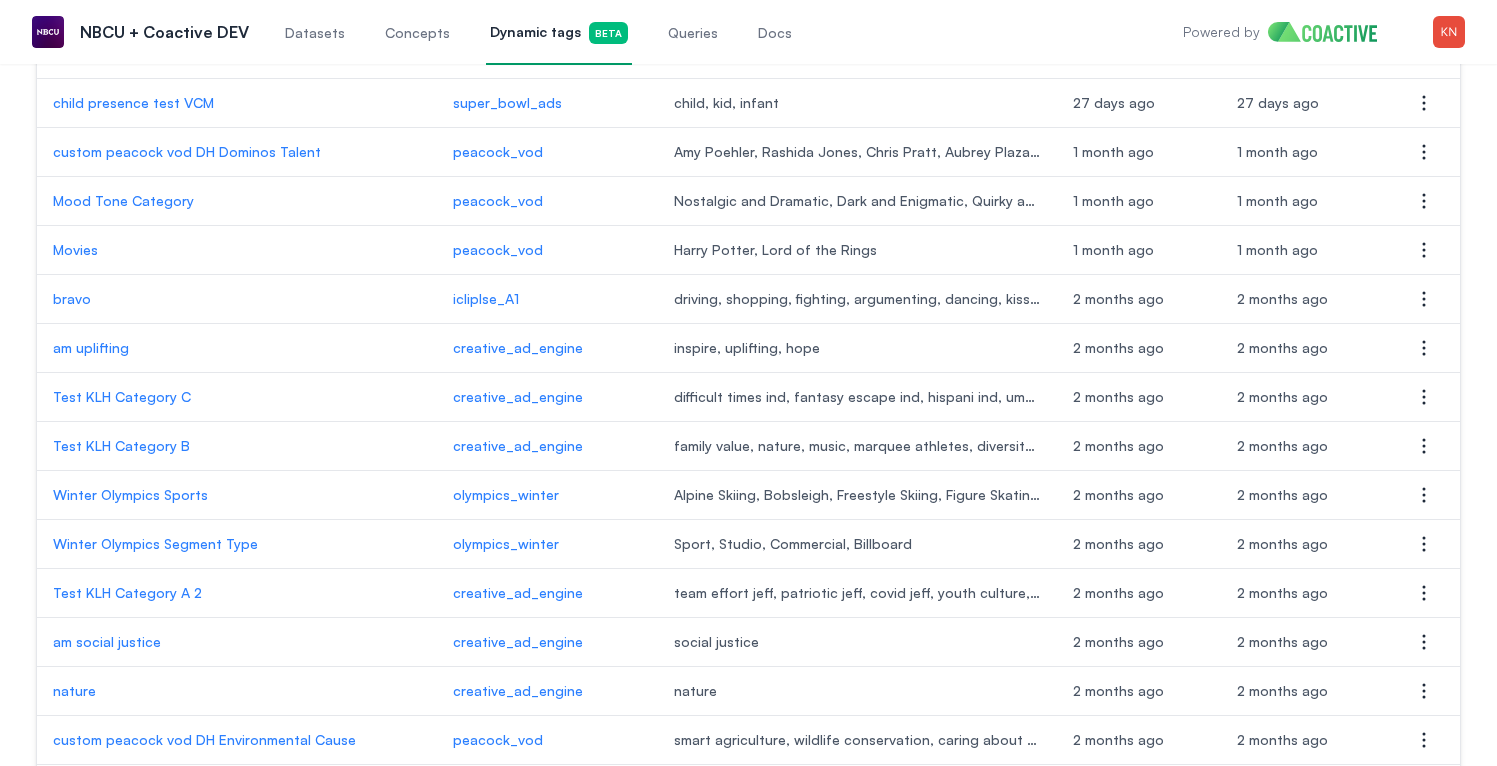 scroll, scrollTop: 1802, scrollLeft: 0, axis: vertical 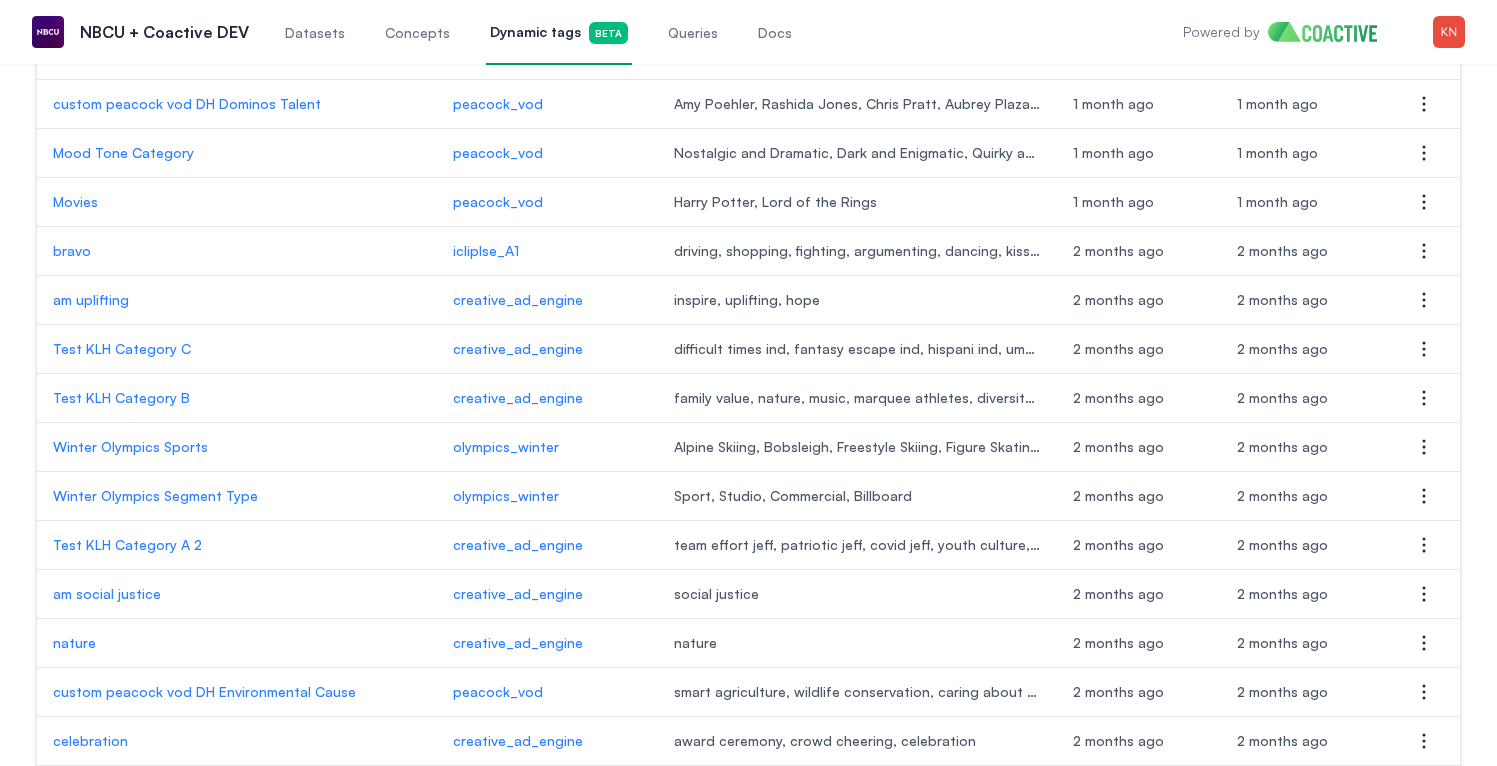 click on "Test KLH Category C" at bounding box center [237, 349] 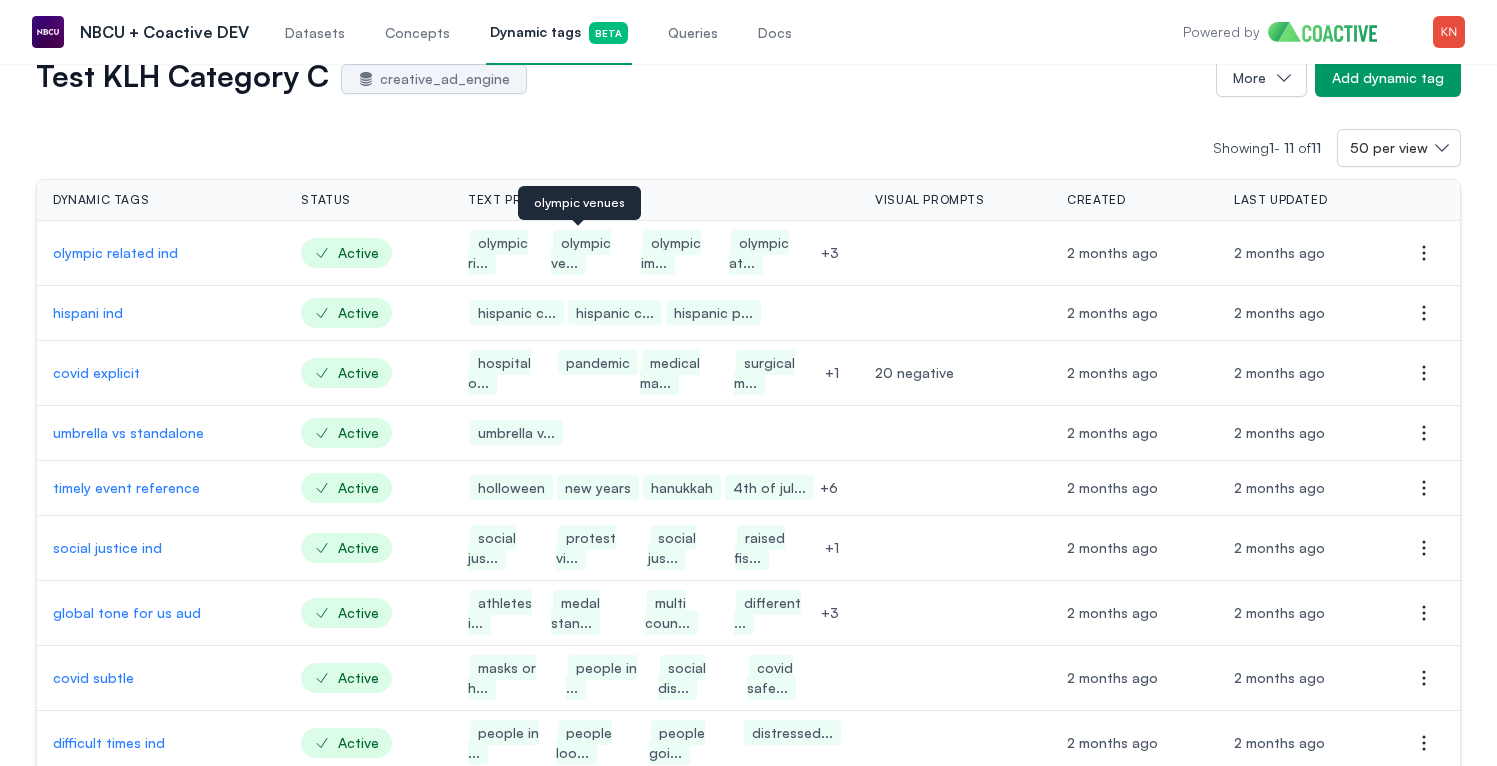scroll, scrollTop: 77, scrollLeft: 0, axis: vertical 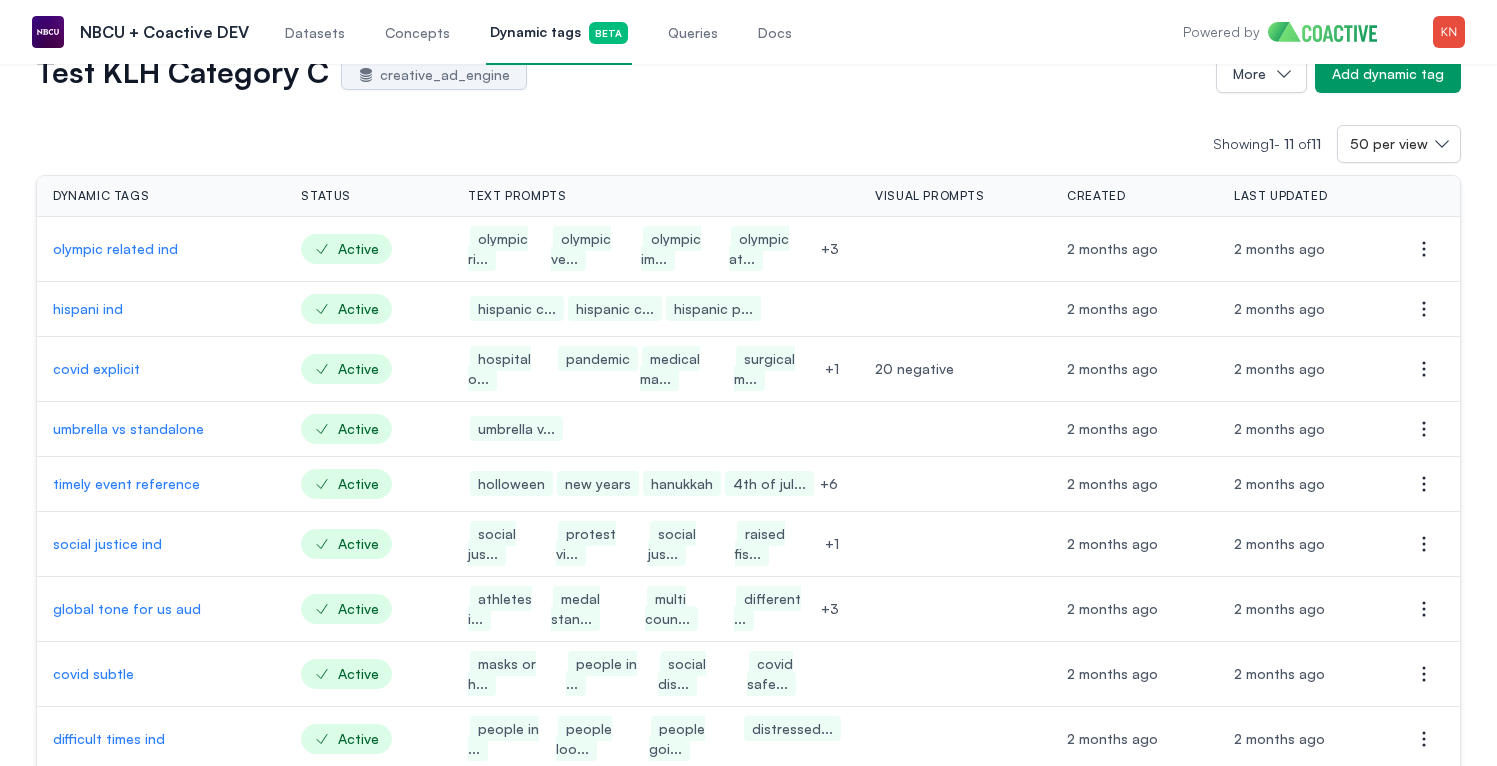 click on "timely event reference" at bounding box center [161, 484] 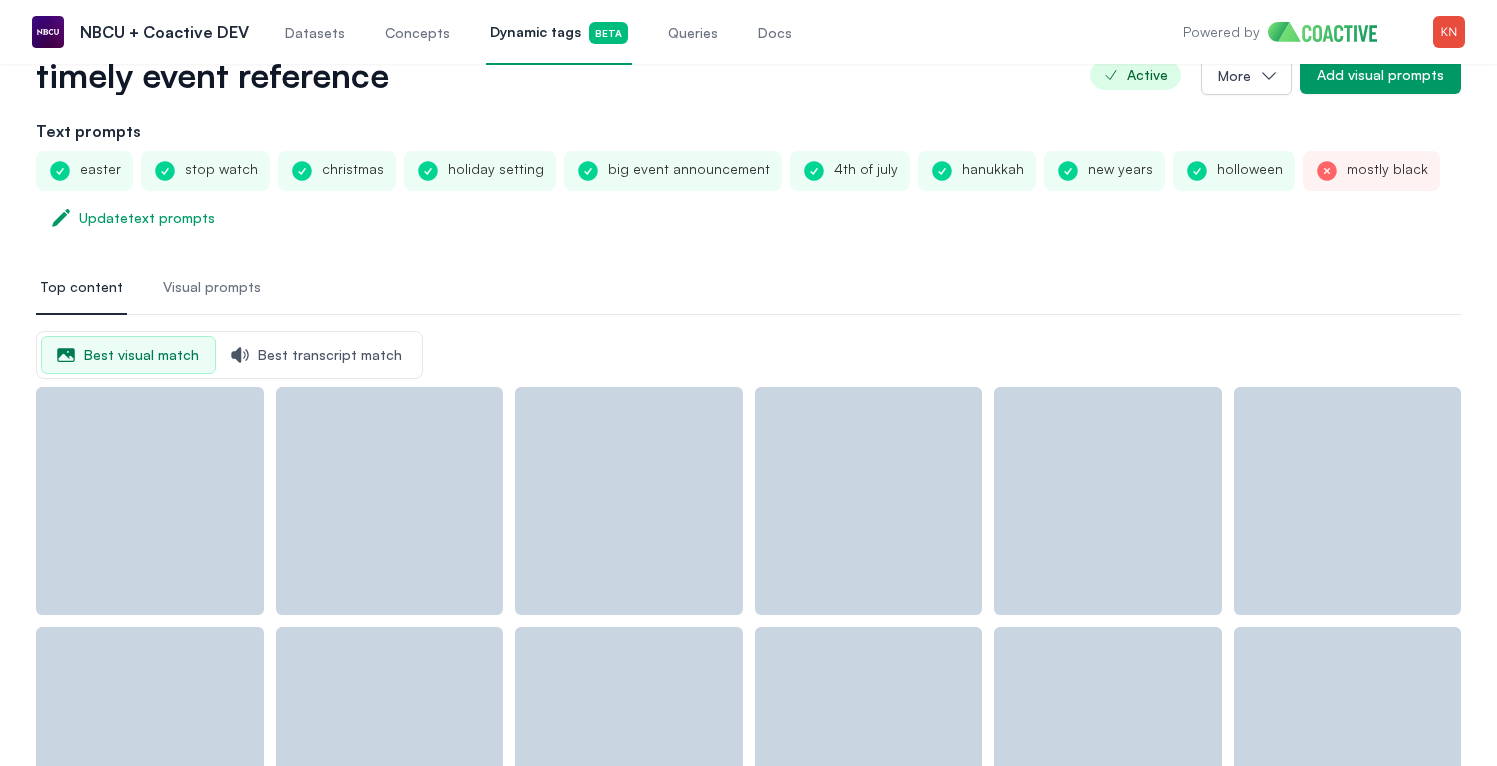 scroll, scrollTop: 0, scrollLeft: 0, axis: both 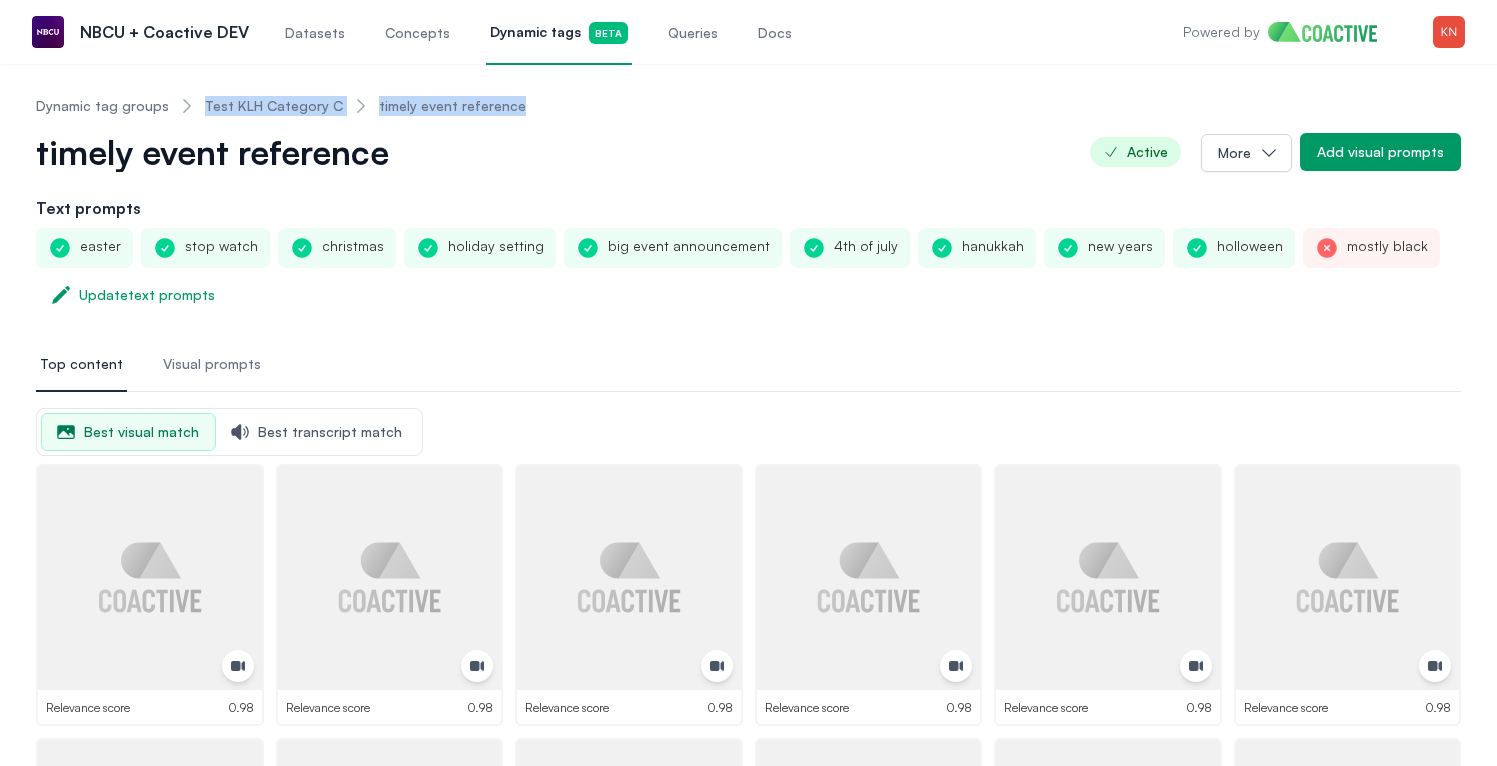 drag, startPoint x: 193, startPoint y: 100, endPoint x: 509, endPoint y: 100, distance: 316 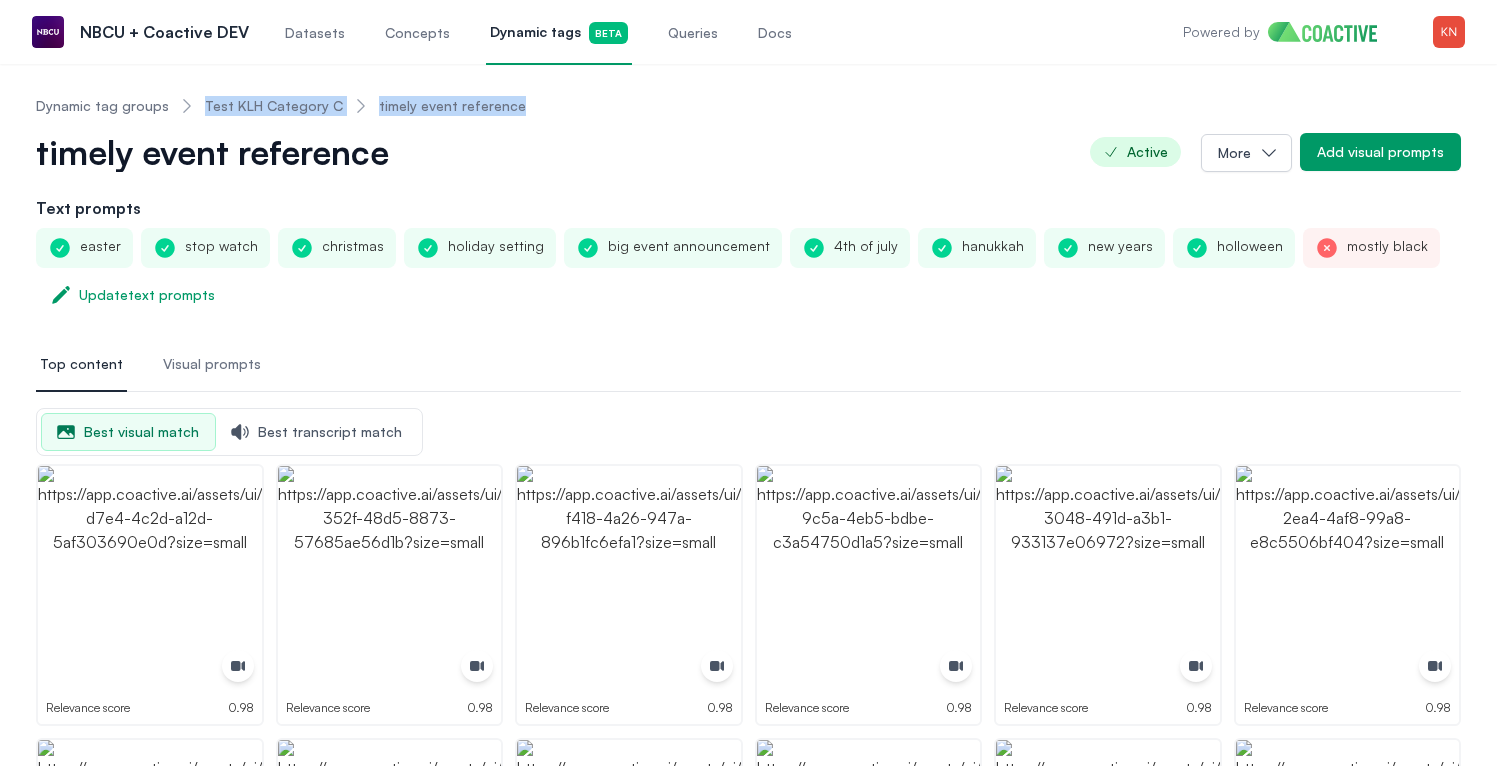 copy on "Test KLH Category C timely event reference" 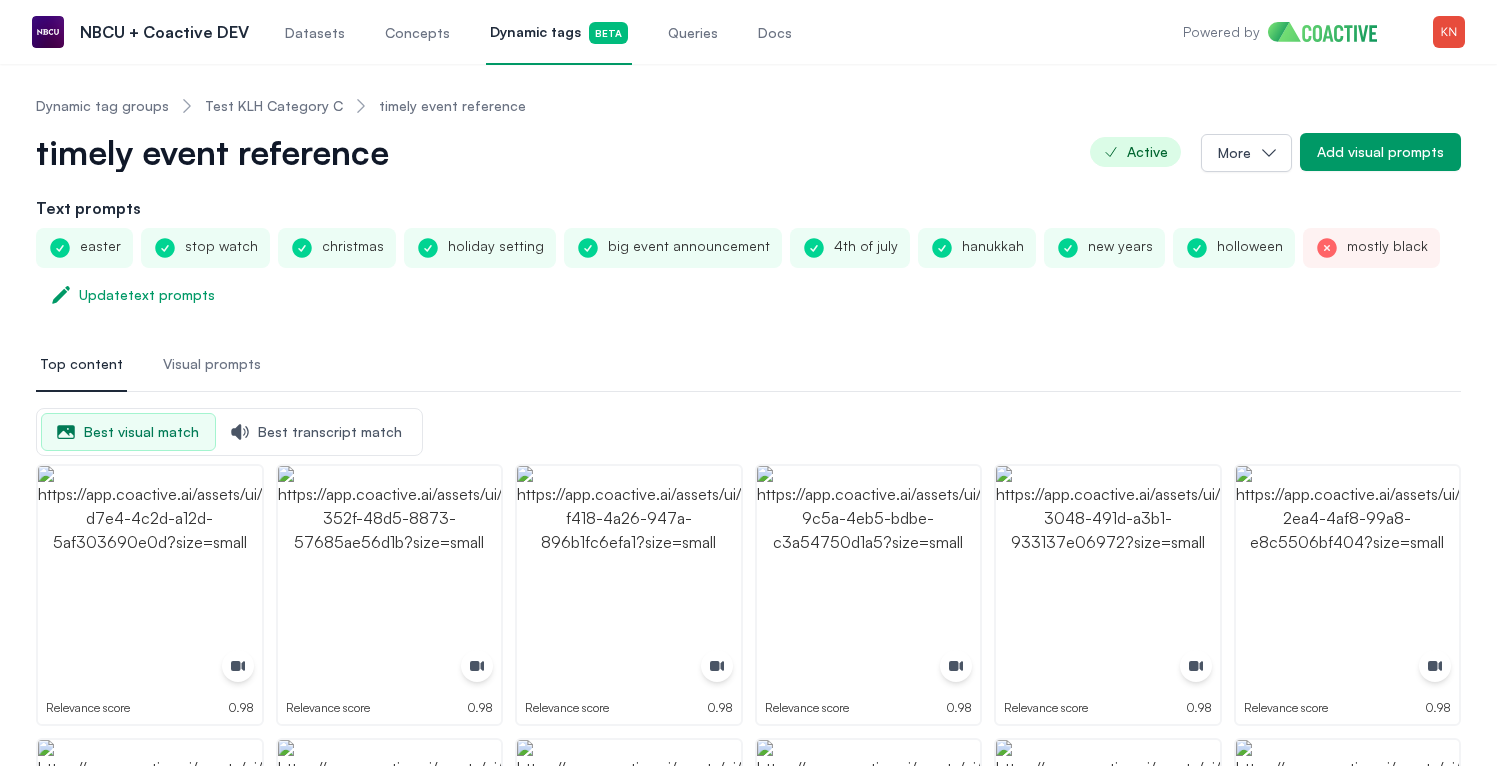 click on "Dynamic tag groups Test KLH Category C timely event reference" at bounding box center (281, 106) 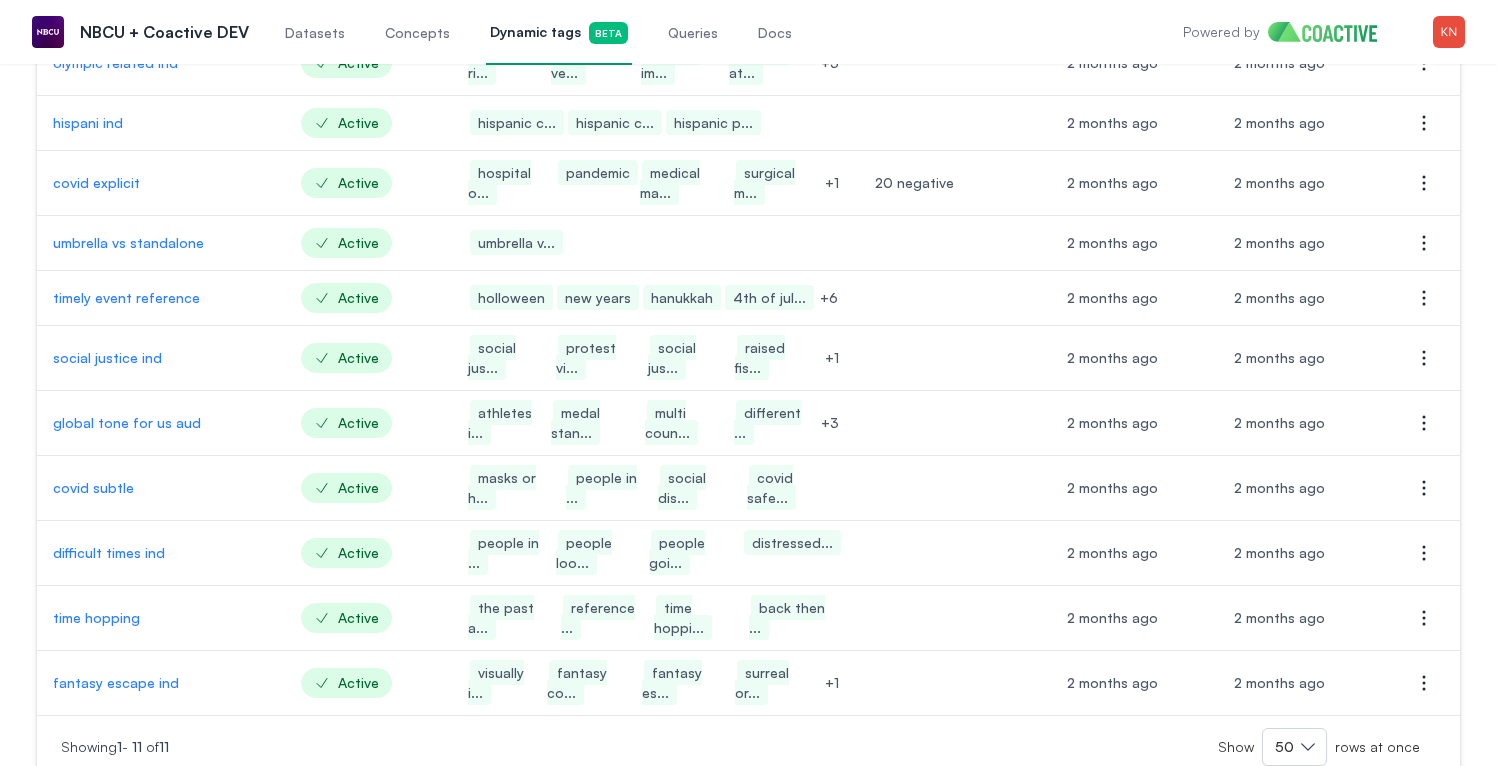 scroll, scrollTop: 264, scrollLeft: 0, axis: vertical 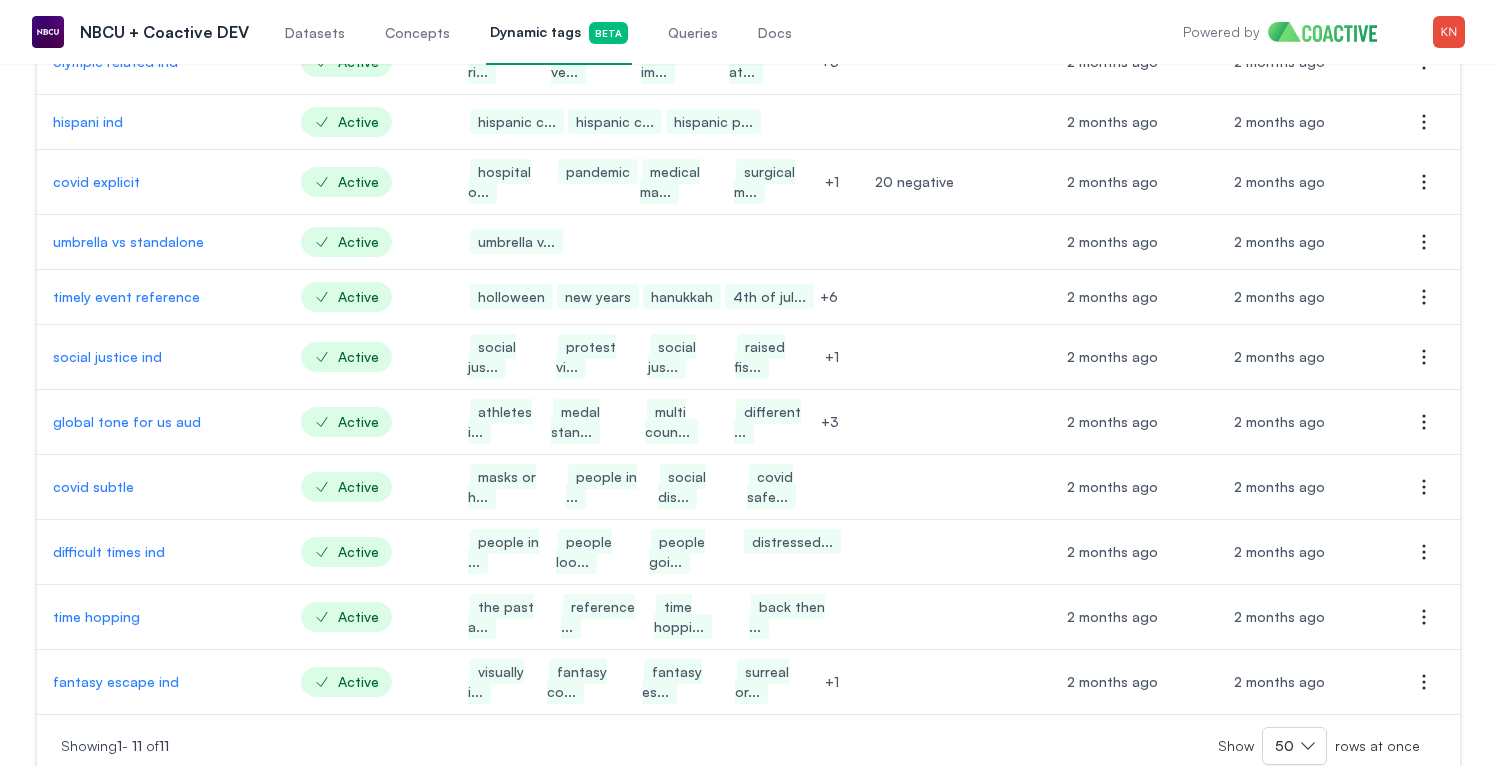 click on "time hopping" at bounding box center [161, 617] 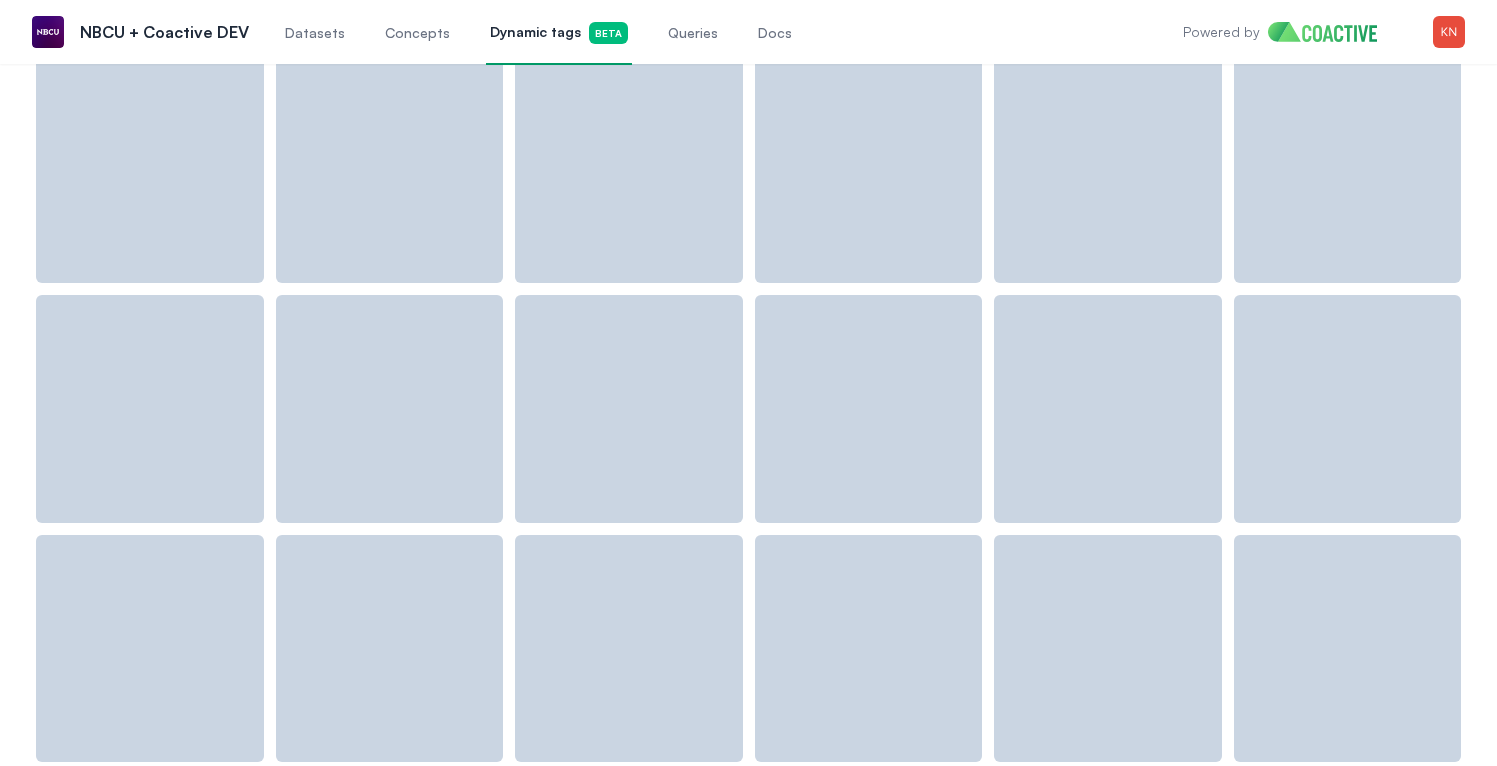 scroll, scrollTop: 0, scrollLeft: 0, axis: both 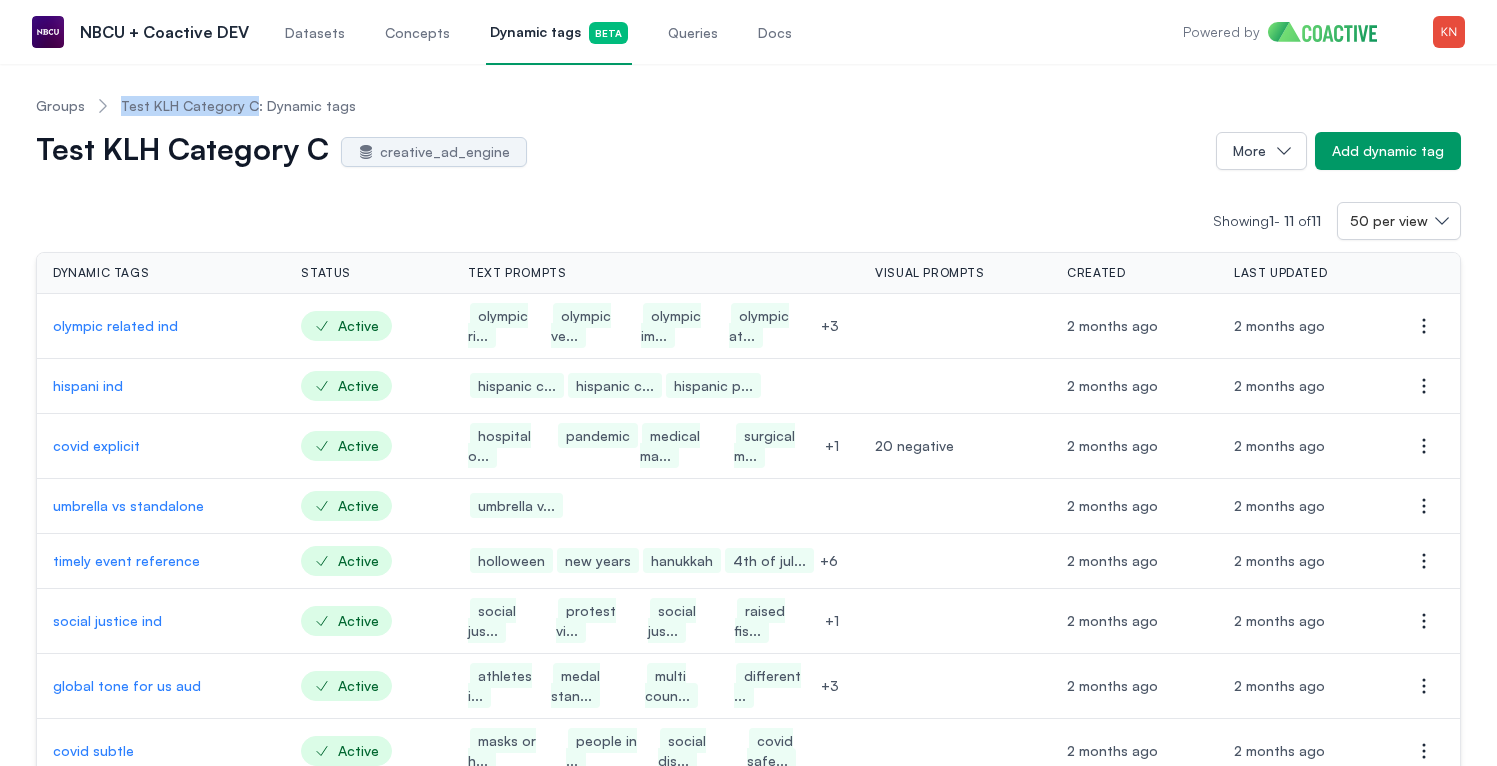 drag, startPoint x: 112, startPoint y: 100, endPoint x: 248, endPoint y: 99, distance: 136.00368 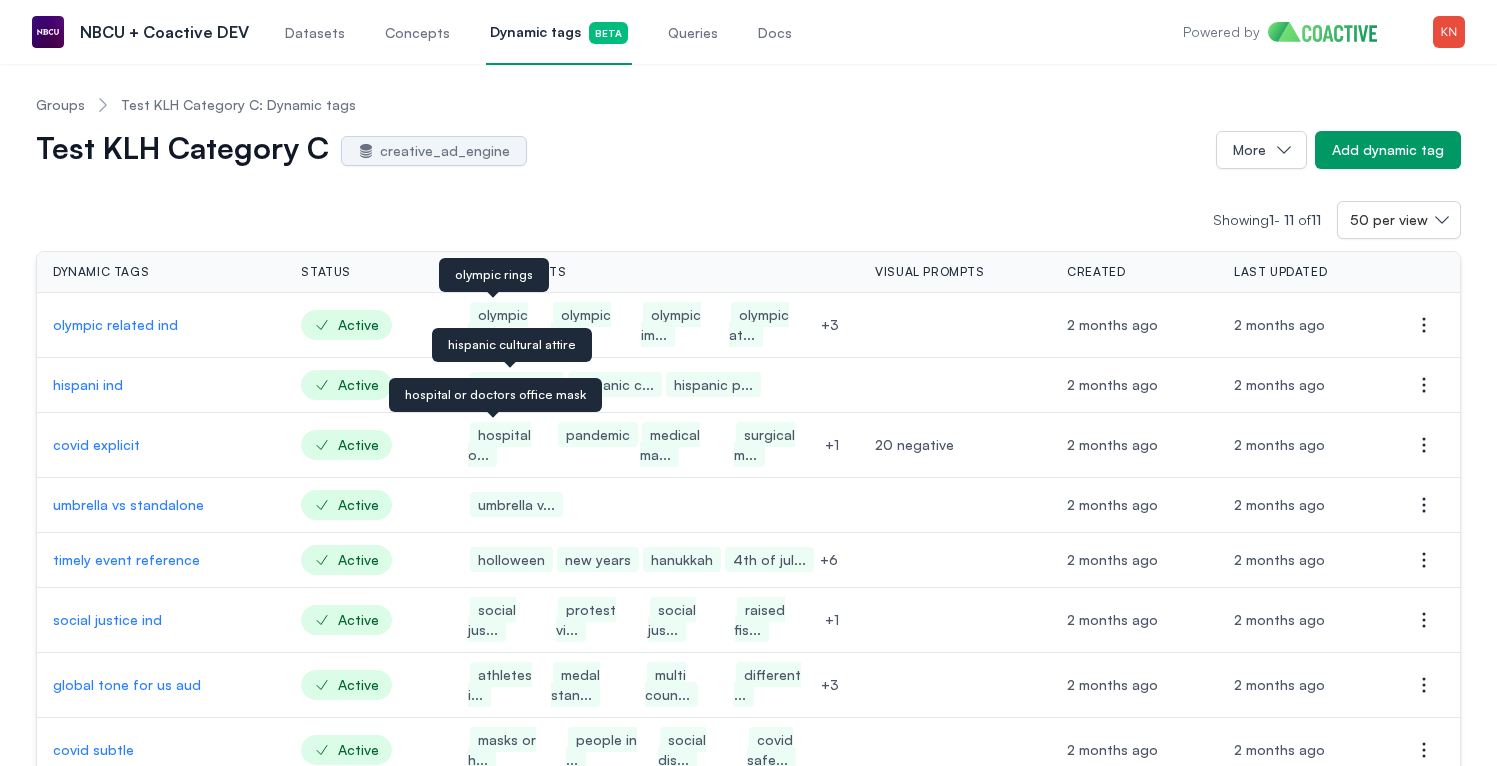 scroll, scrollTop: 0, scrollLeft: 0, axis: both 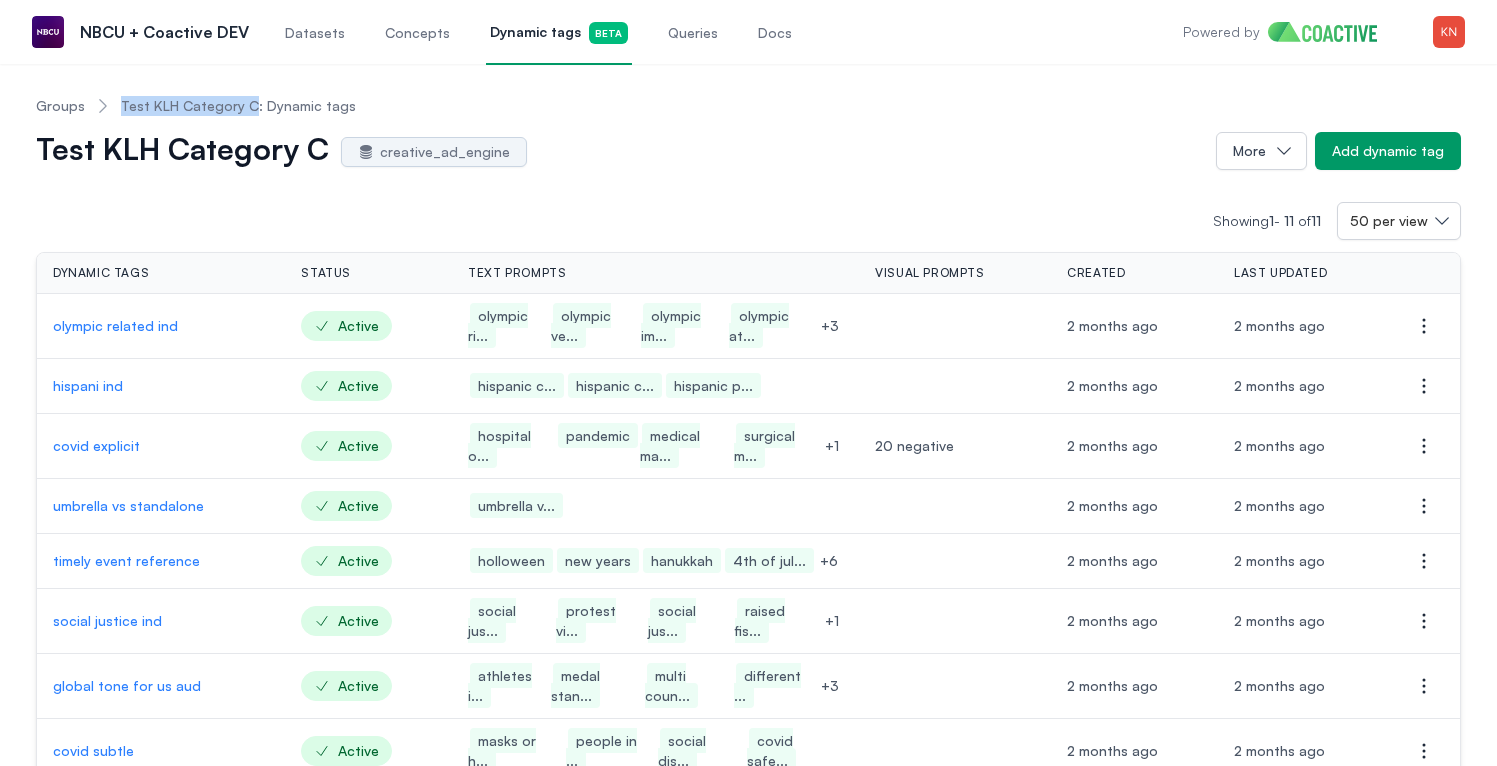 drag, startPoint x: 120, startPoint y: 100, endPoint x: 247, endPoint y: 109, distance: 127.3185 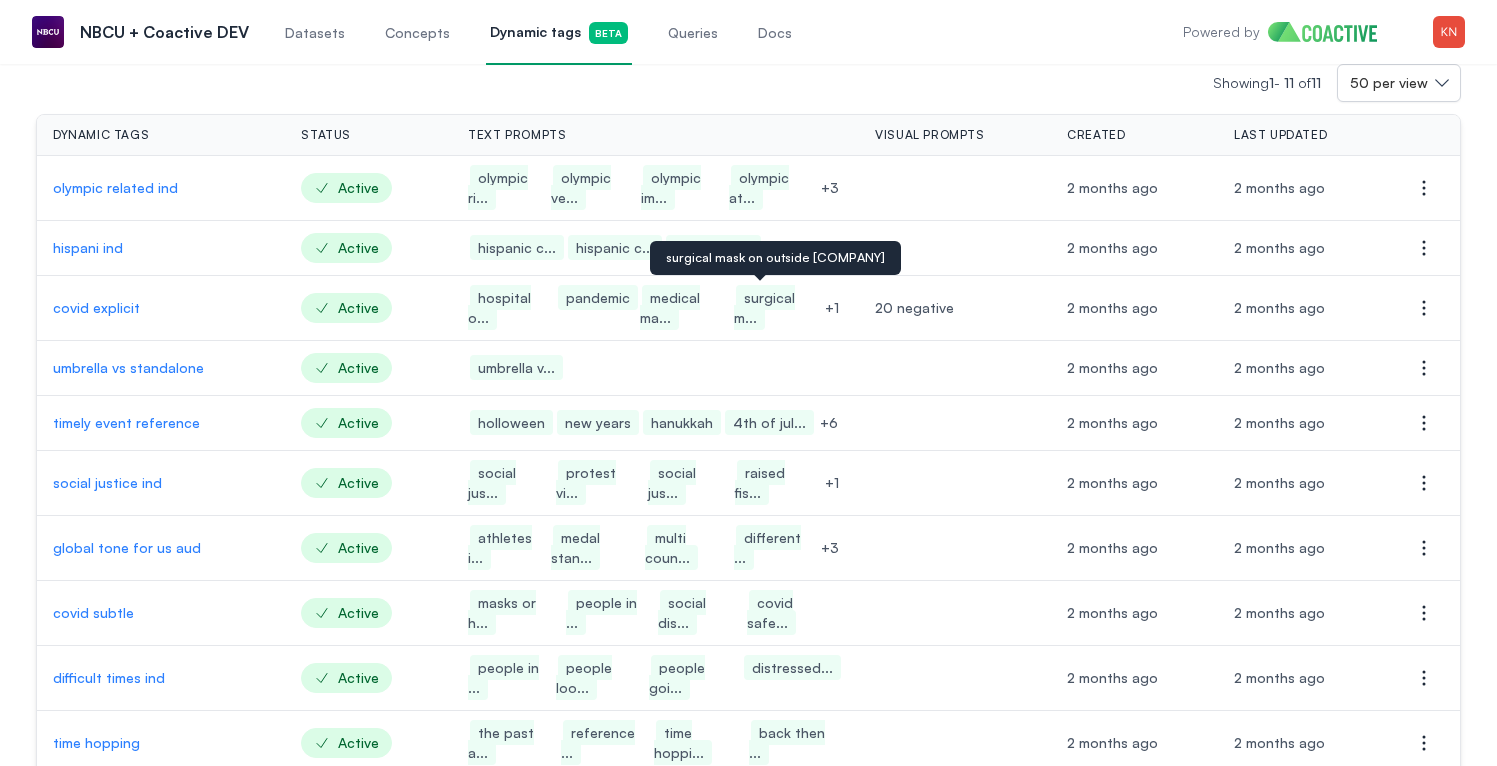scroll, scrollTop: 0, scrollLeft: 0, axis: both 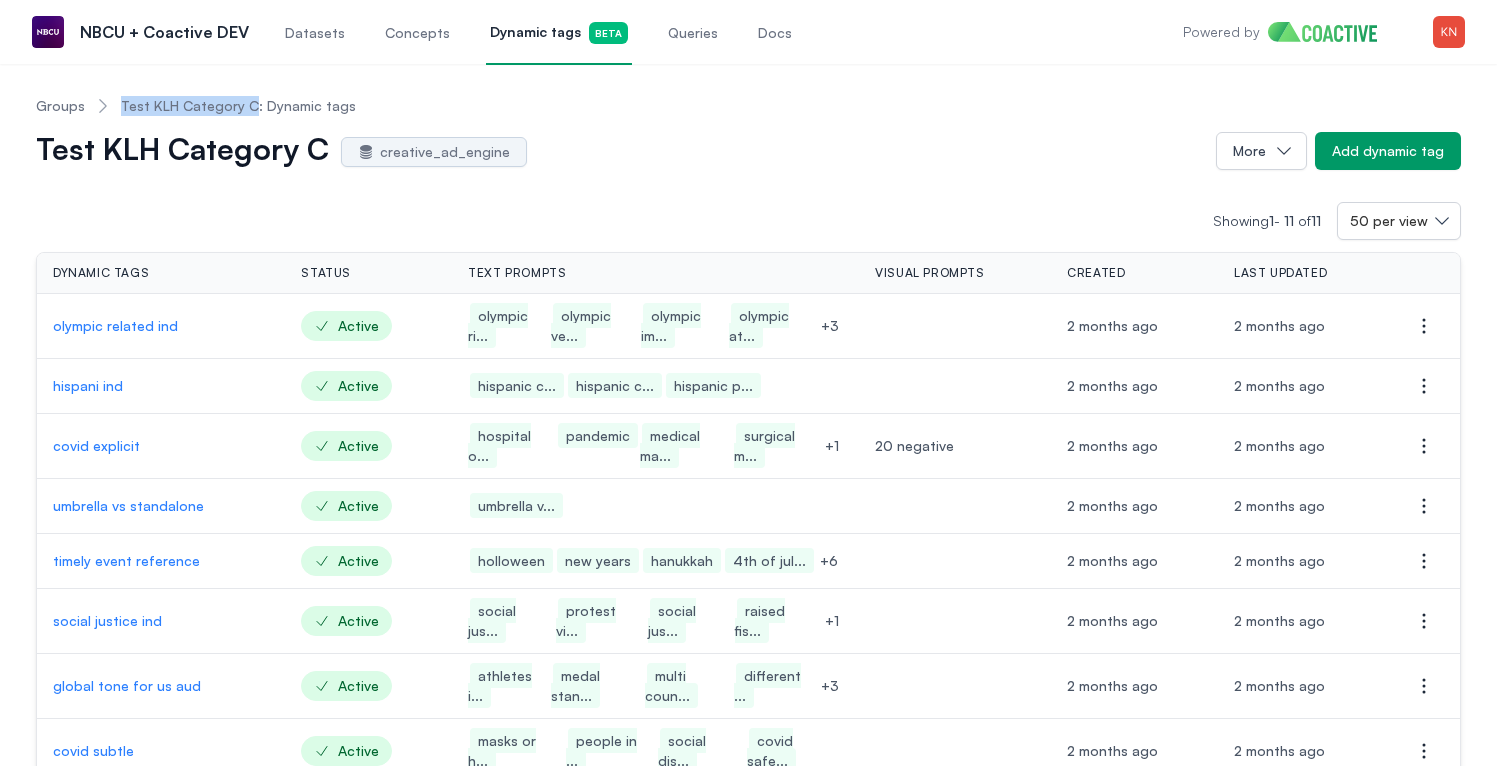 copy on "Test KLH Category C" 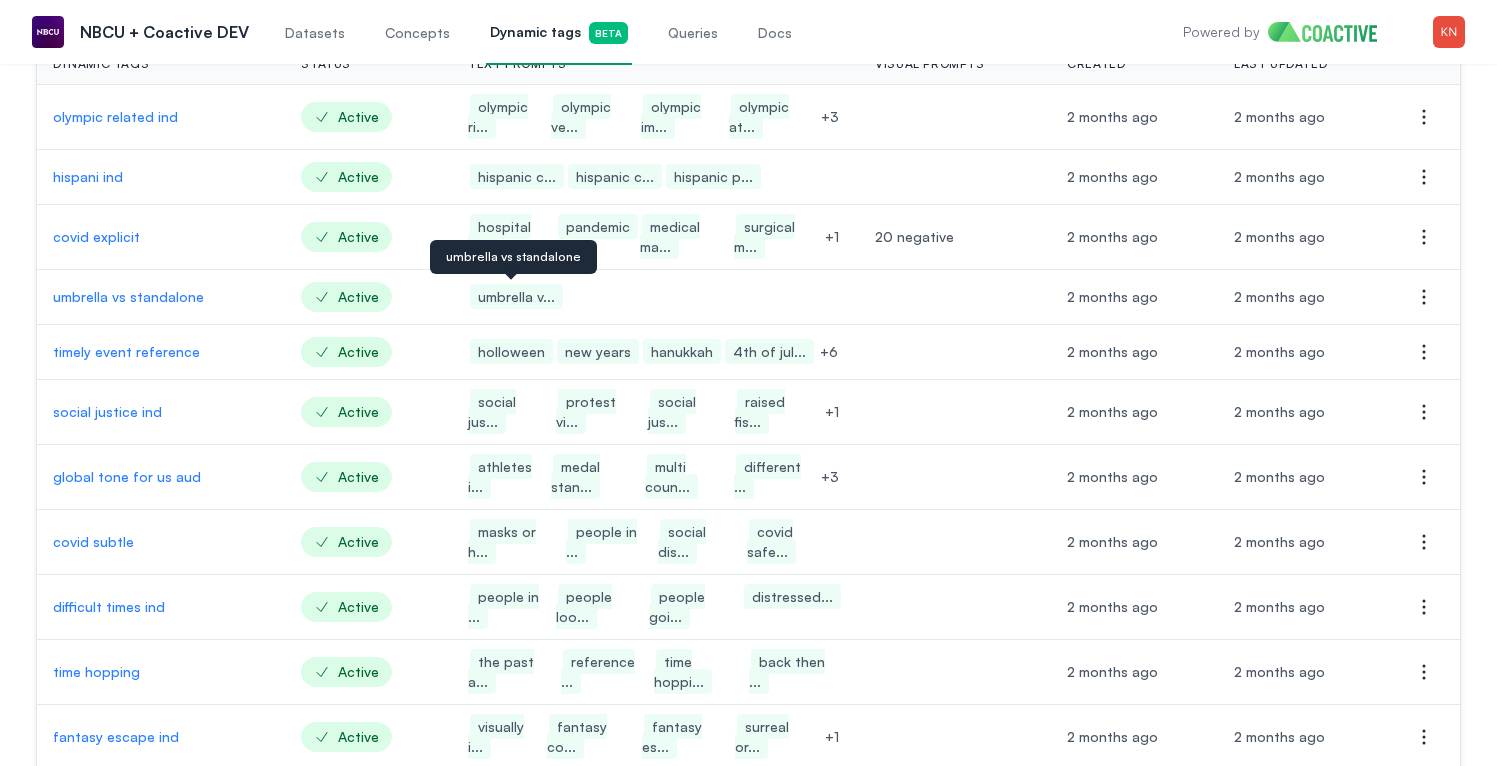 scroll, scrollTop: 201, scrollLeft: 0, axis: vertical 